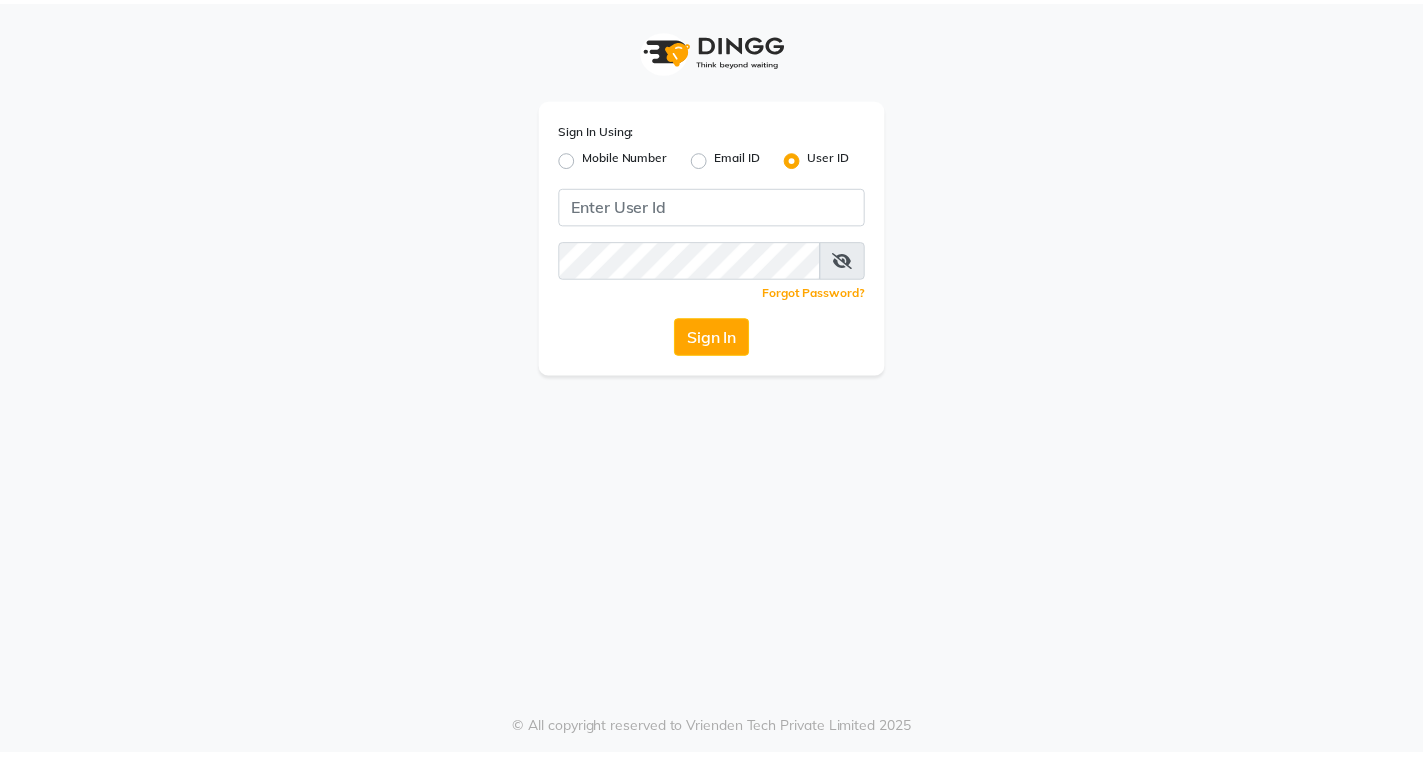 scroll, scrollTop: 0, scrollLeft: 0, axis: both 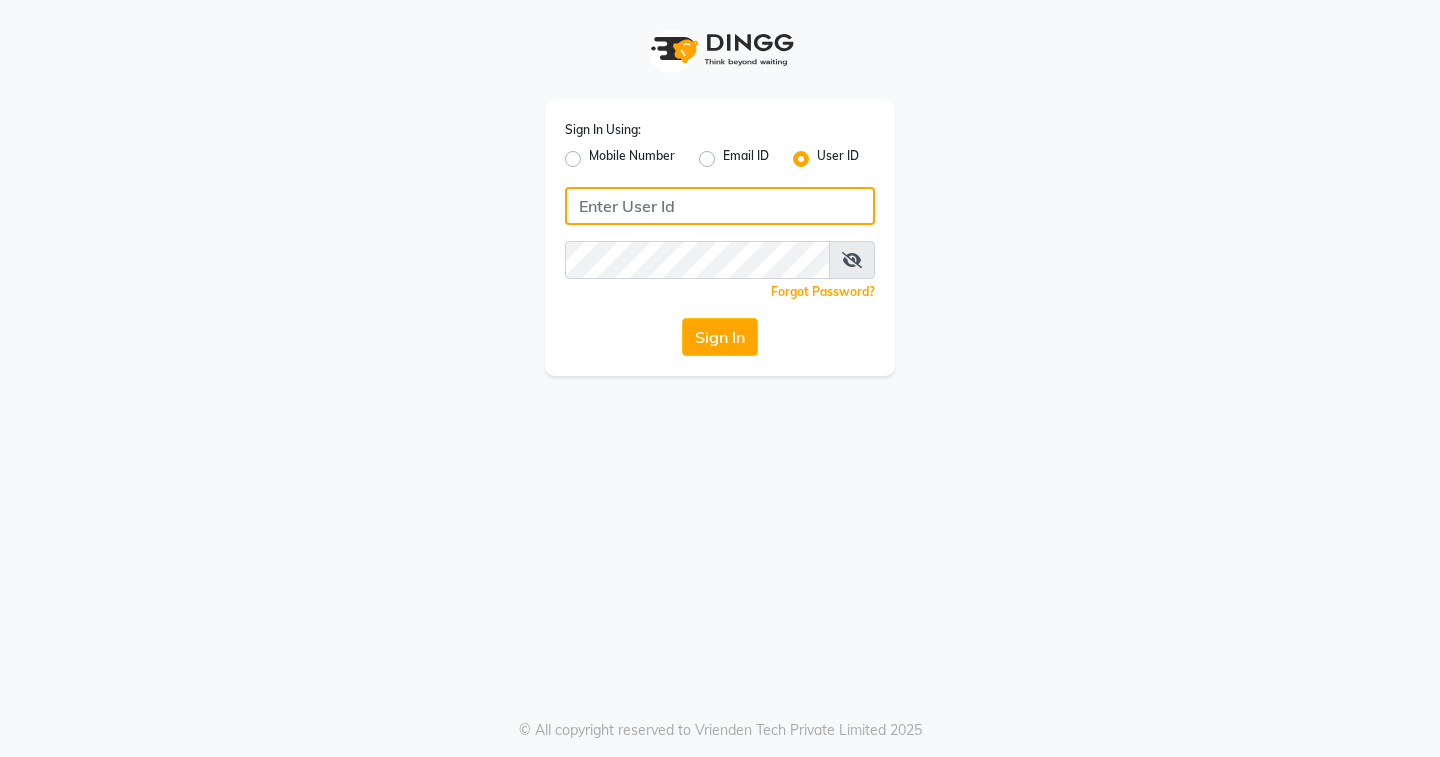 type on "[FIRST]" 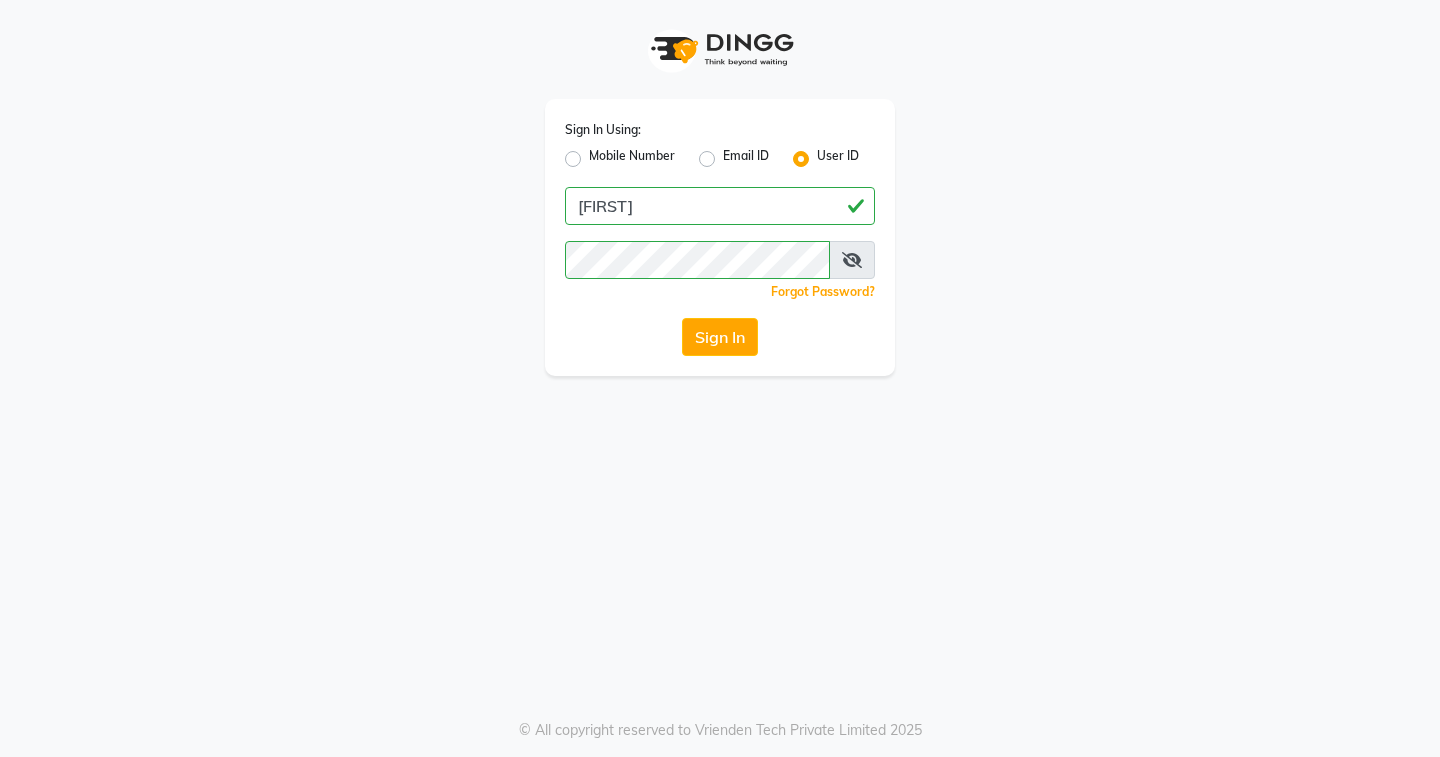 click on "Sign In Using: Mobile Number Email ID User ID [FIRST]  Remember me Forgot Password?  Sign In   © All copyright reserved to Vrienden Tech Private Limited 2025" at bounding box center [720, 378] 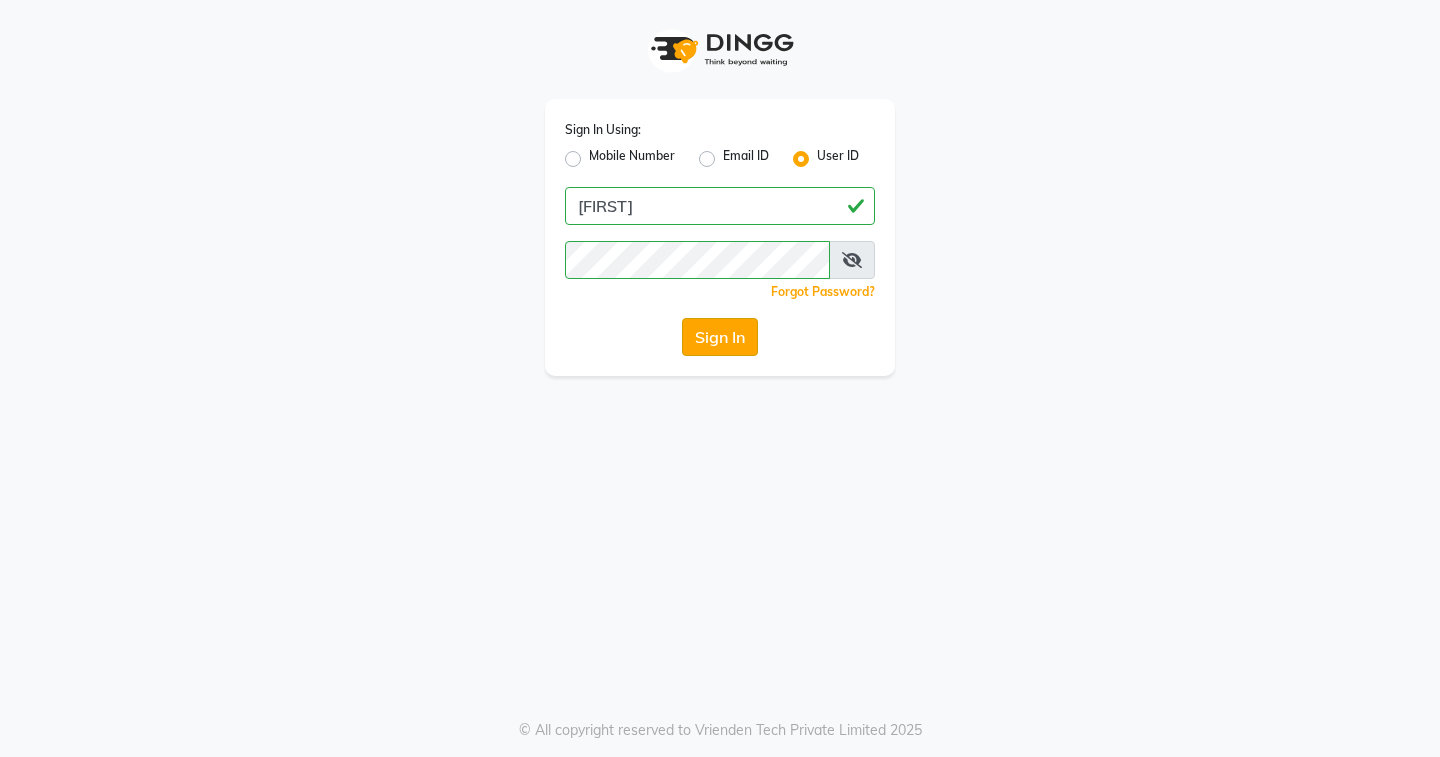 click on "Sign In" 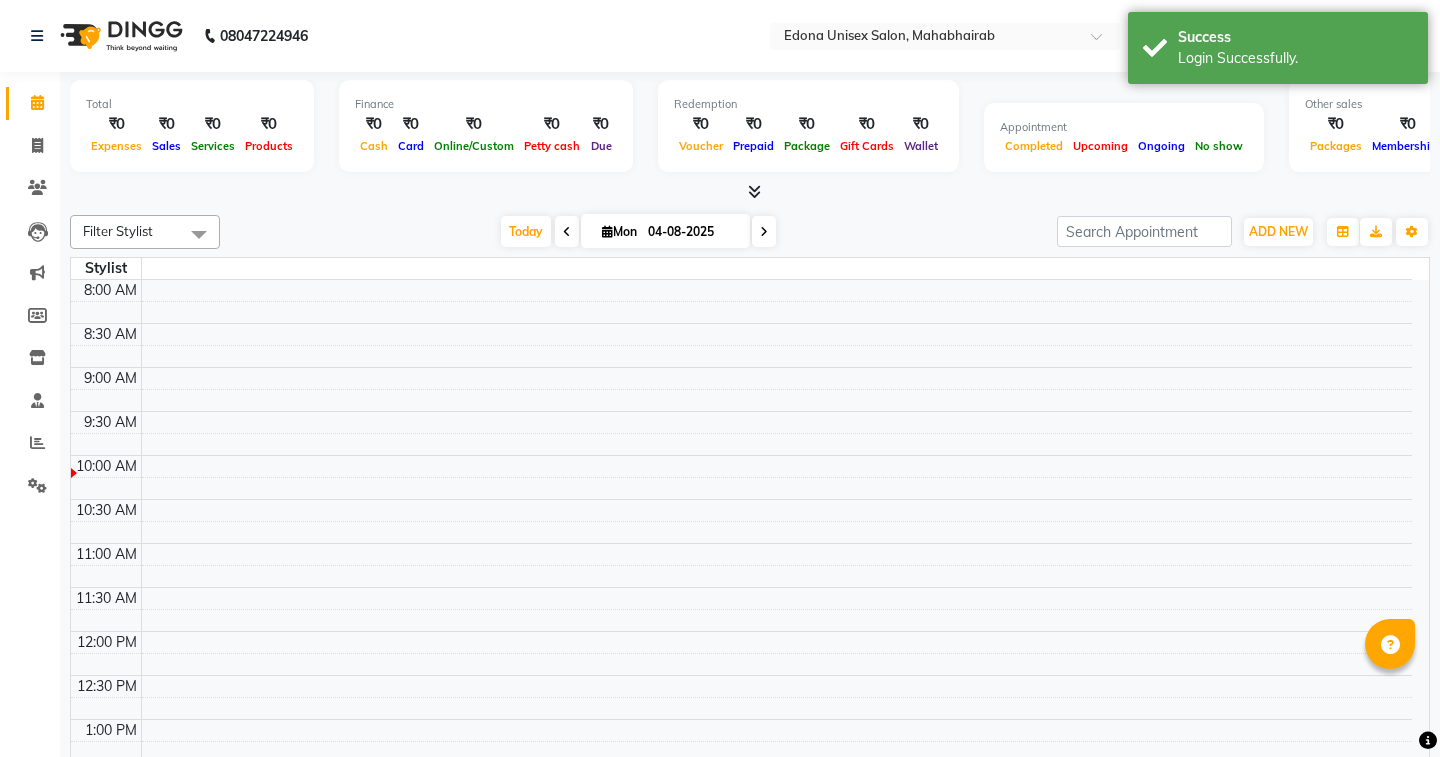 select on "en" 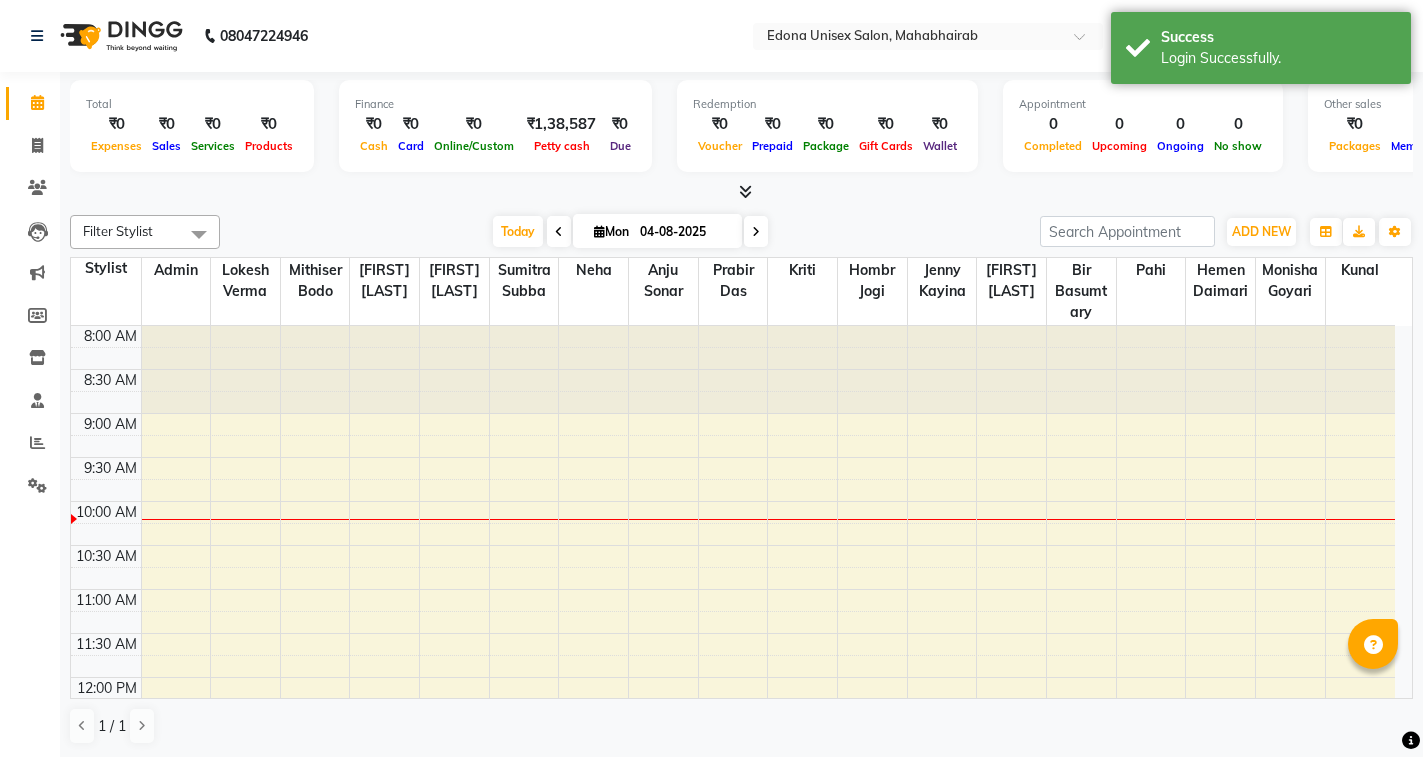 scroll, scrollTop: 0, scrollLeft: 0, axis: both 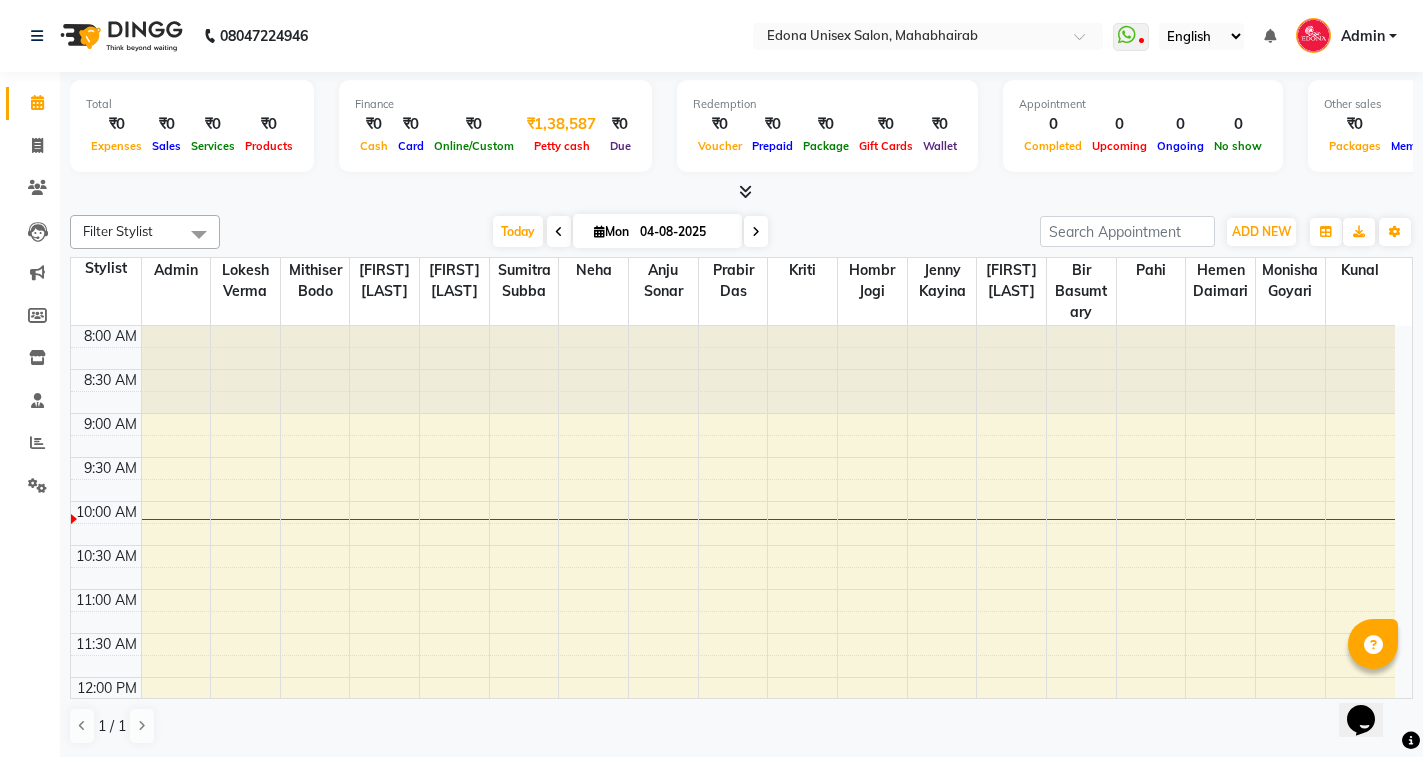 click on "Petty cash" at bounding box center [562, 146] 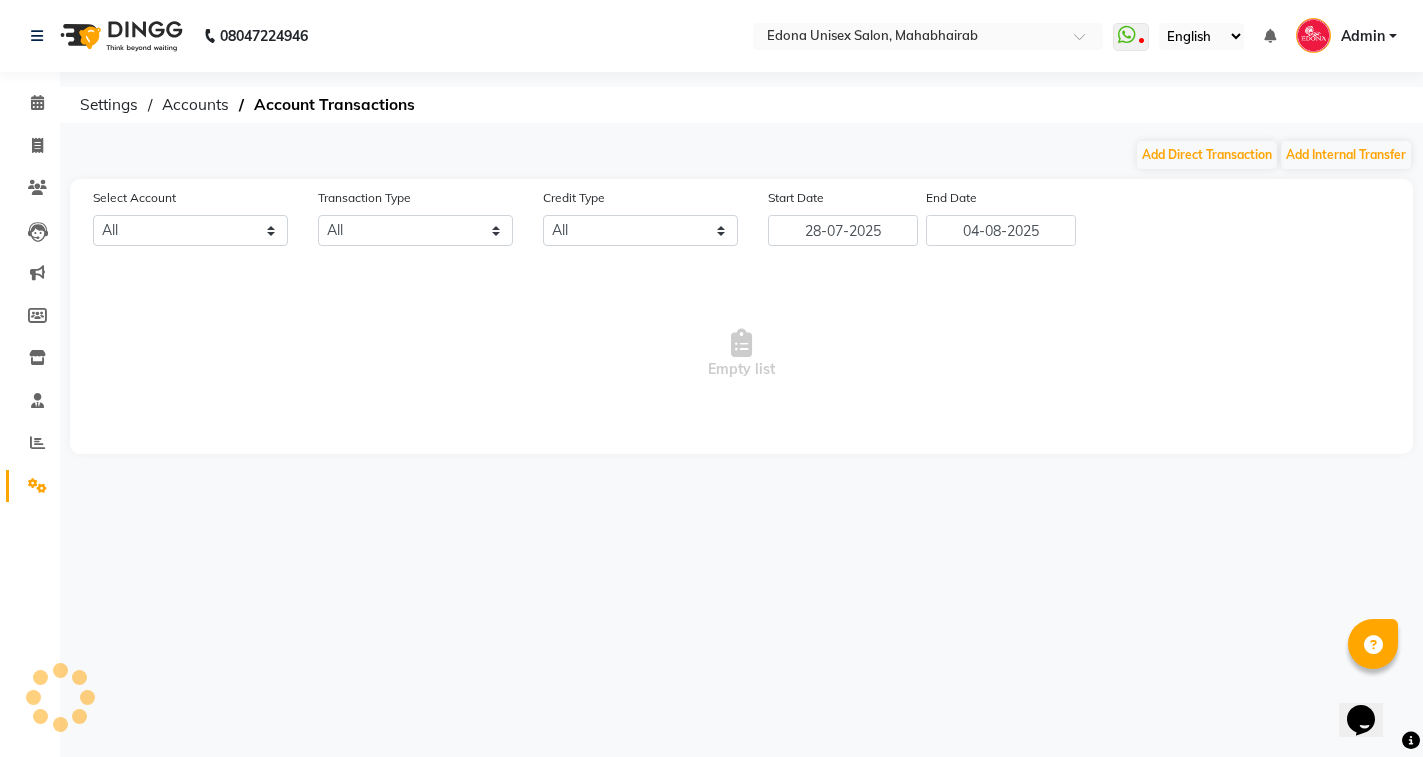select on "4319" 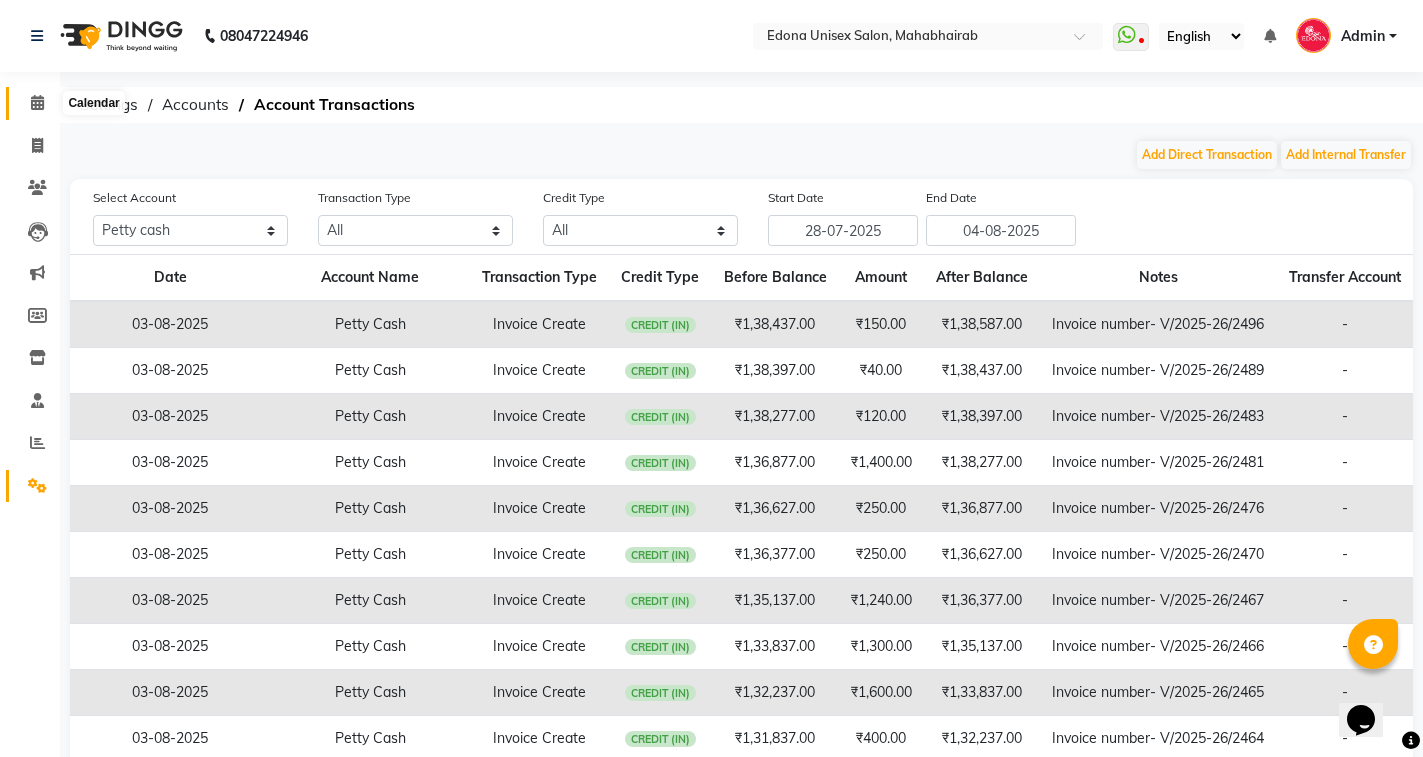 click 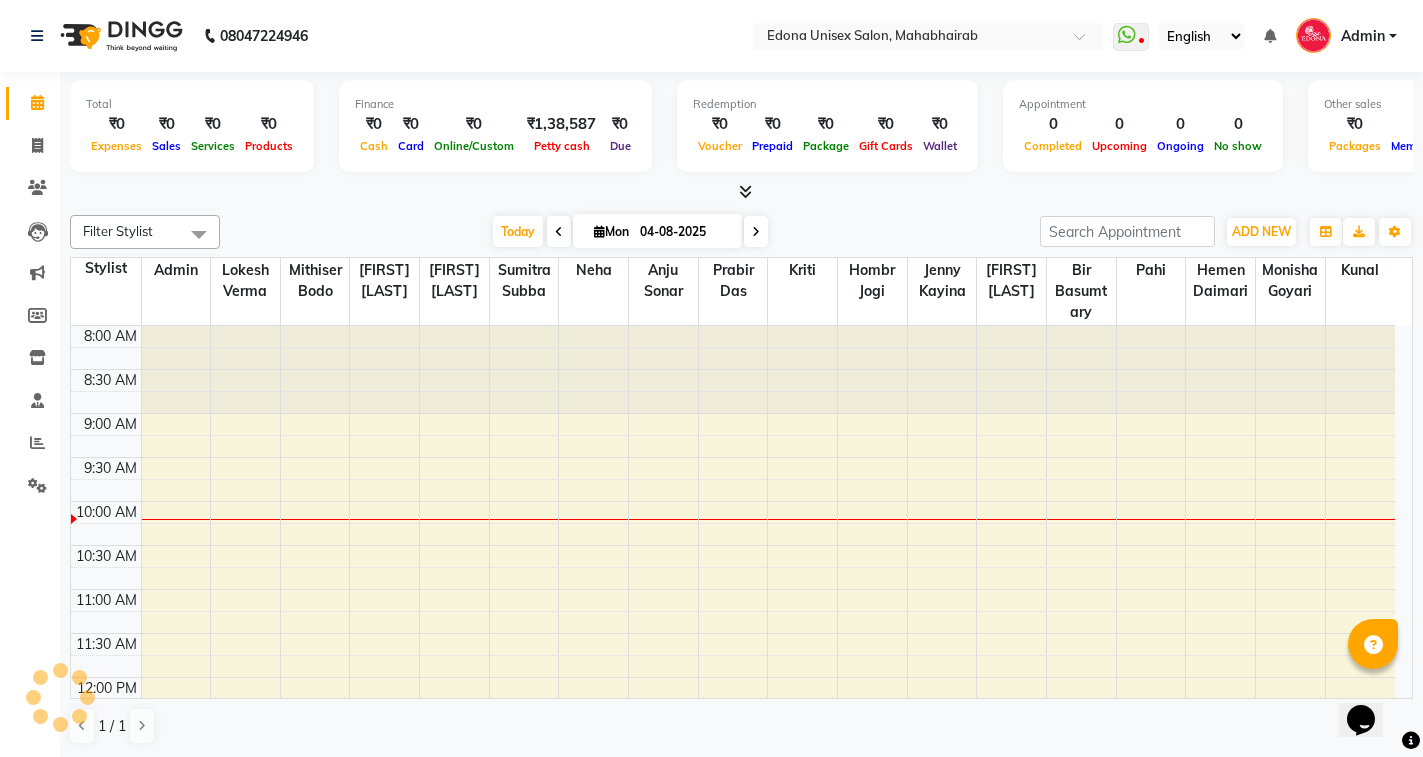 scroll, scrollTop: 0, scrollLeft: 0, axis: both 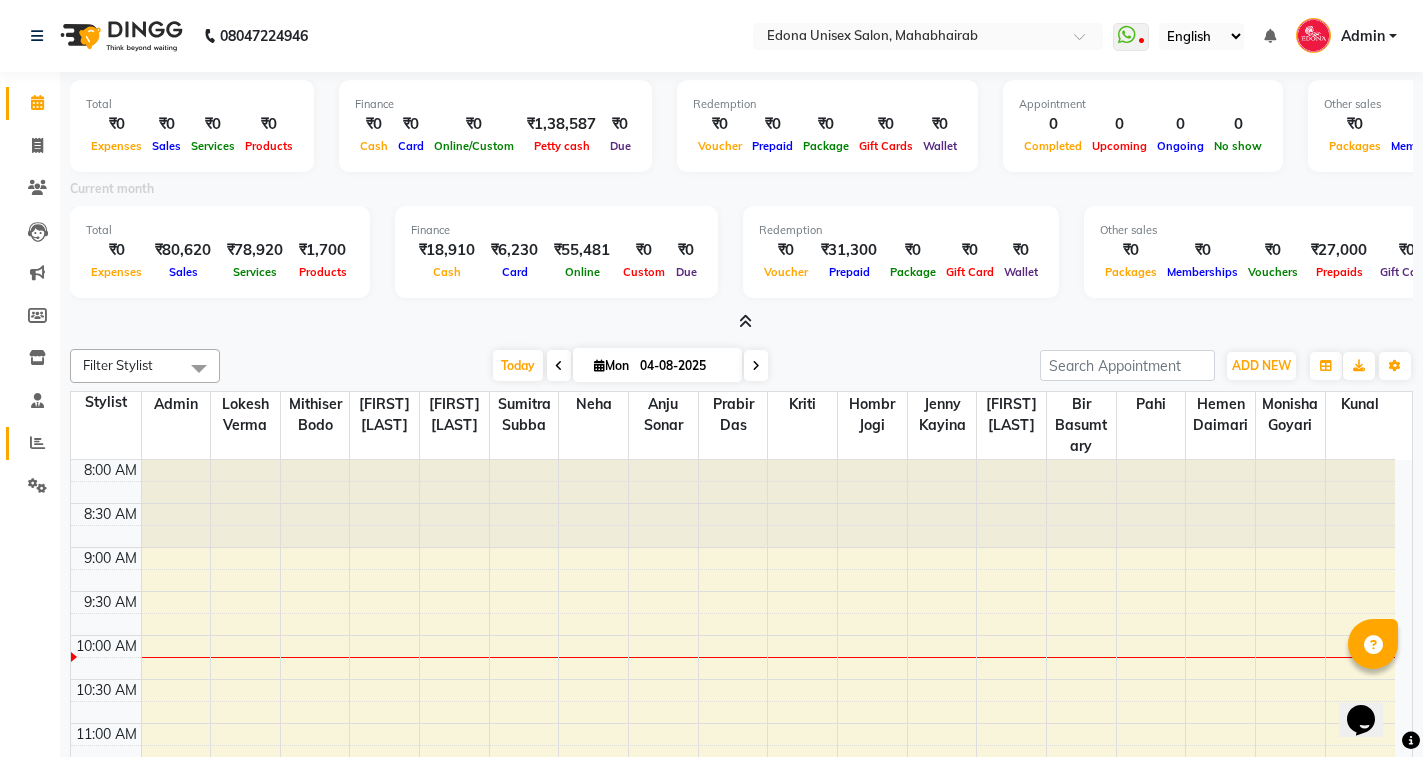click 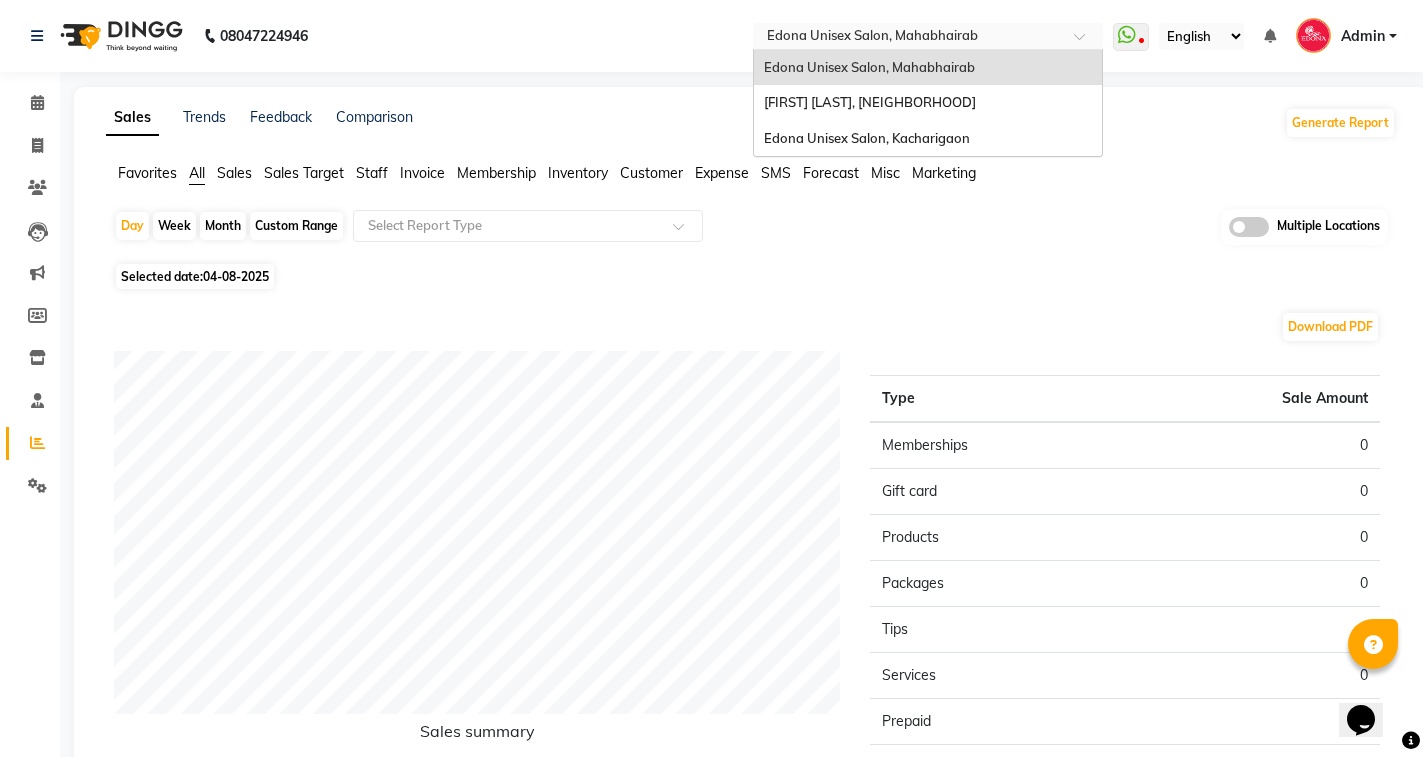 click at bounding box center (908, 38) 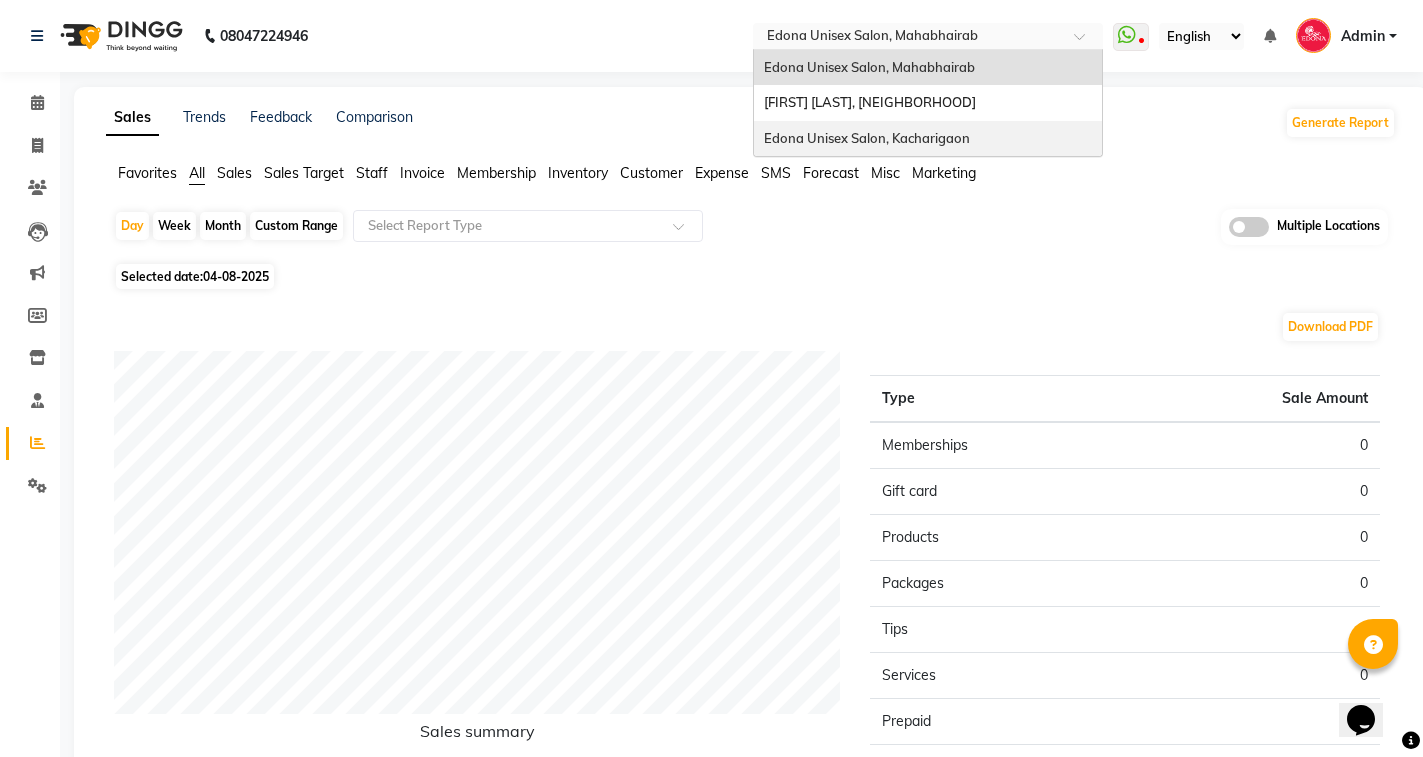 click on "Edona Unisex Salon, Kacharigaon" at bounding box center [928, 139] 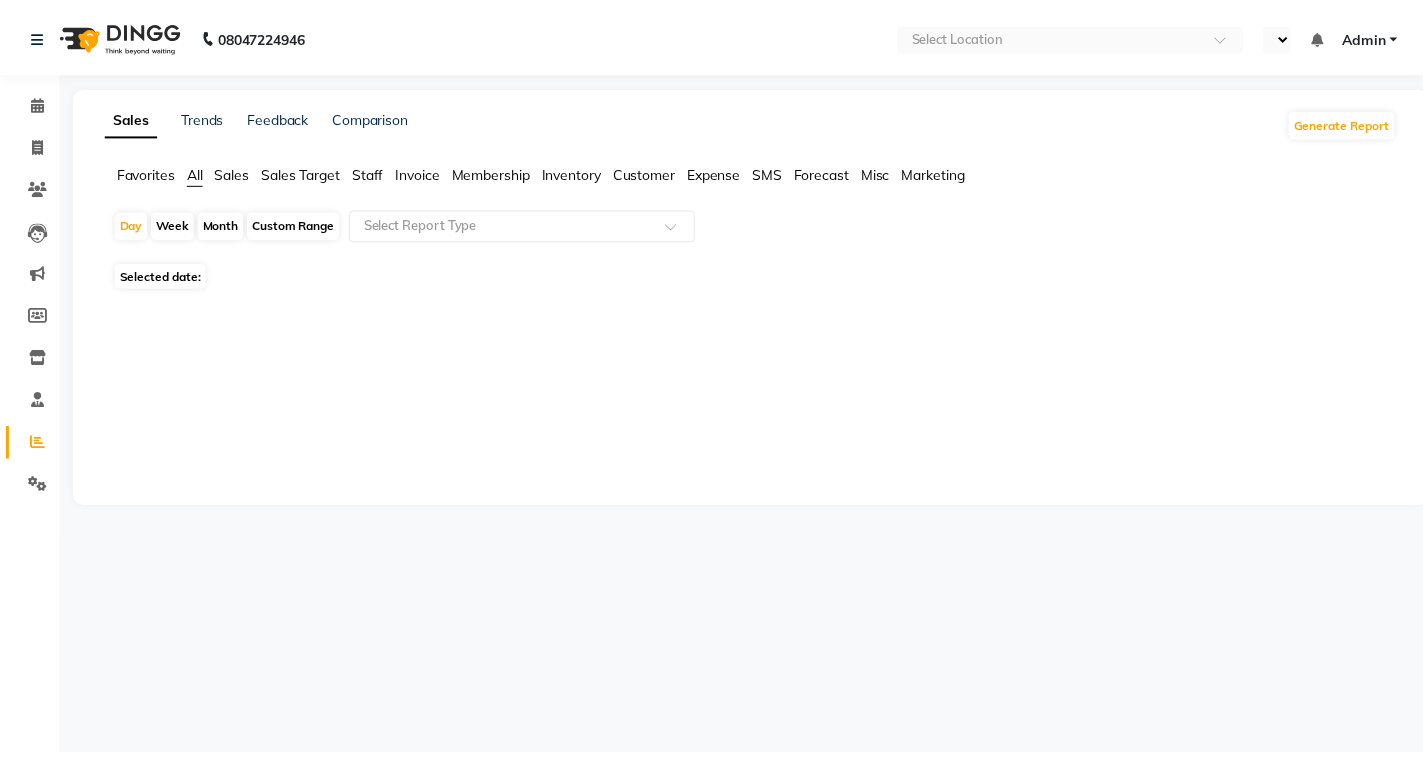 scroll, scrollTop: 0, scrollLeft: 0, axis: both 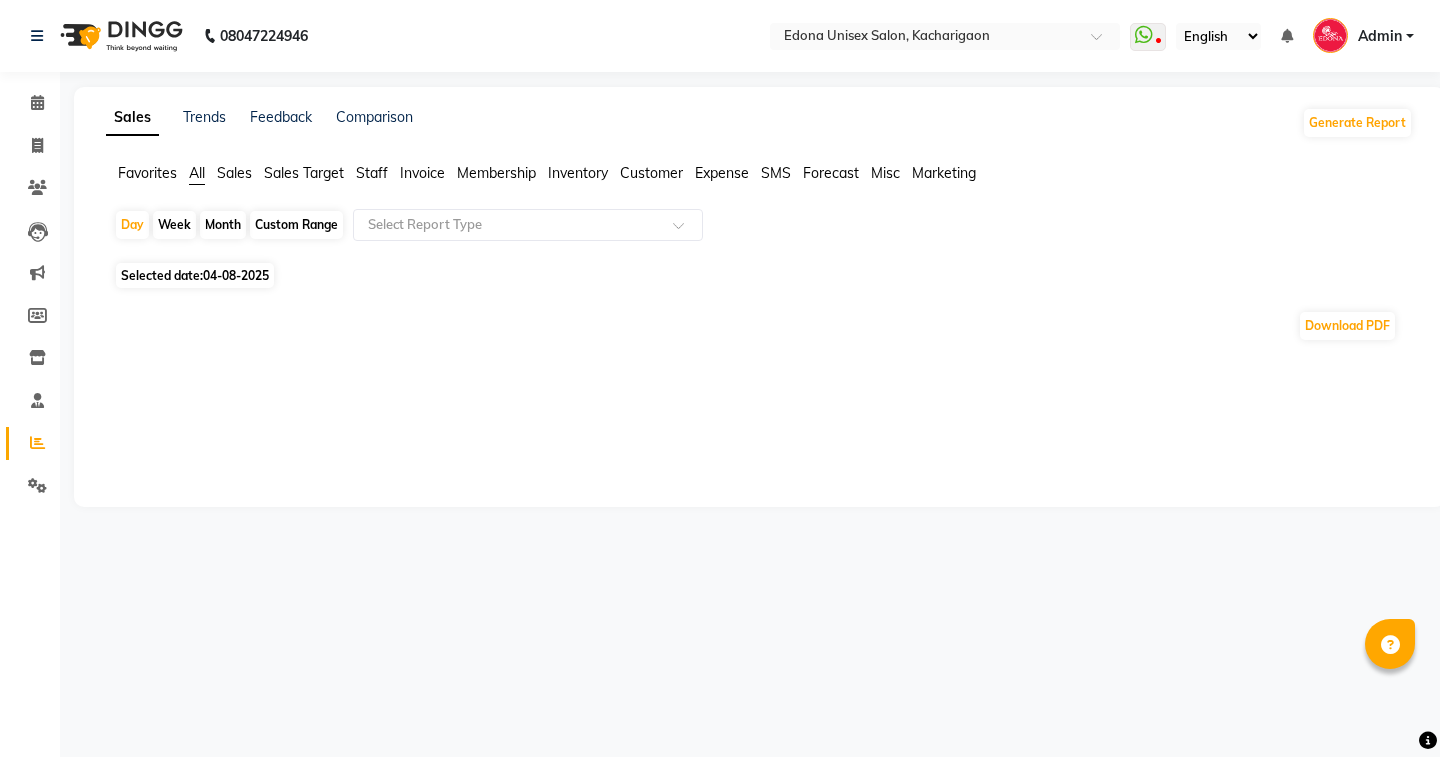 select on "en" 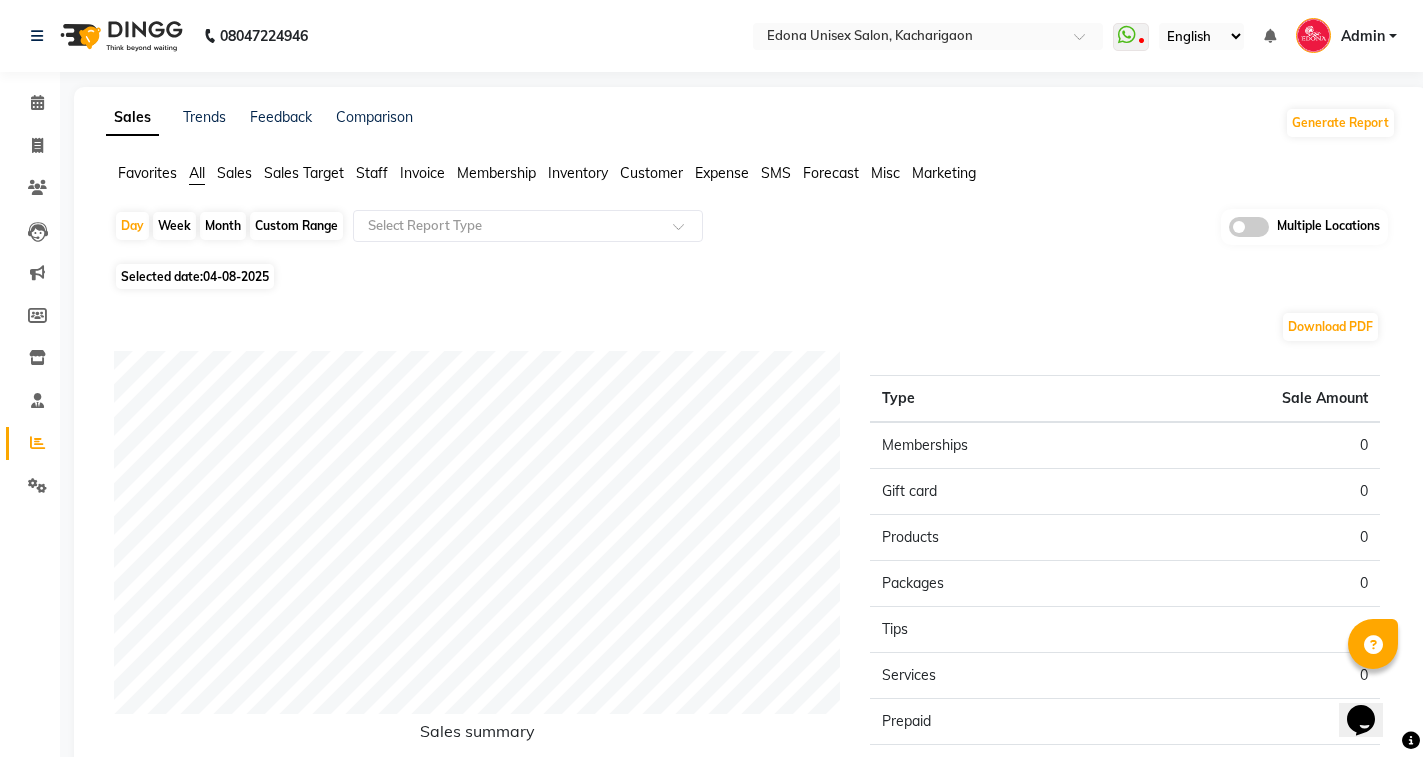 scroll, scrollTop: 0, scrollLeft: 0, axis: both 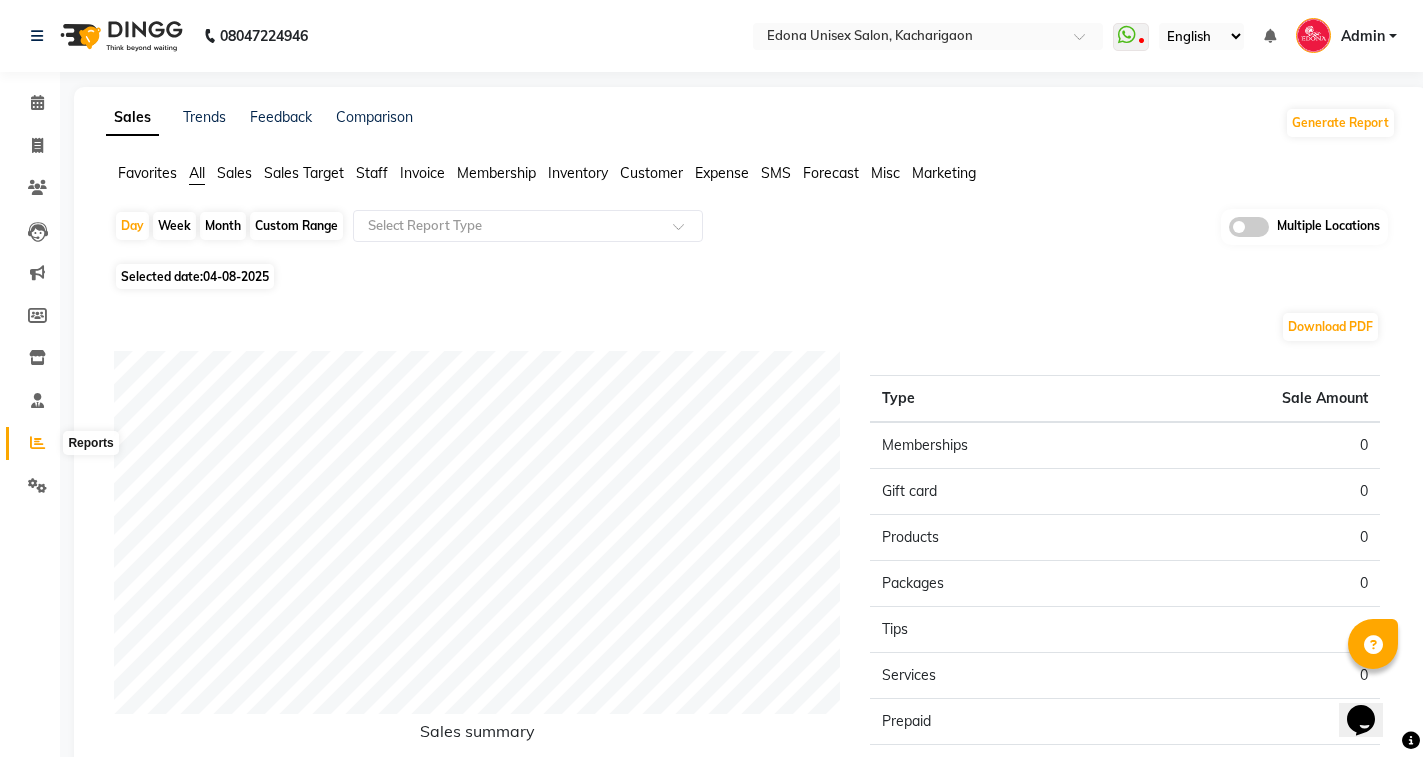 click 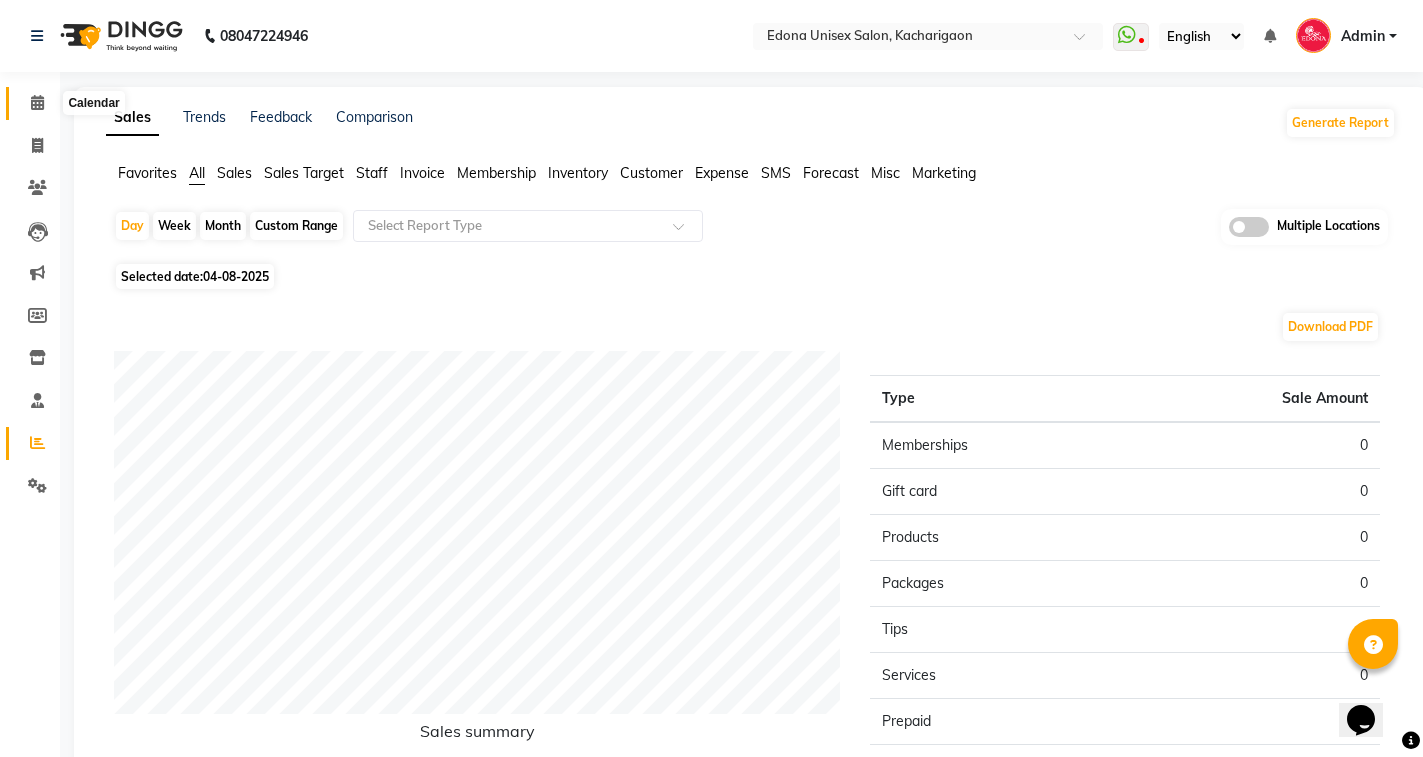 click 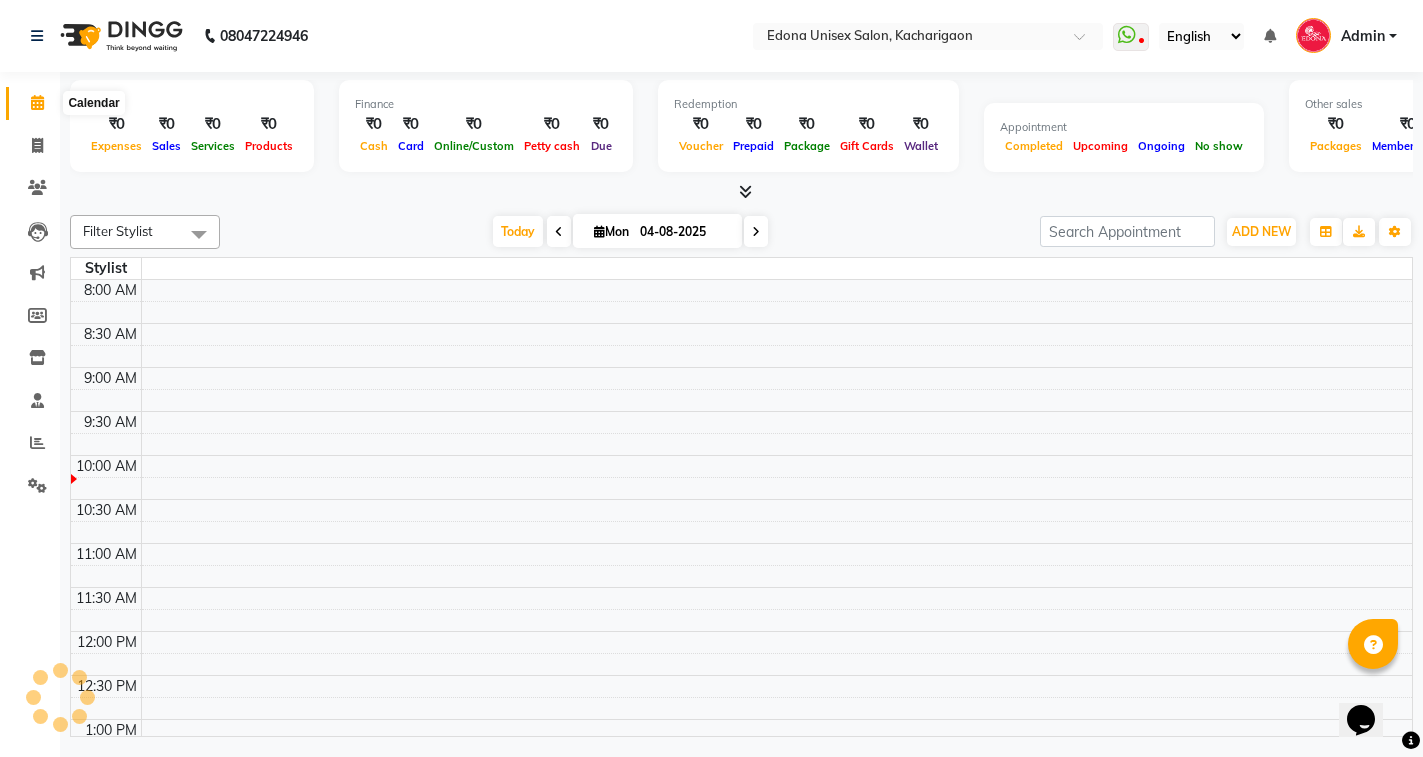 click 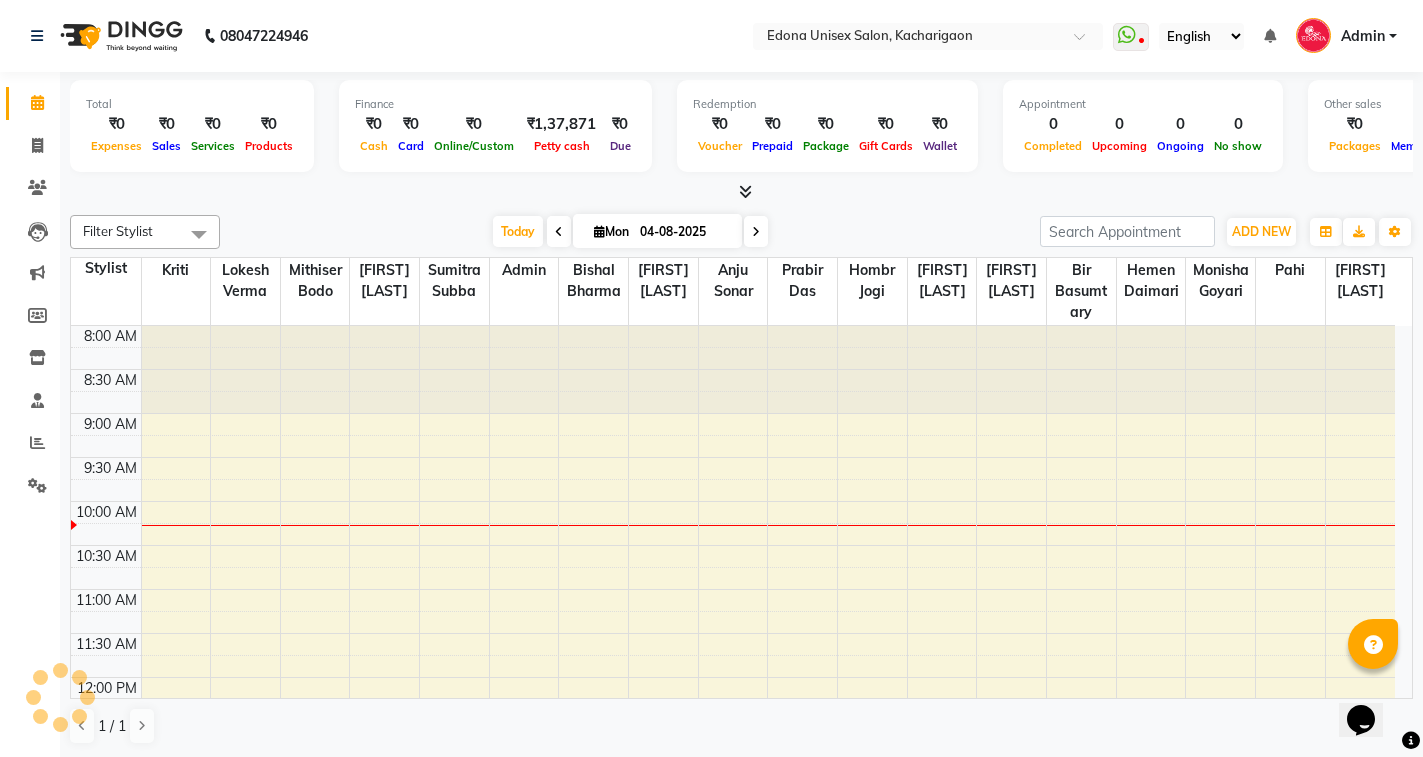 scroll, scrollTop: 0, scrollLeft: 0, axis: both 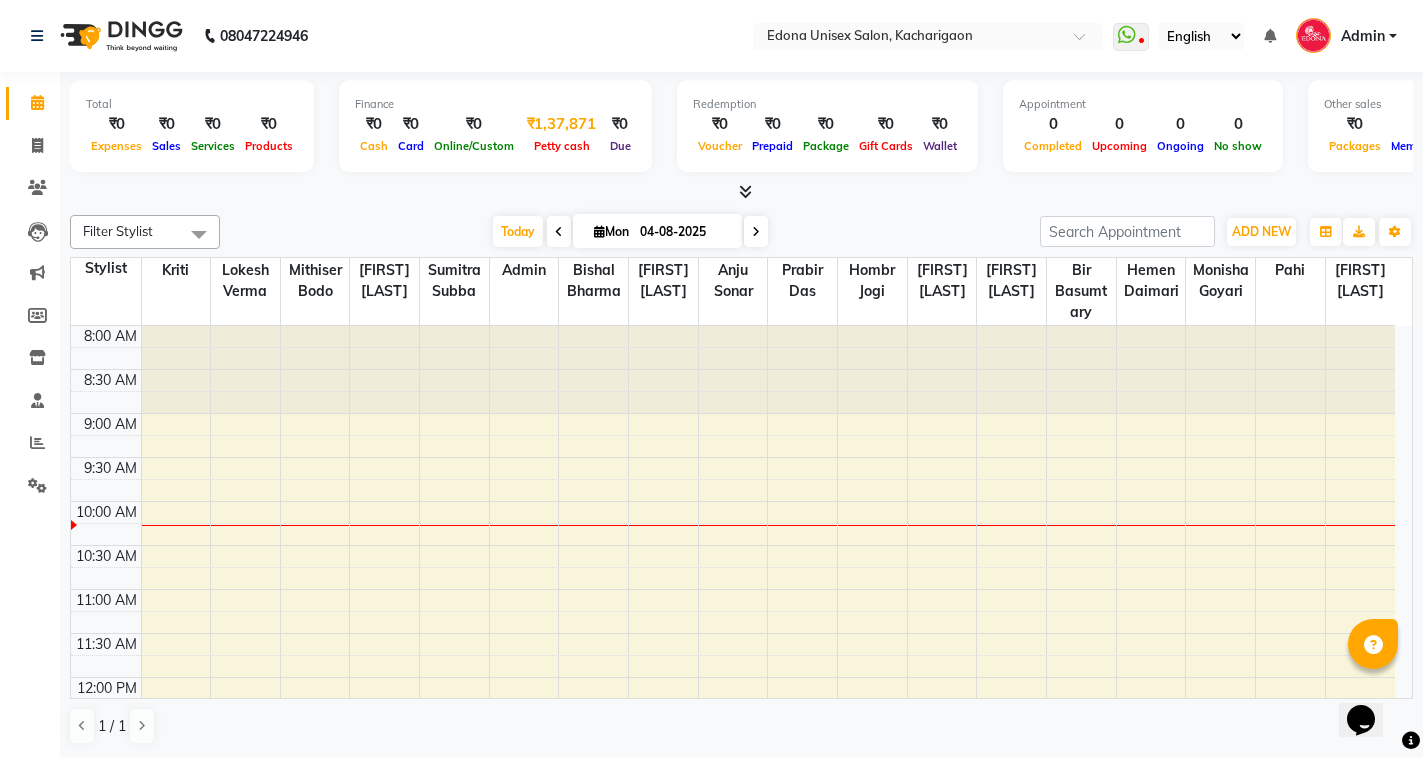 click on "Petty cash" at bounding box center [561, 145] 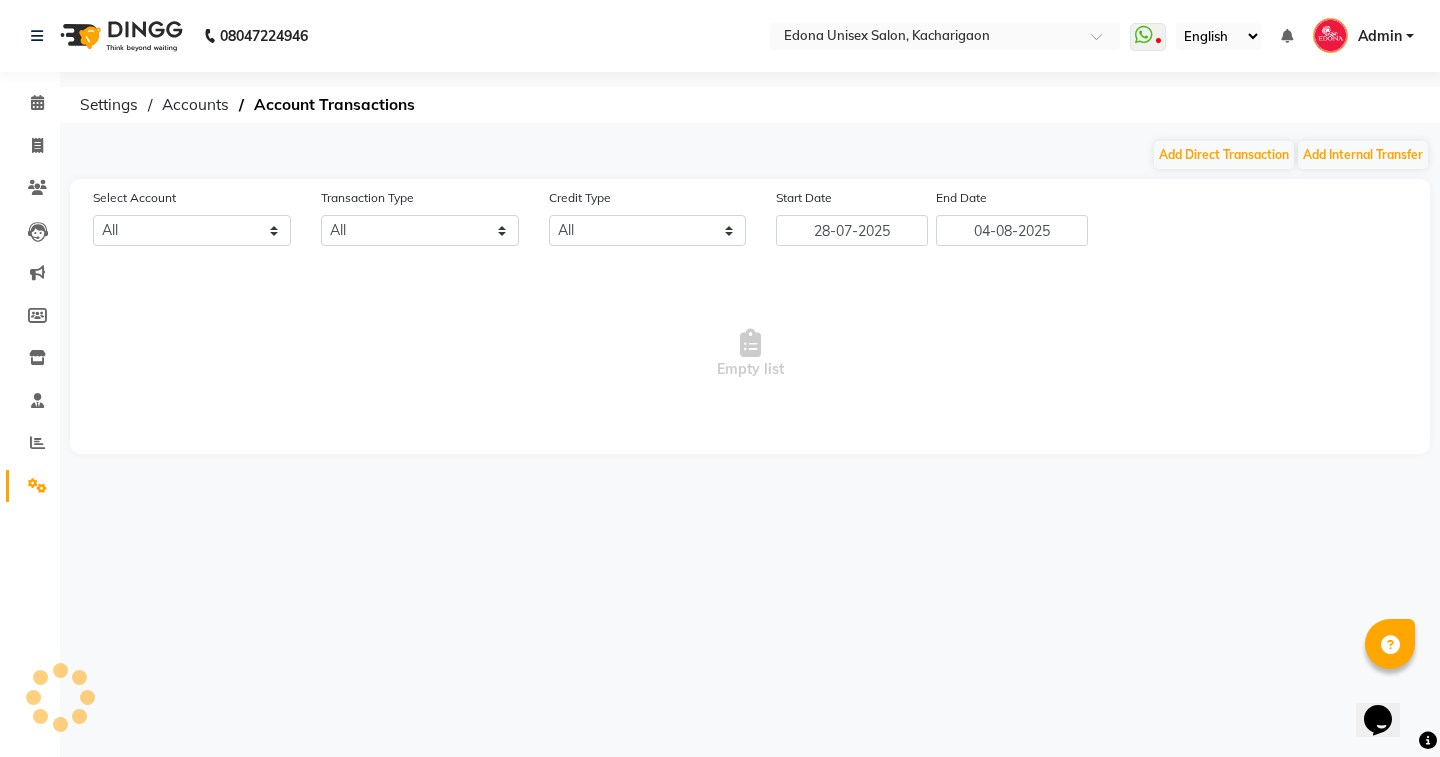 select on "4315" 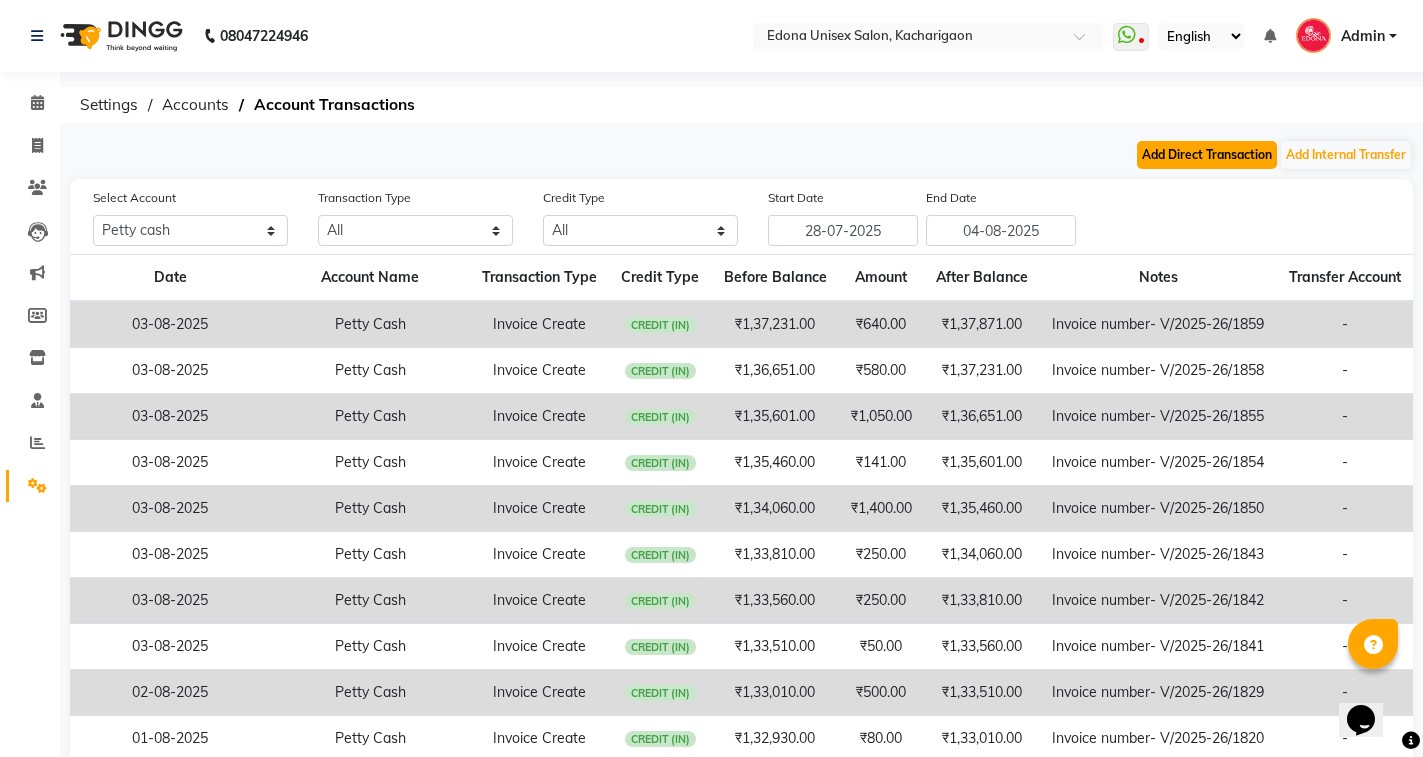 click on "Add Direct Transaction" 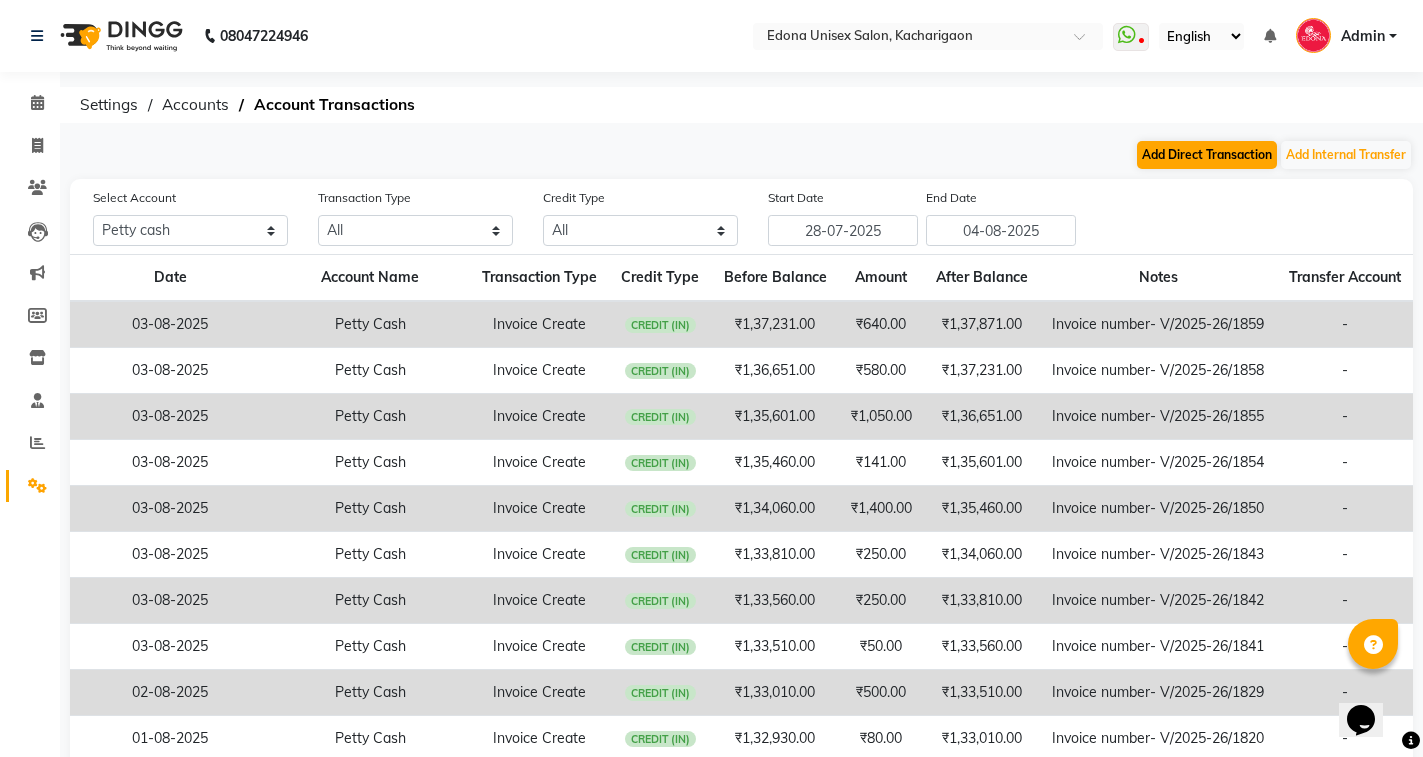 select on "direct" 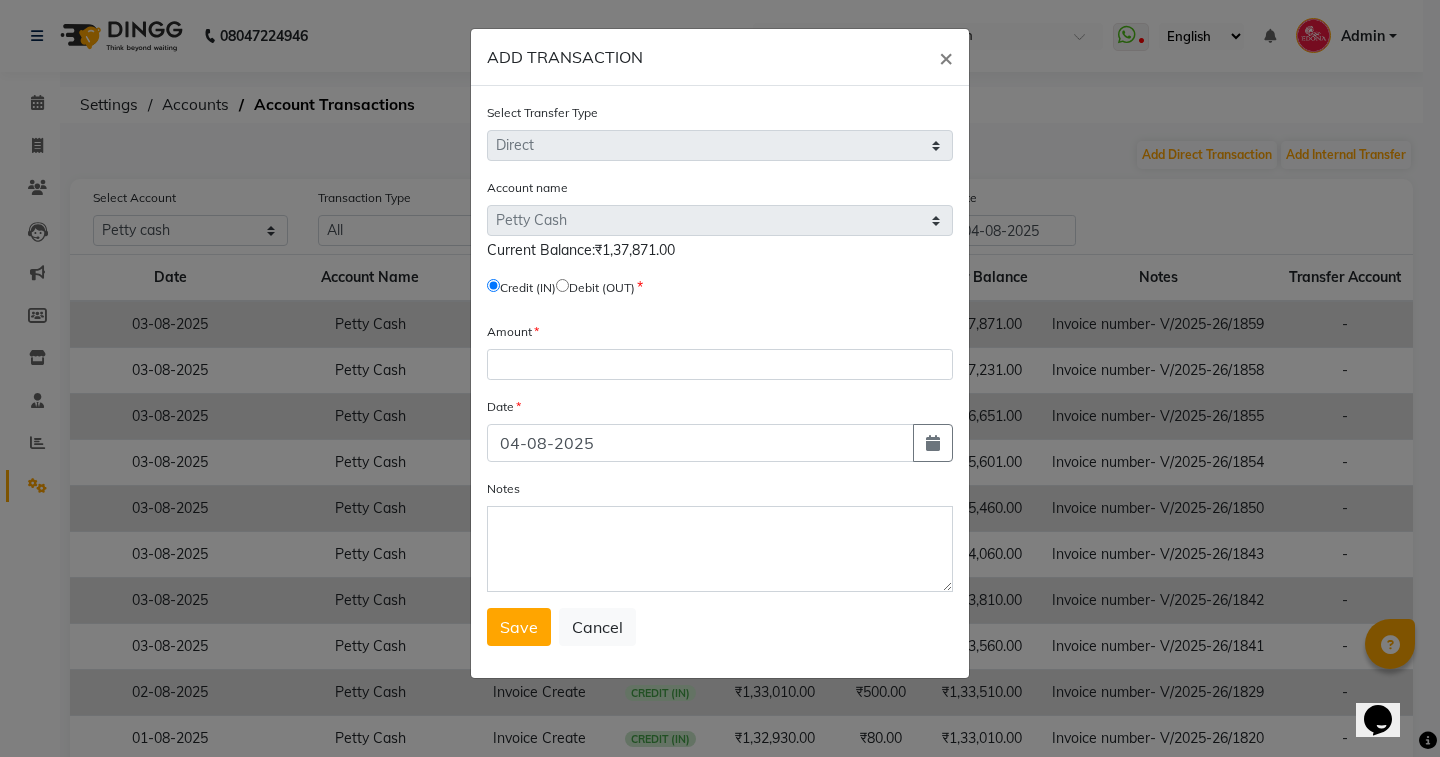 click 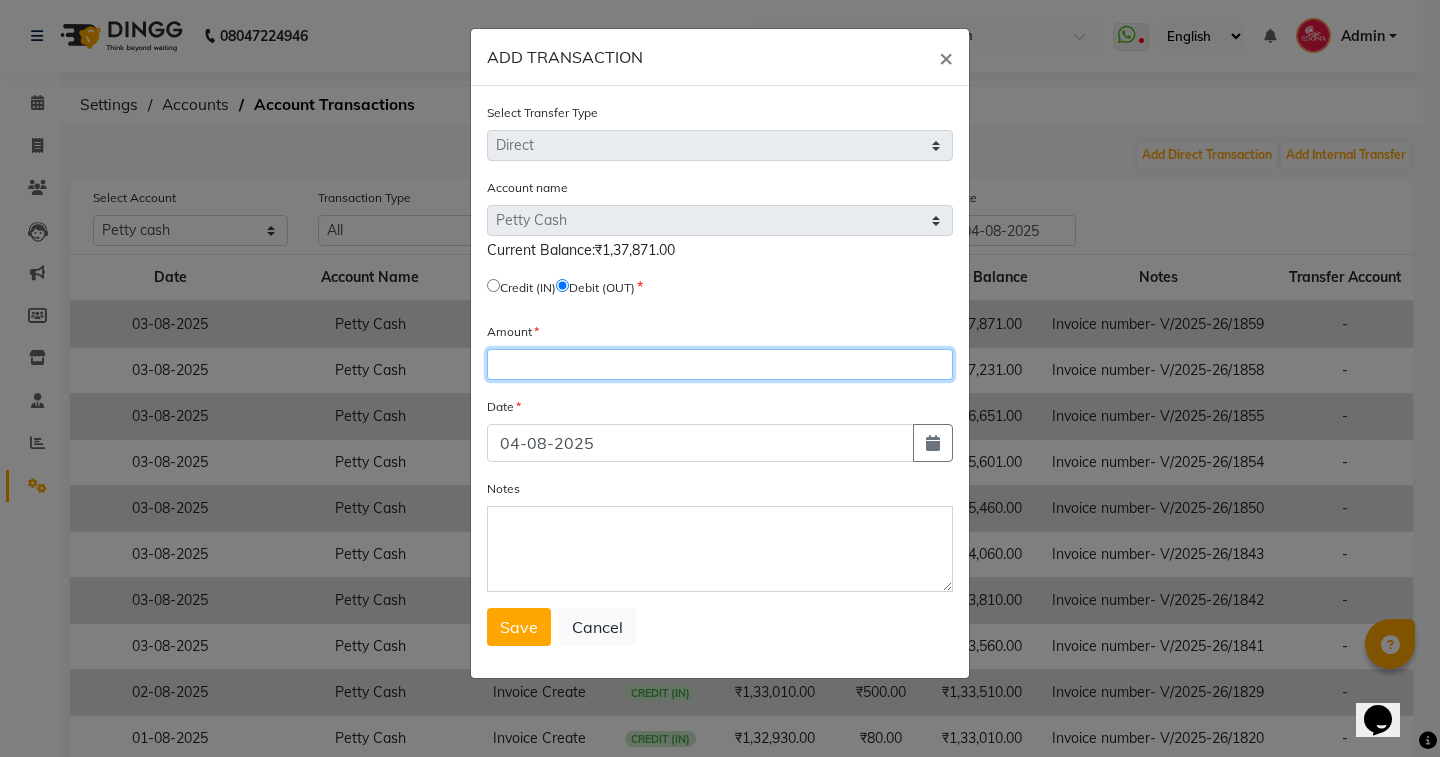 click 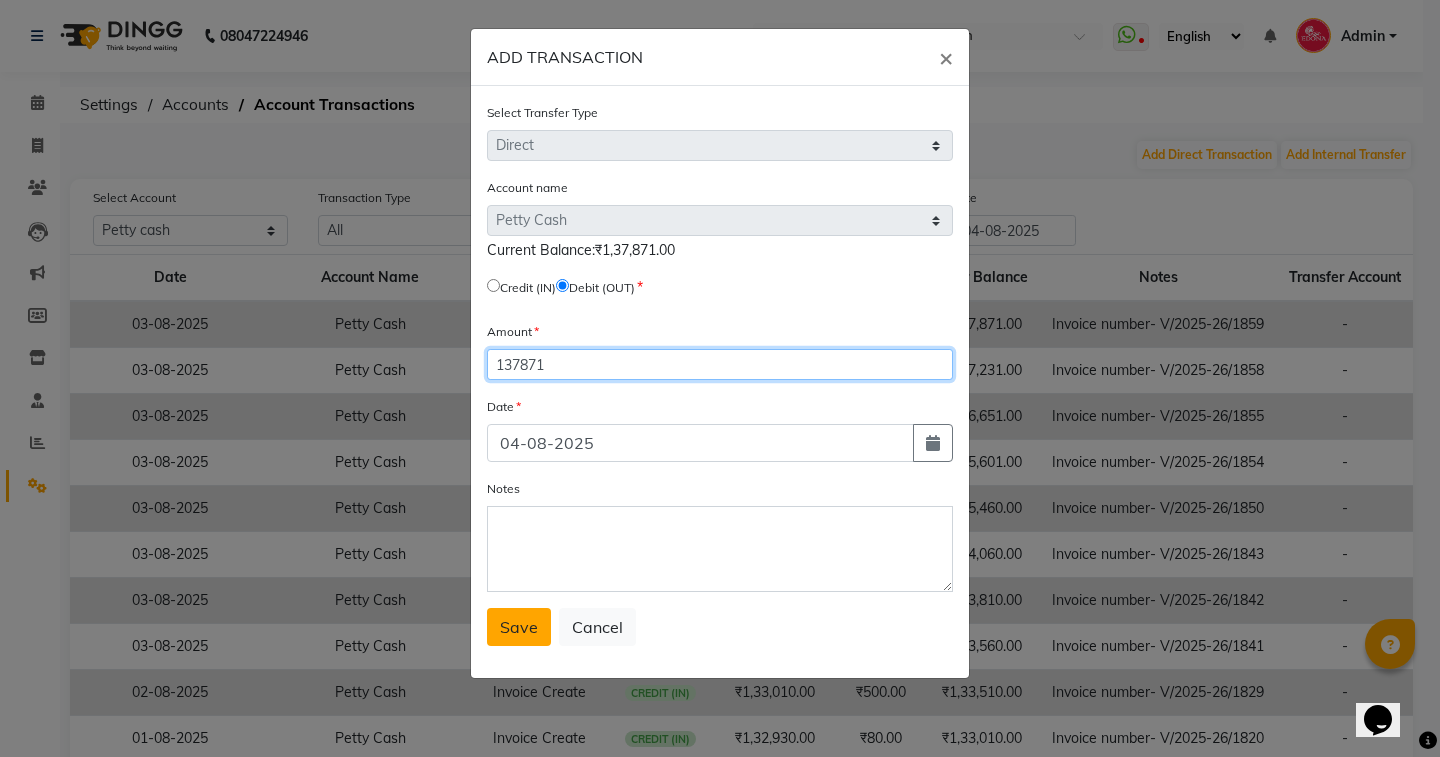 type on "137871" 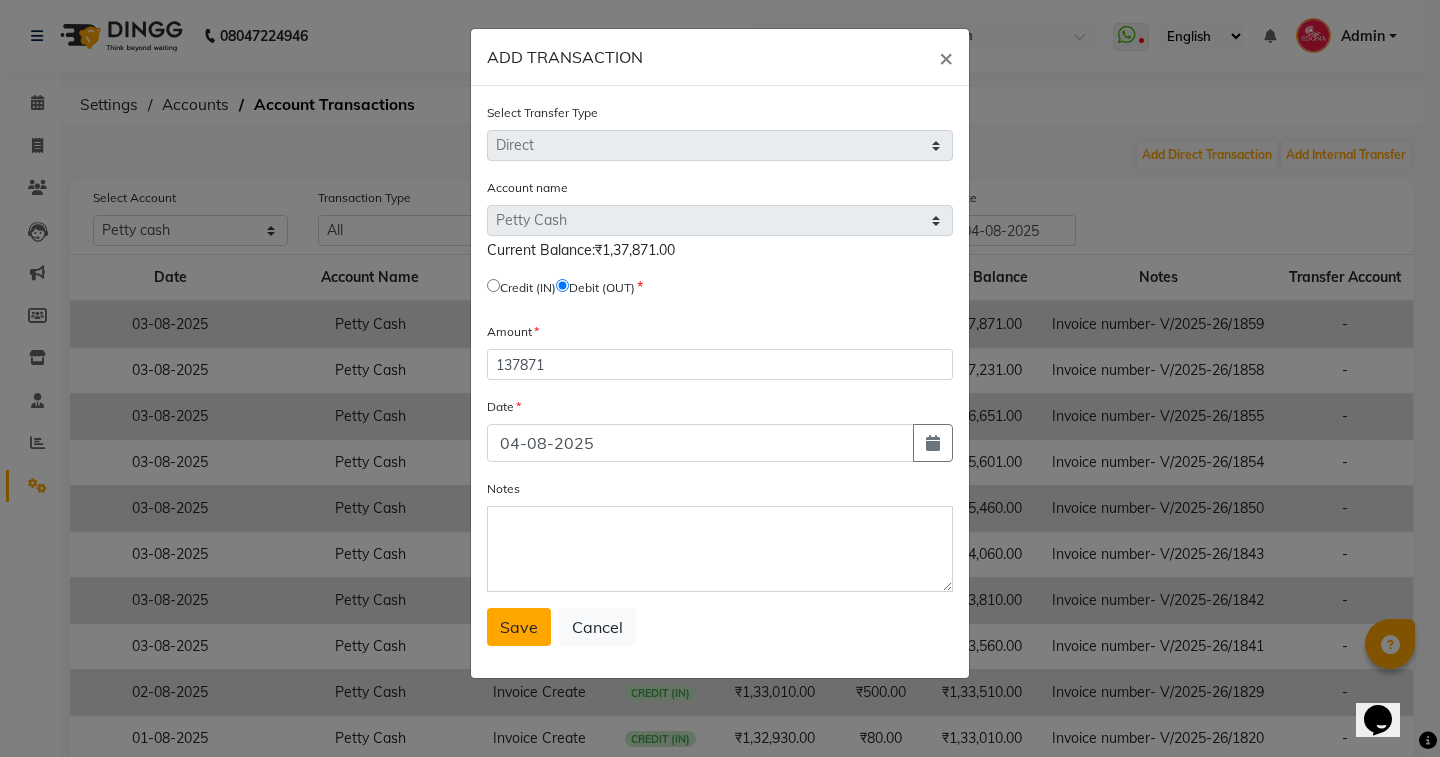click on "Save" at bounding box center [519, 627] 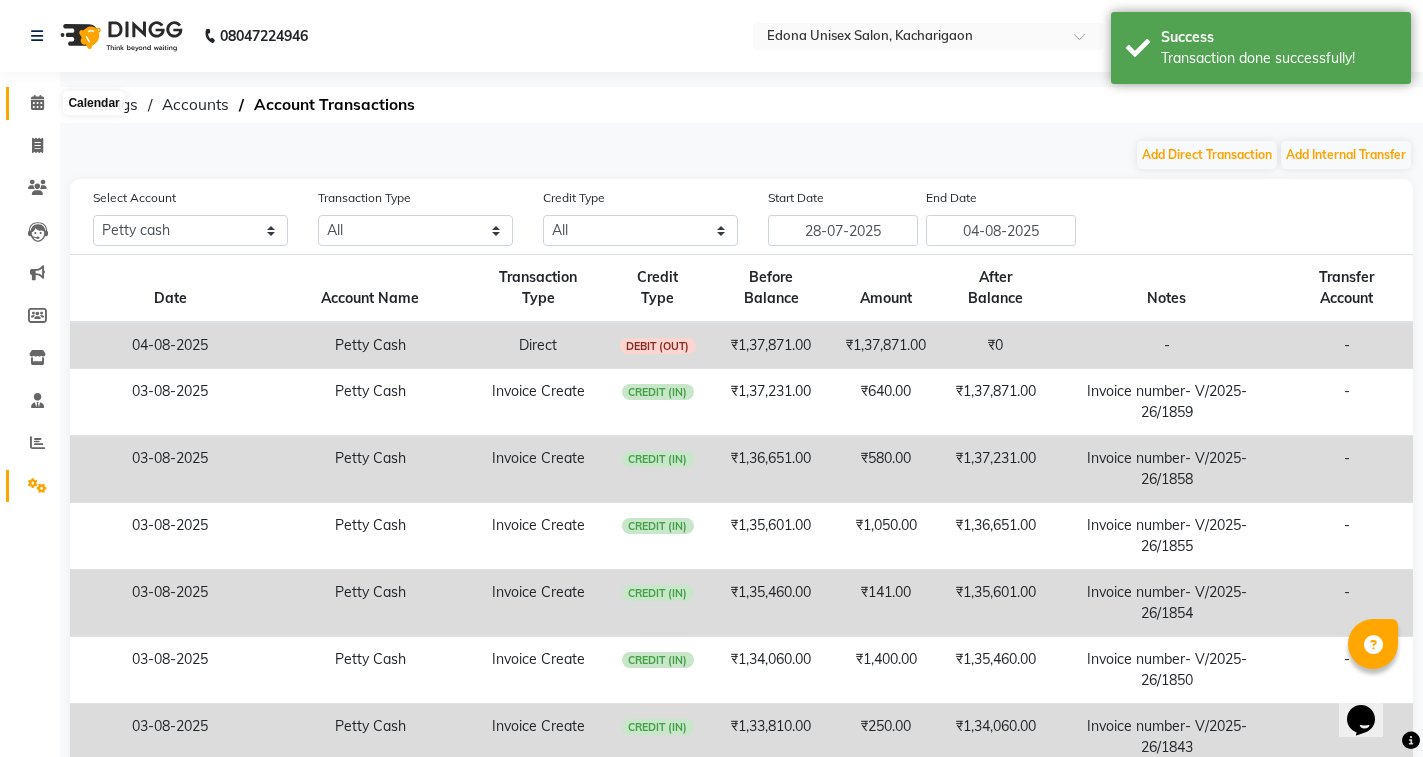 click 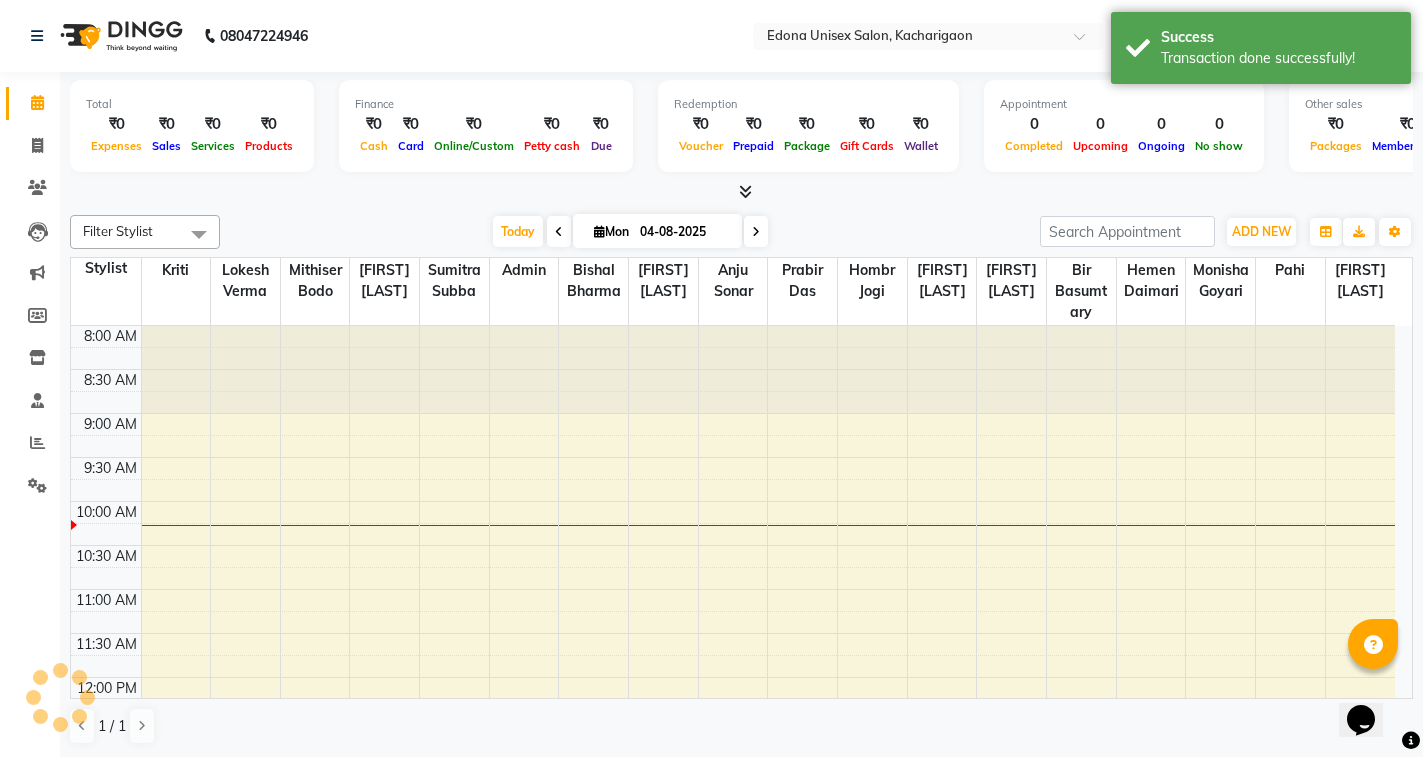 scroll, scrollTop: 0, scrollLeft: 0, axis: both 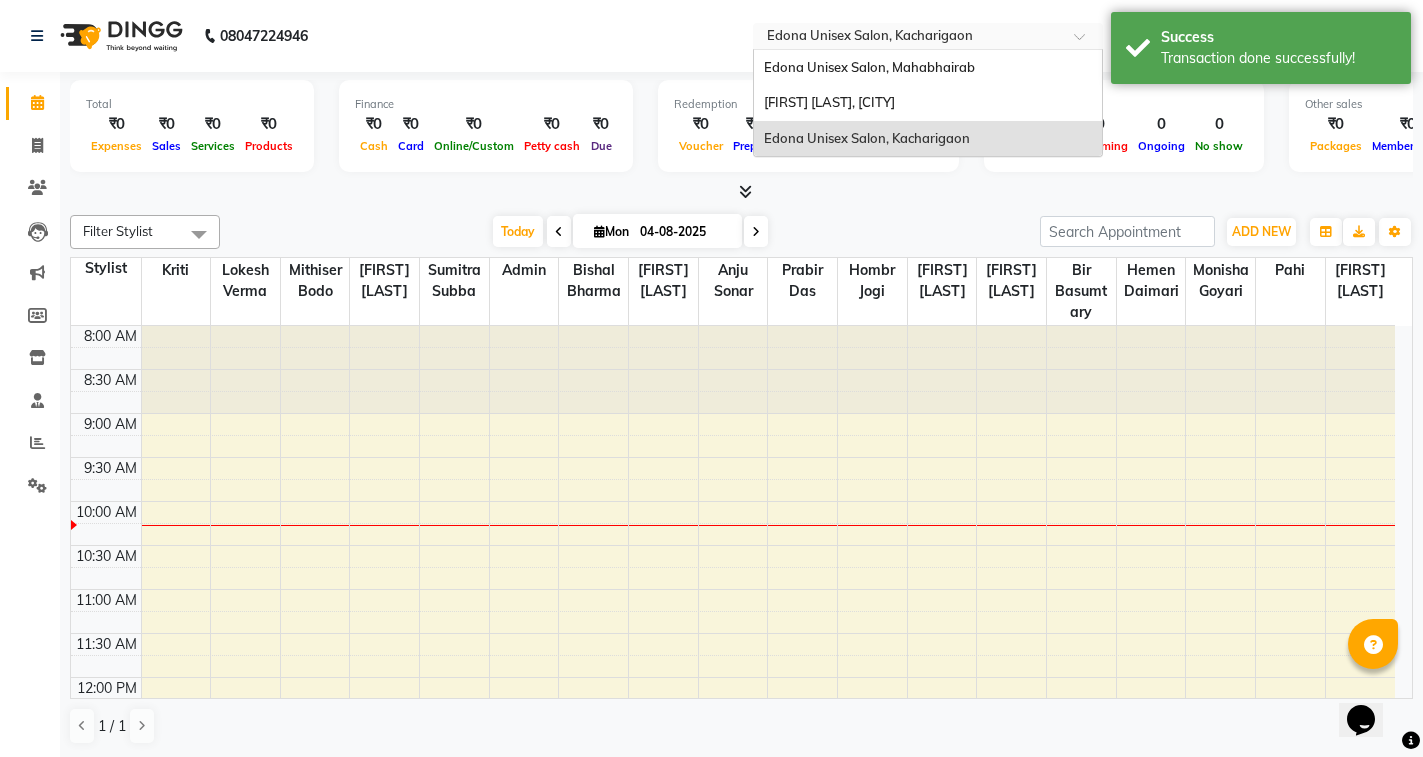 click at bounding box center [908, 38] 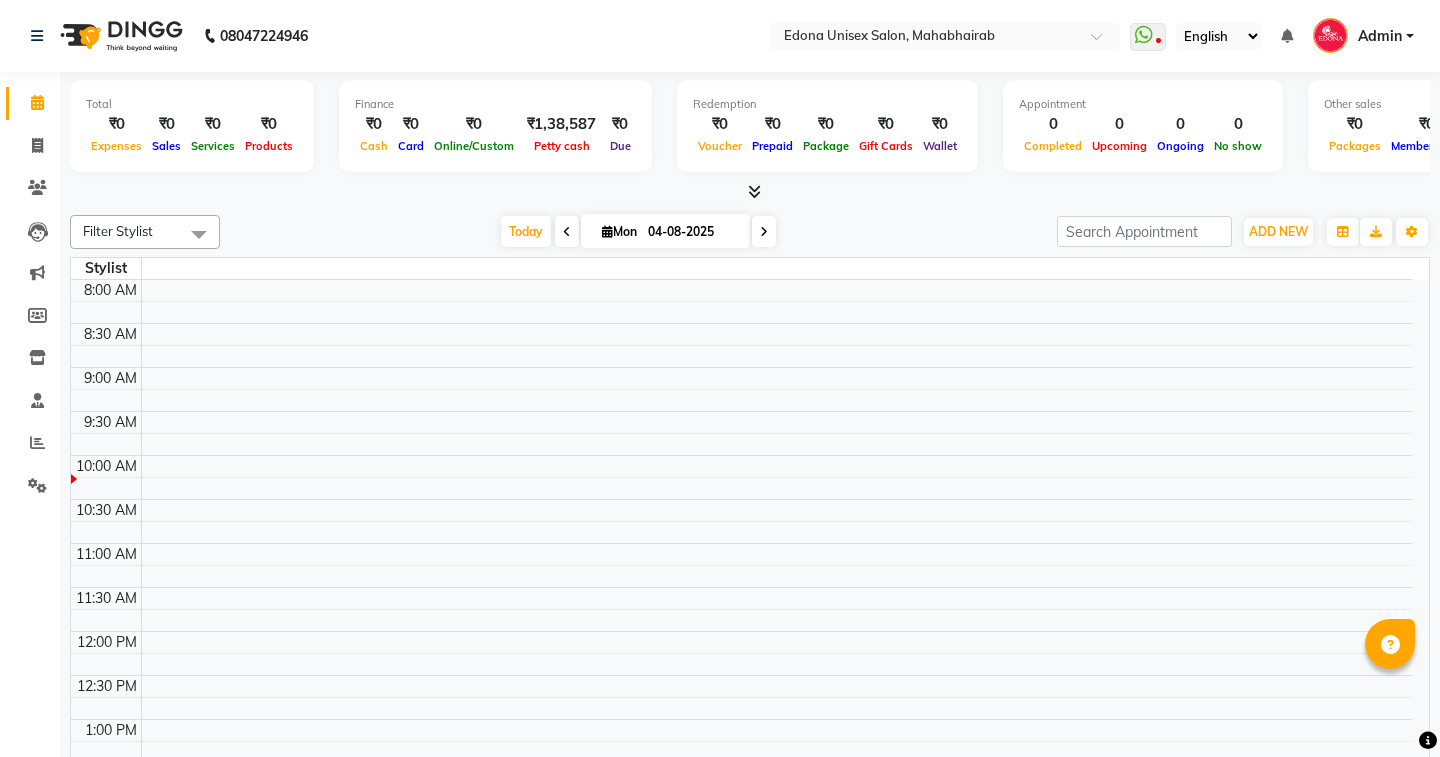 select on "en" 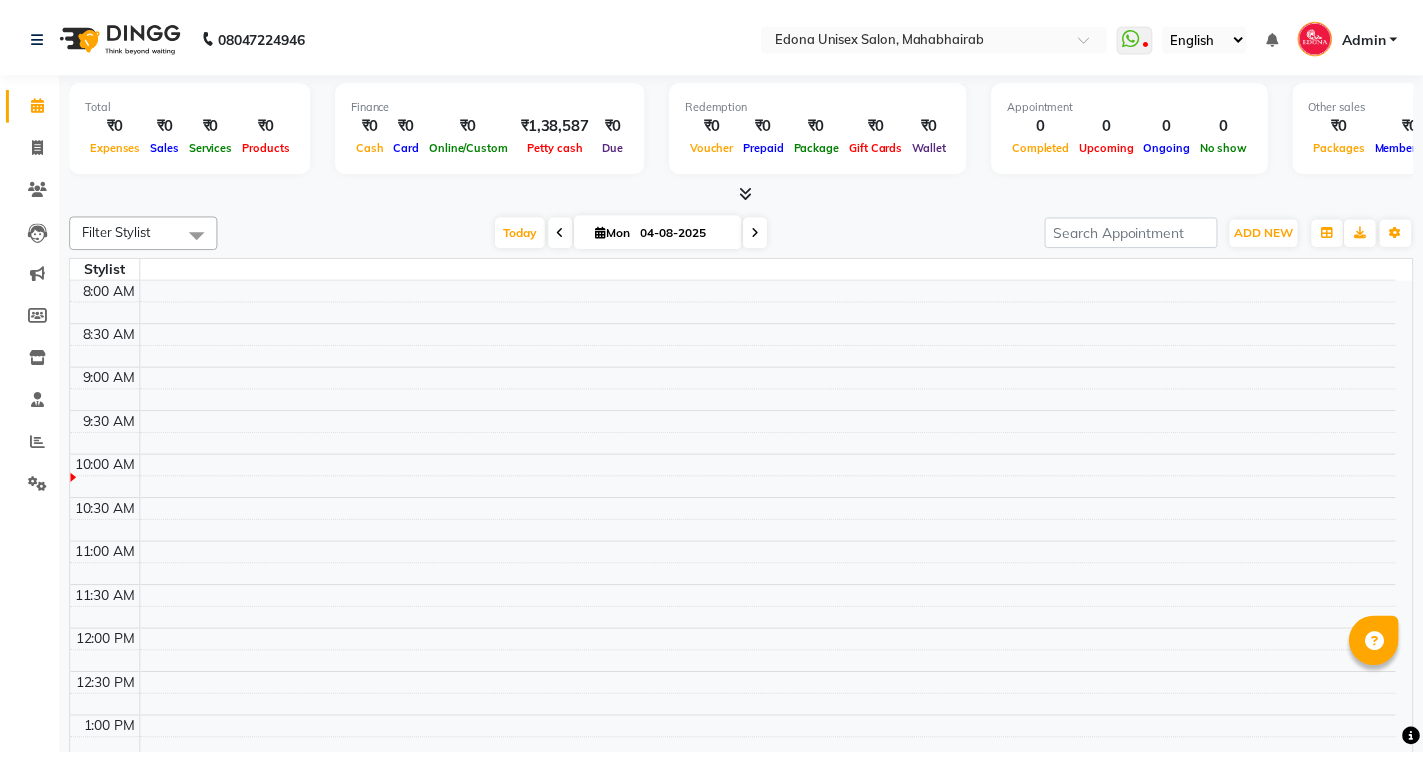 scroll, scrollTop: 0, scrollLeft: 0, axis: both 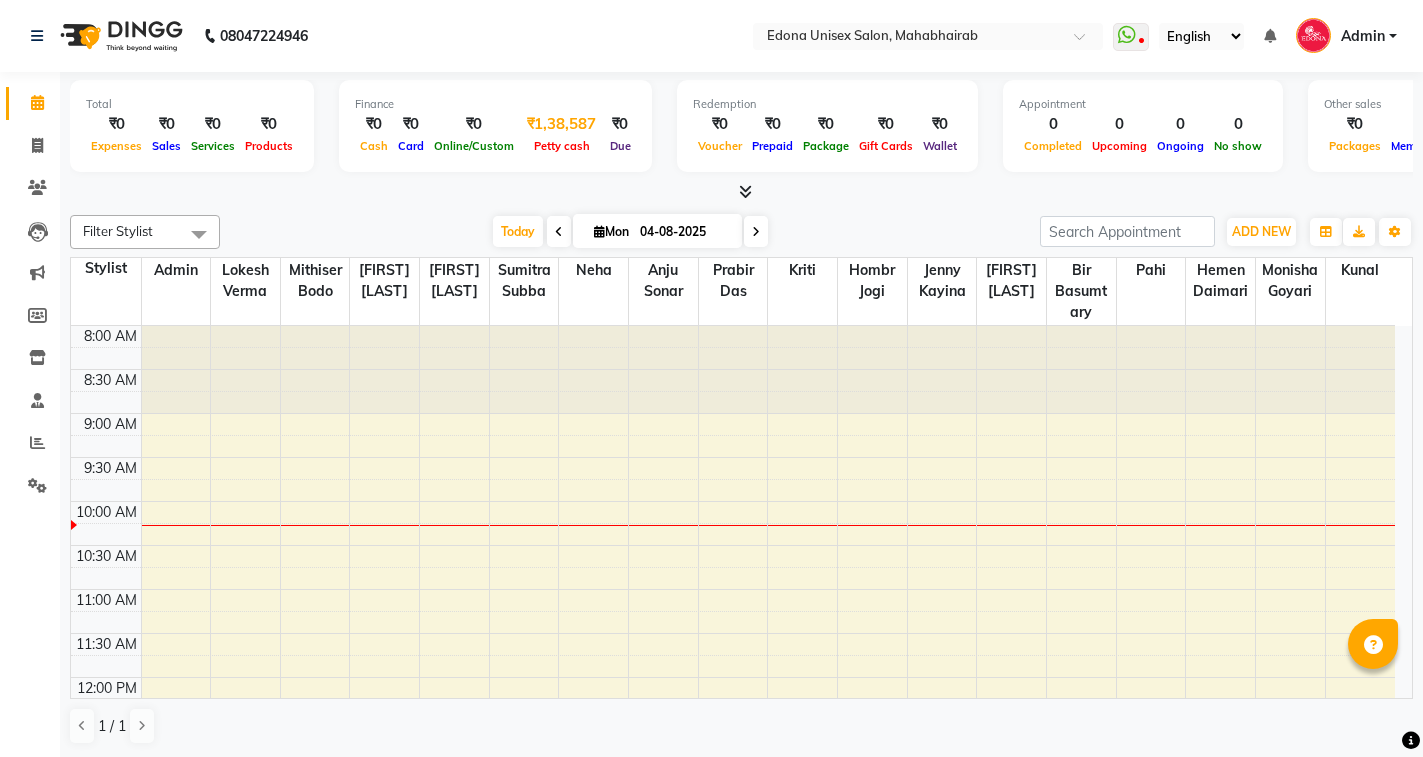click on "₹1,38,587" at bounding box center (561, 124) 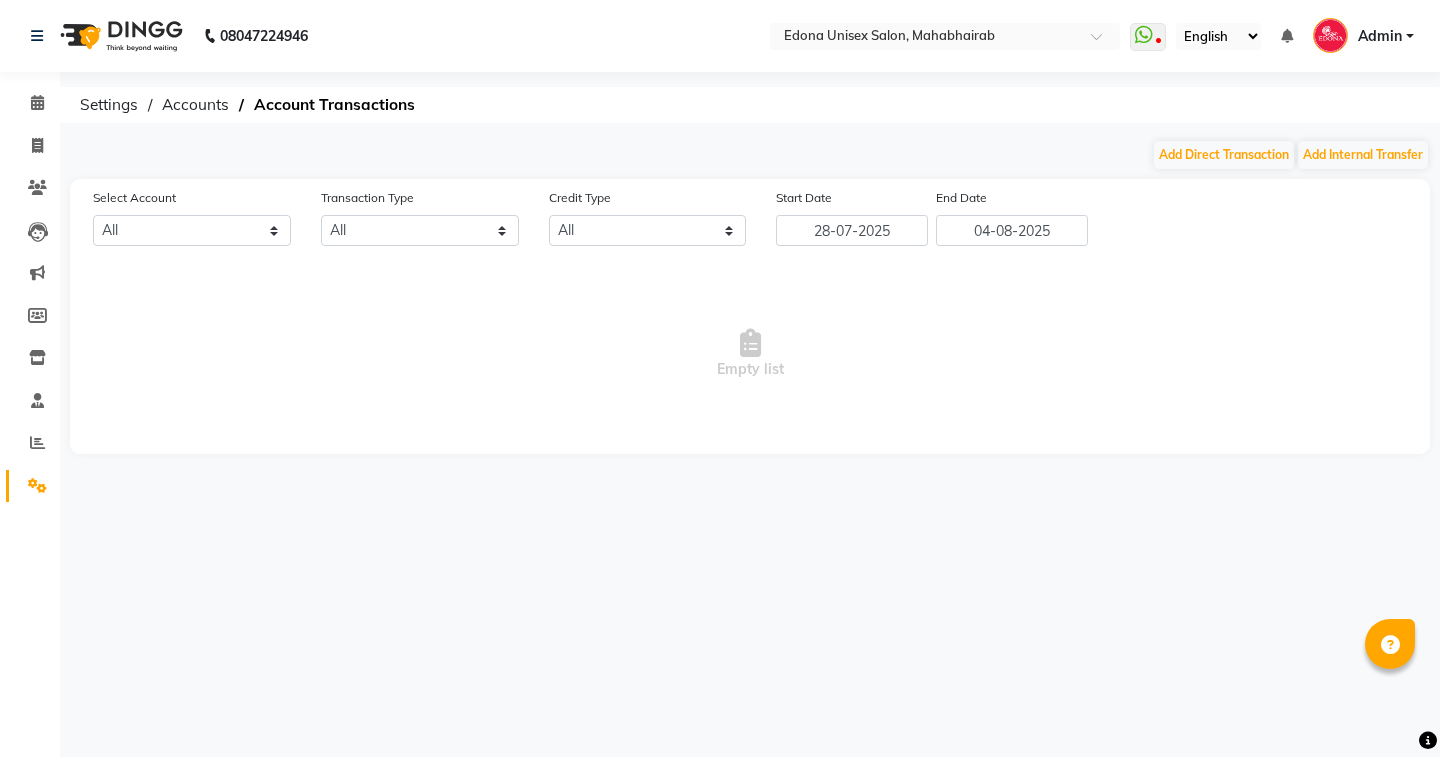 select on "4319" 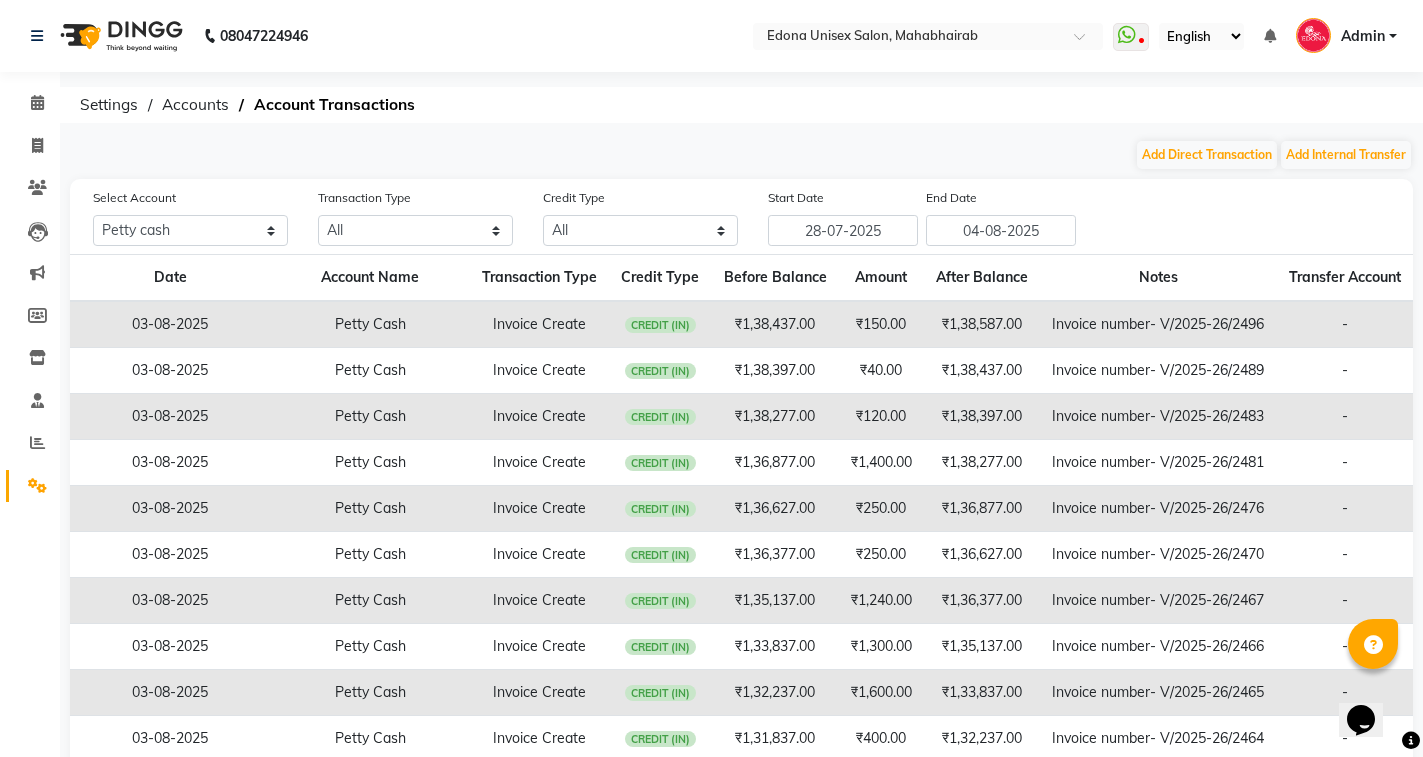 scroll, scrollTop: 0, scrollLeft: 0, axis: both 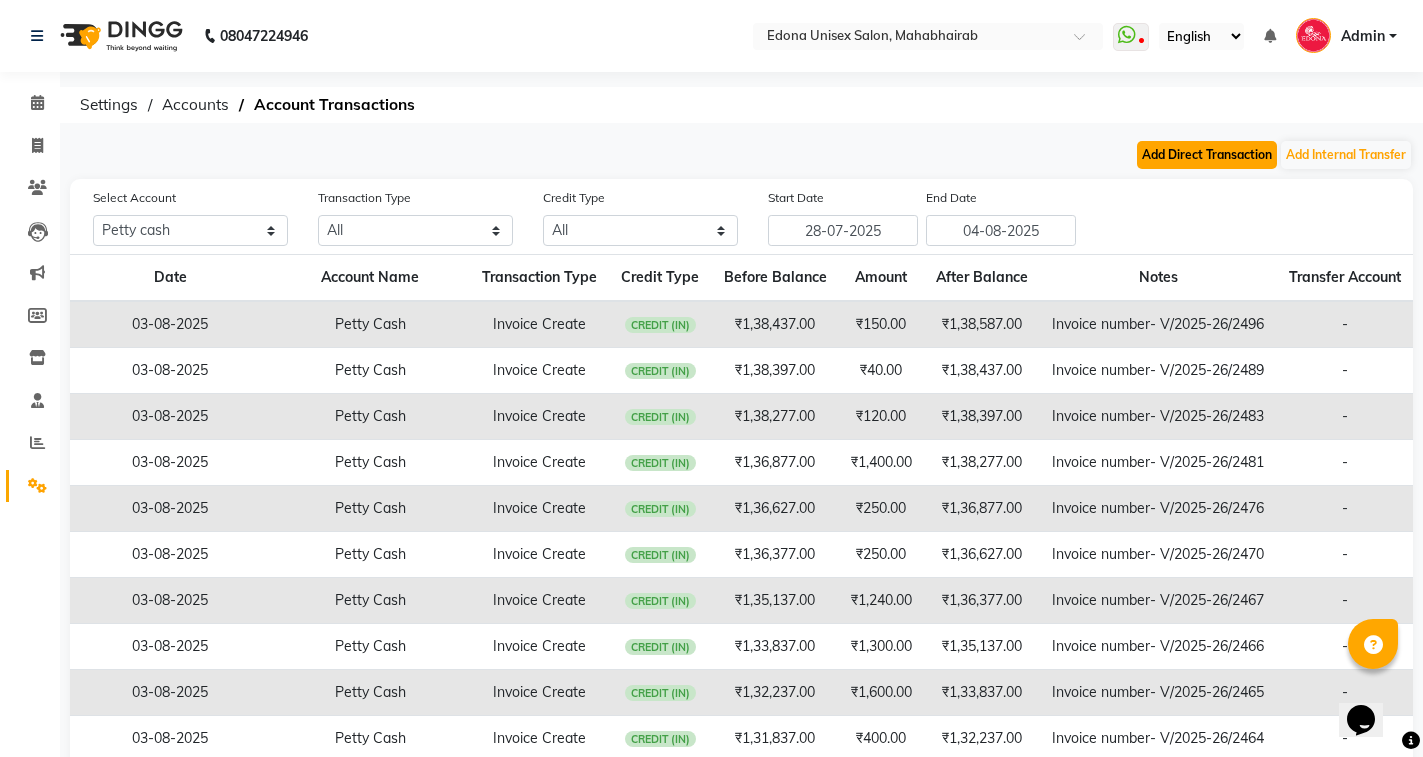 click on "Add Direct Transaction" 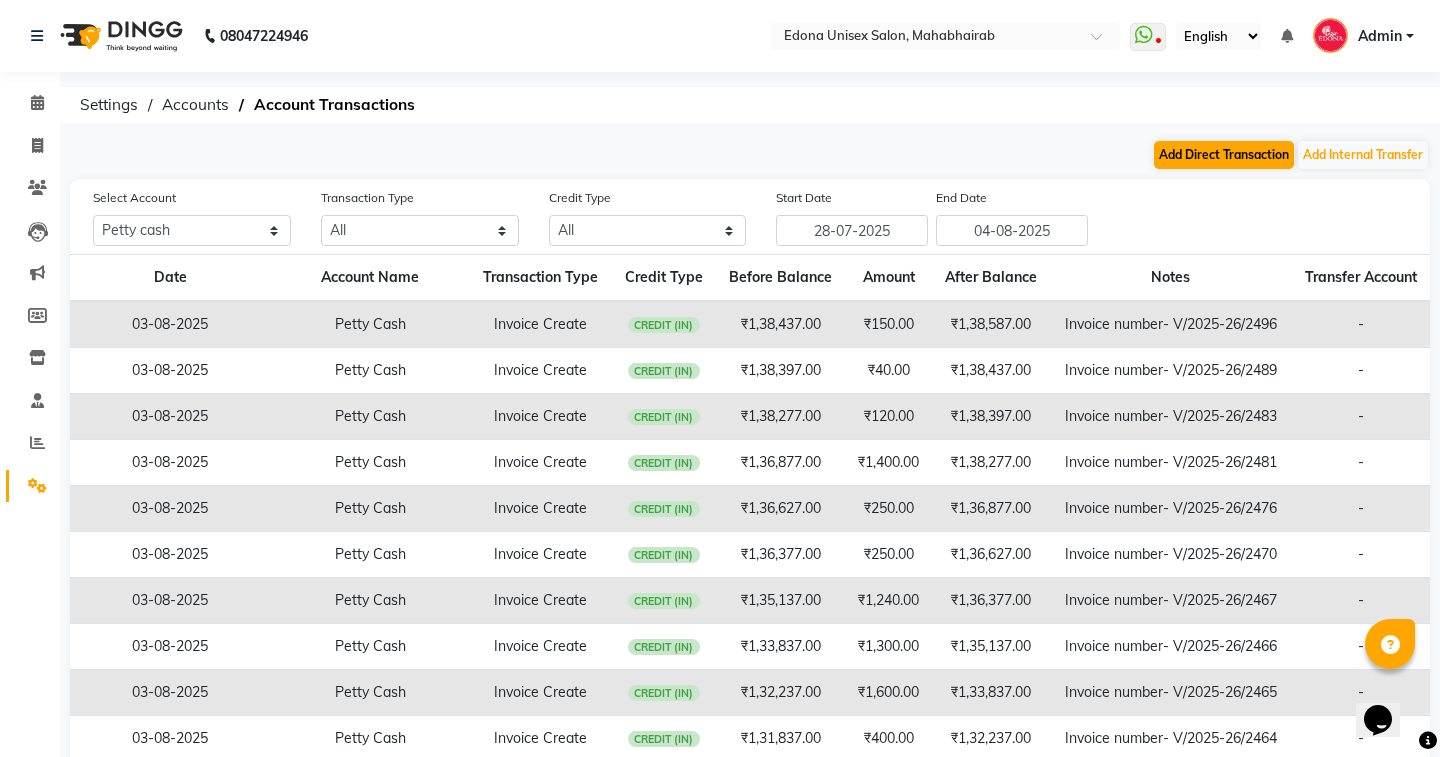 select on "direct" 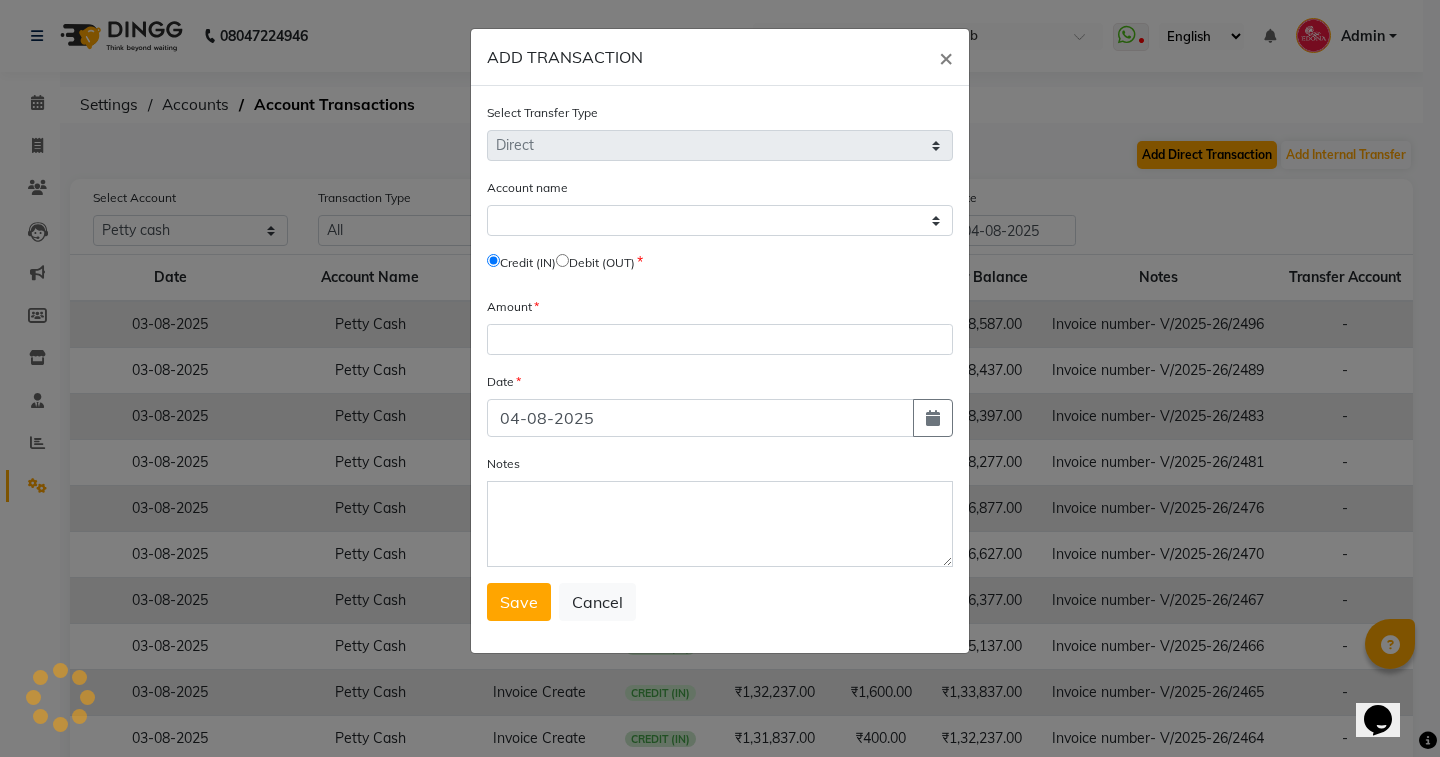 select on "4319" 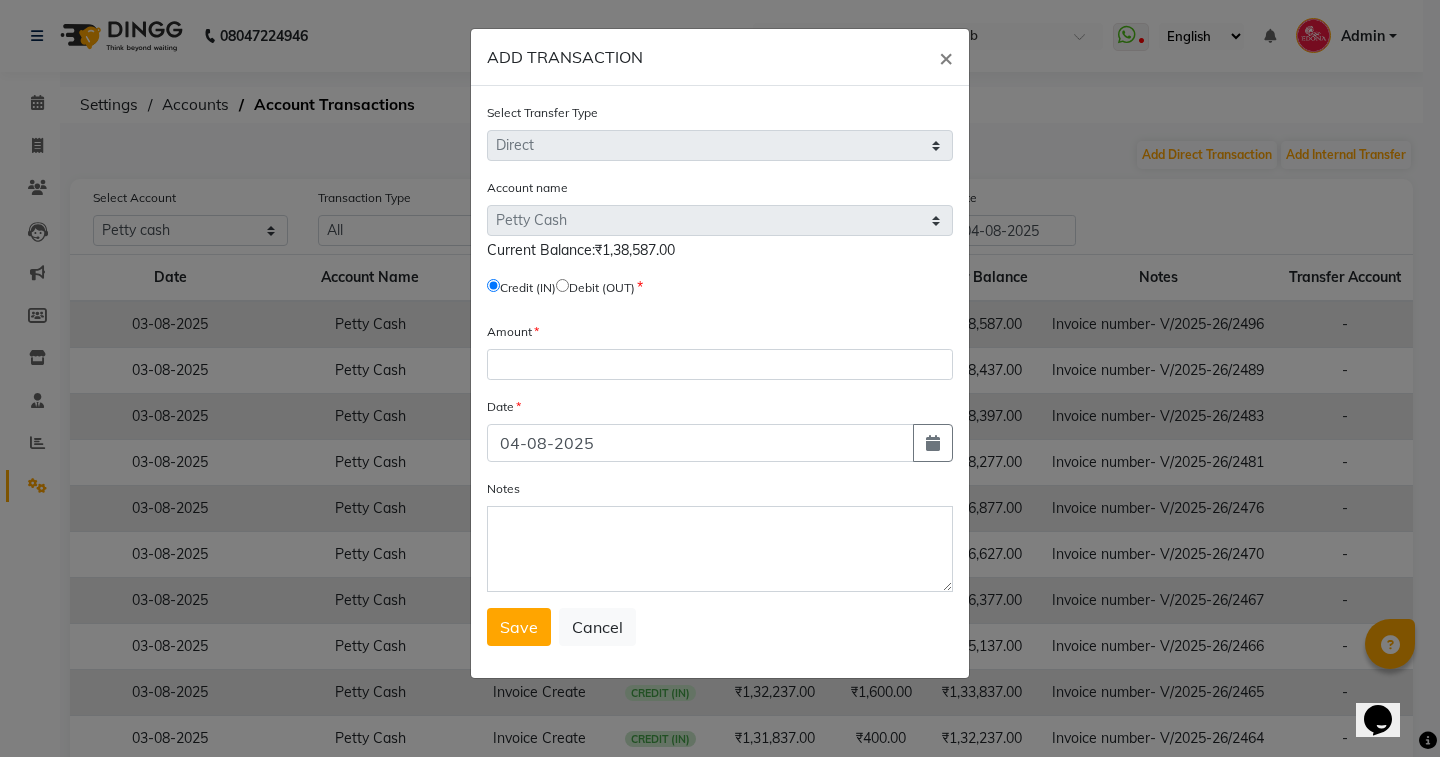 click 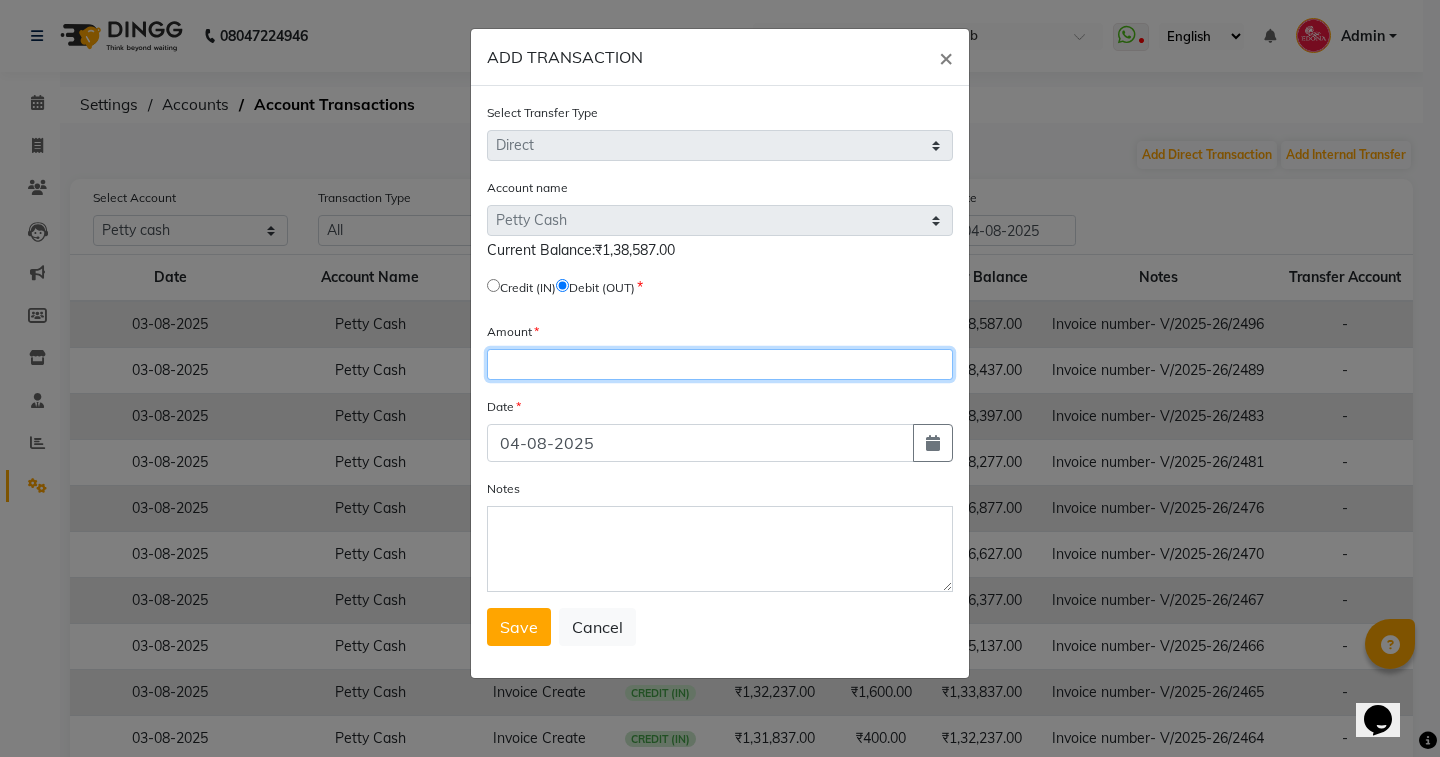 click 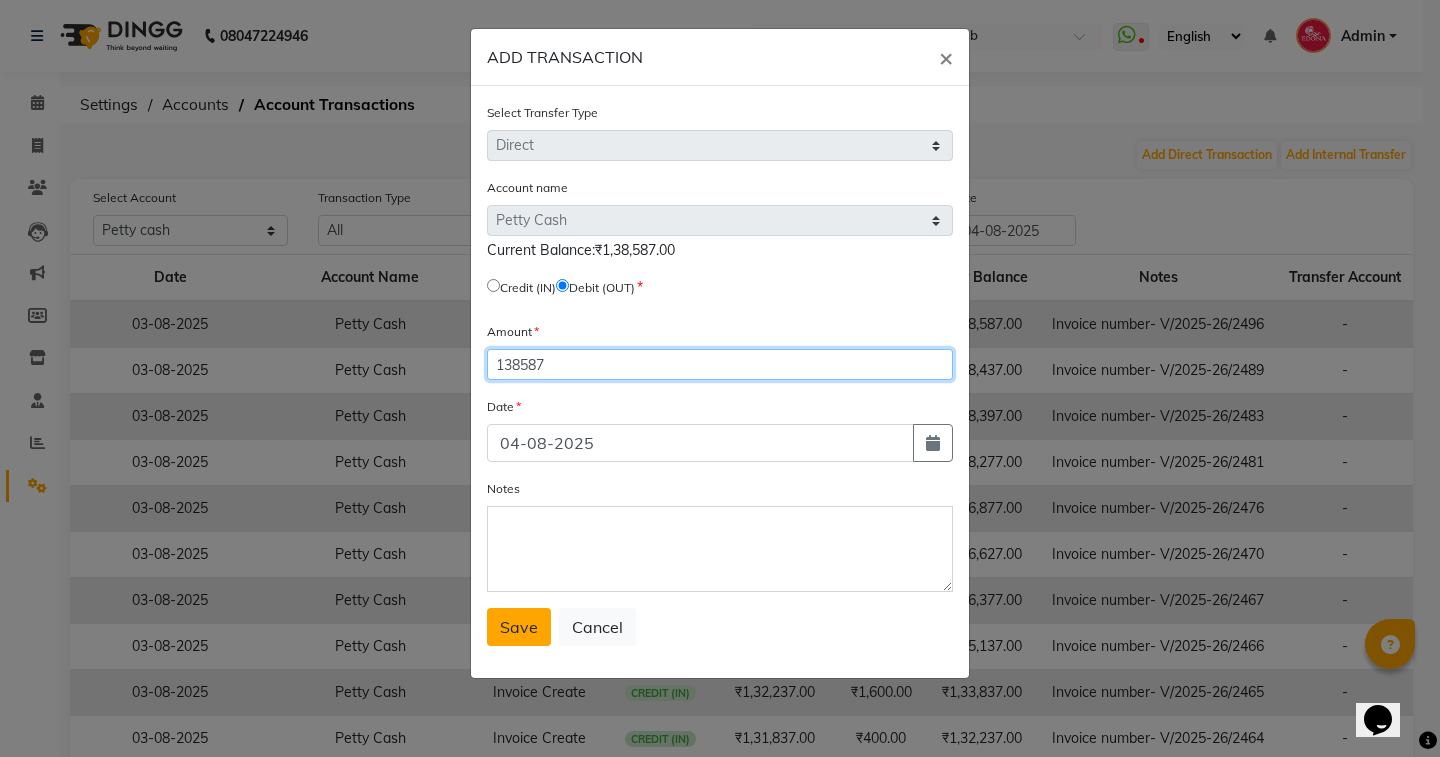 type on "138587" 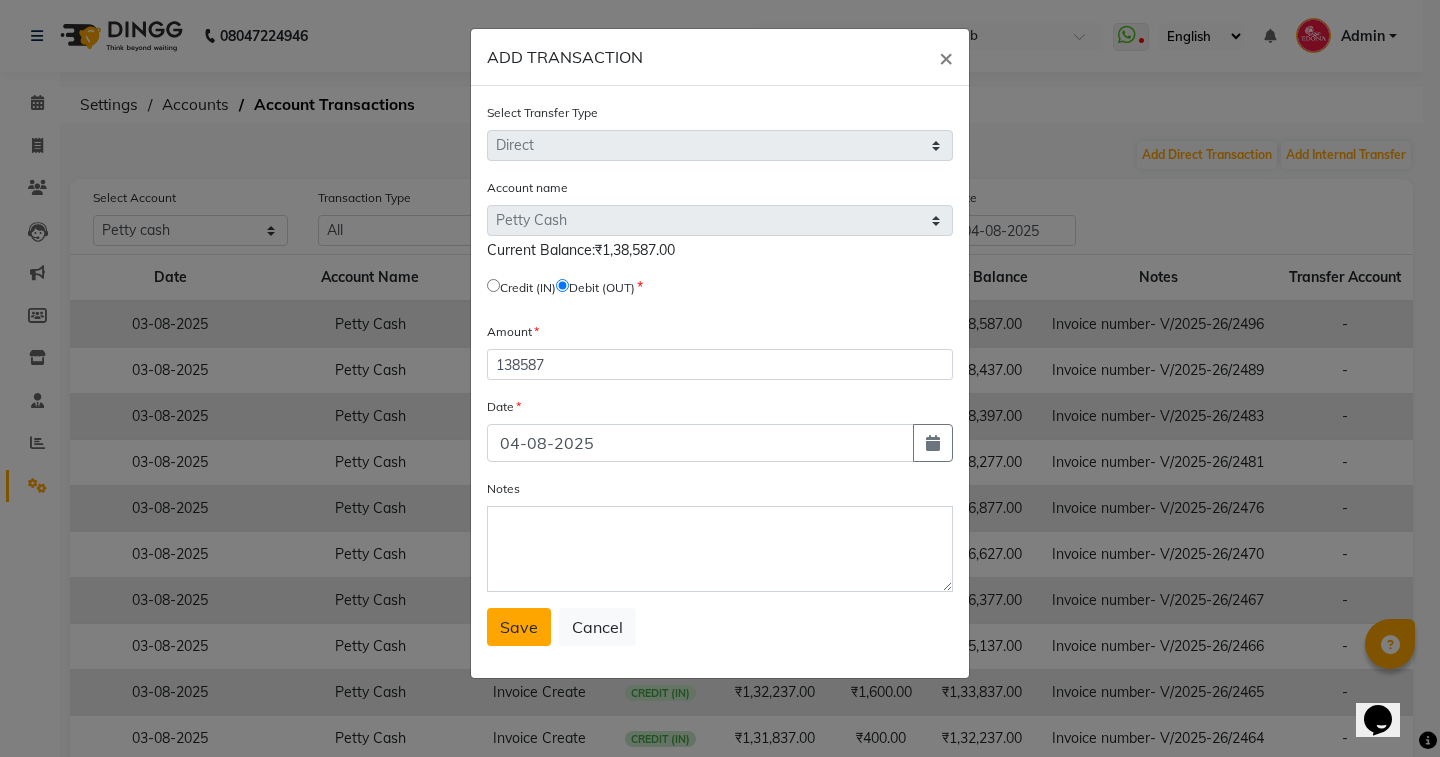 click on "Save" at bounding box center (519, 627) 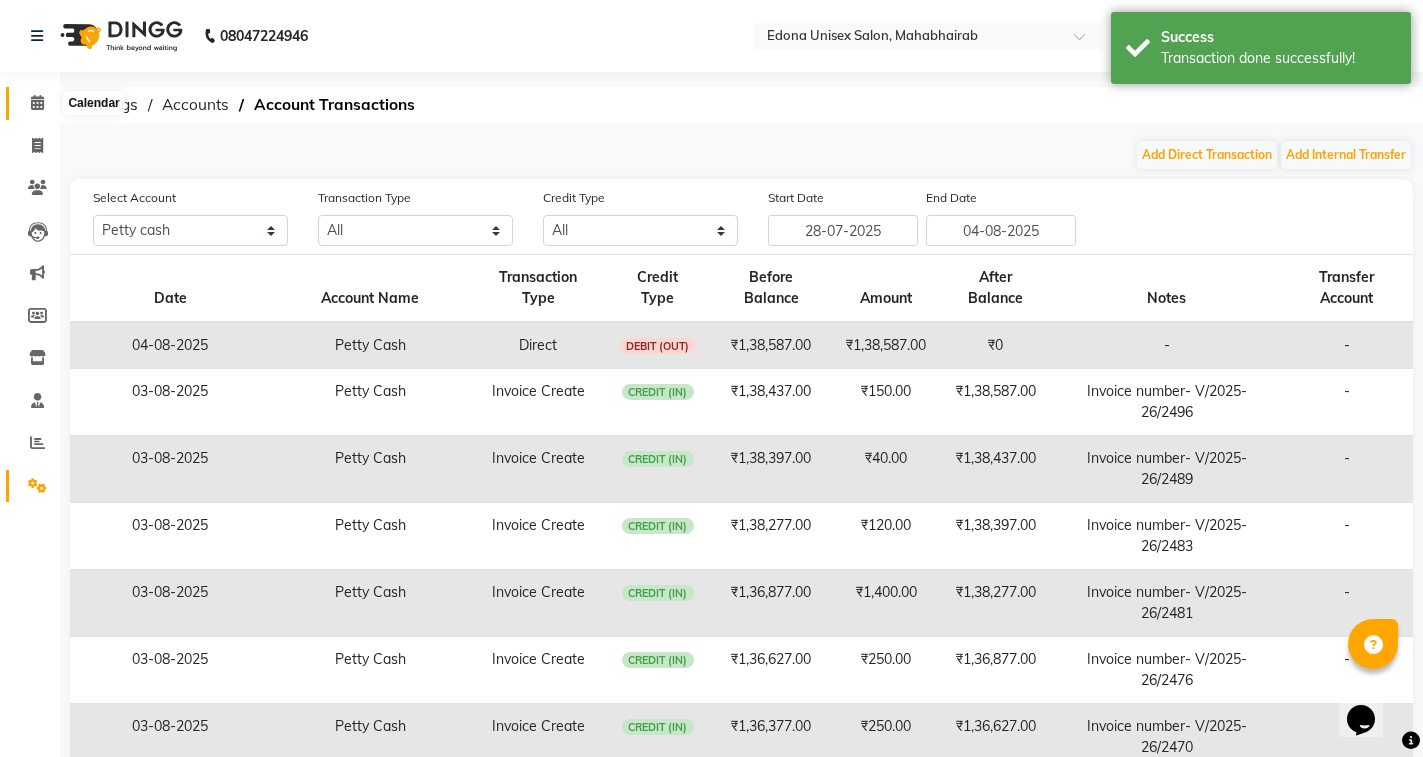 click 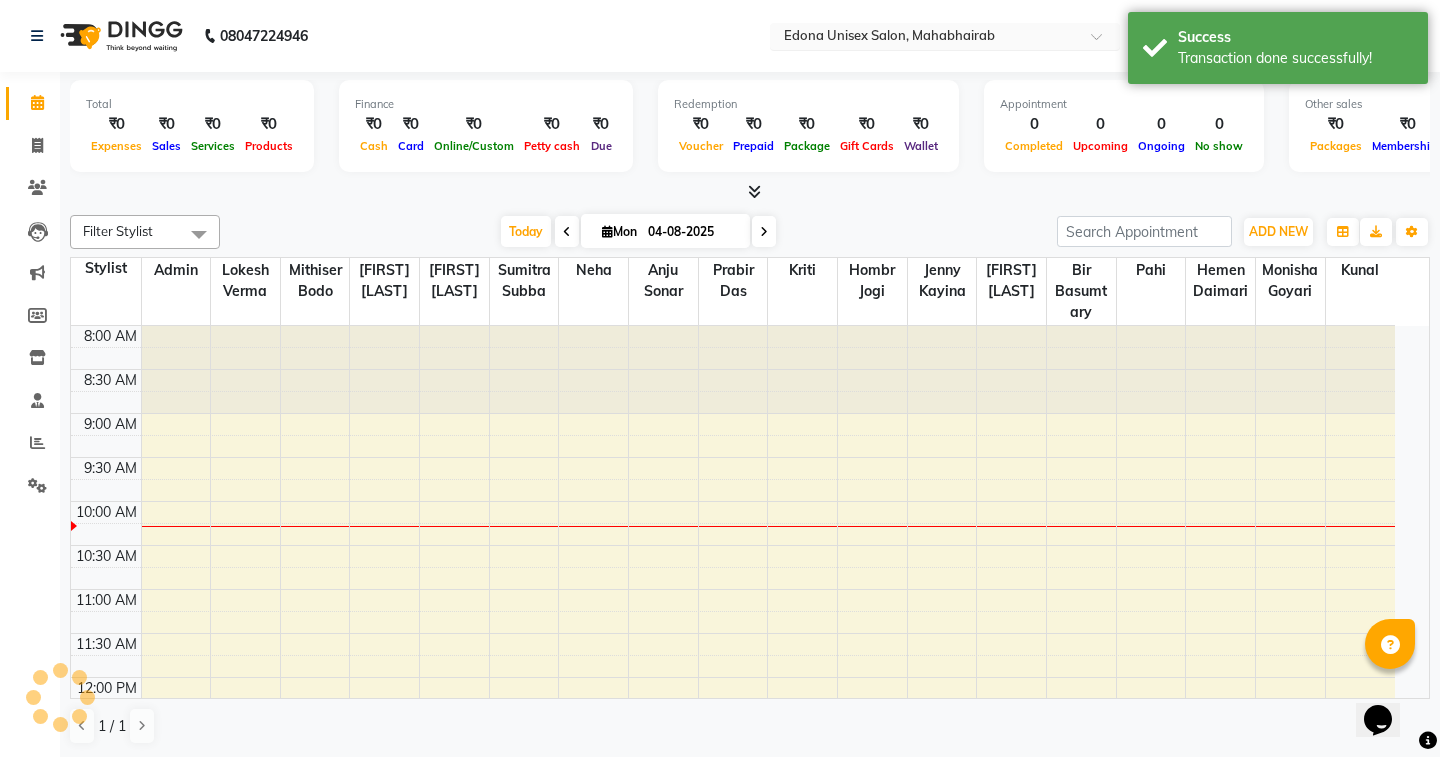 click at bounding box center [925, 38] 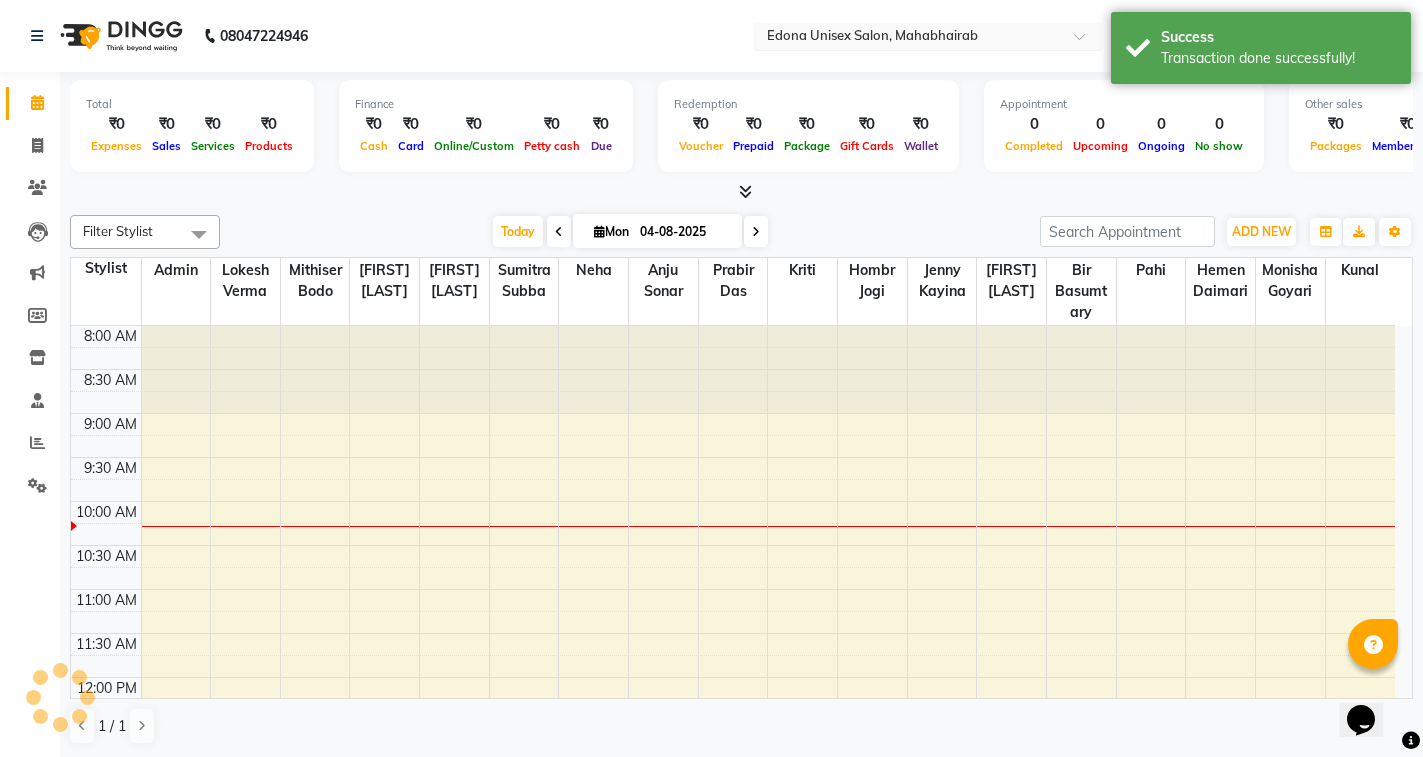 scroll, scrollTop: 0, scrollLeft: 0, axis: both 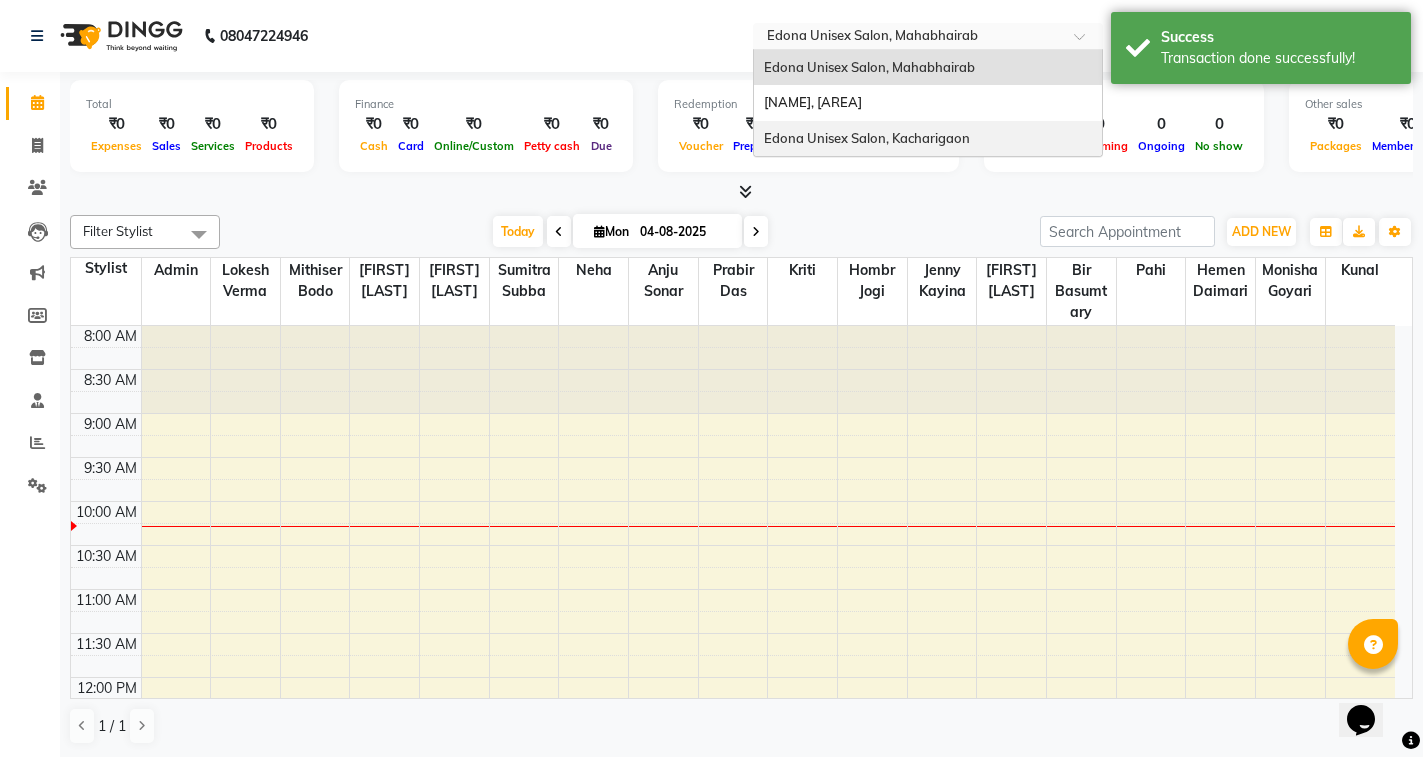 click on "Edona Unisex Salon, Kacharigaon" at bounding box center (867, 138) 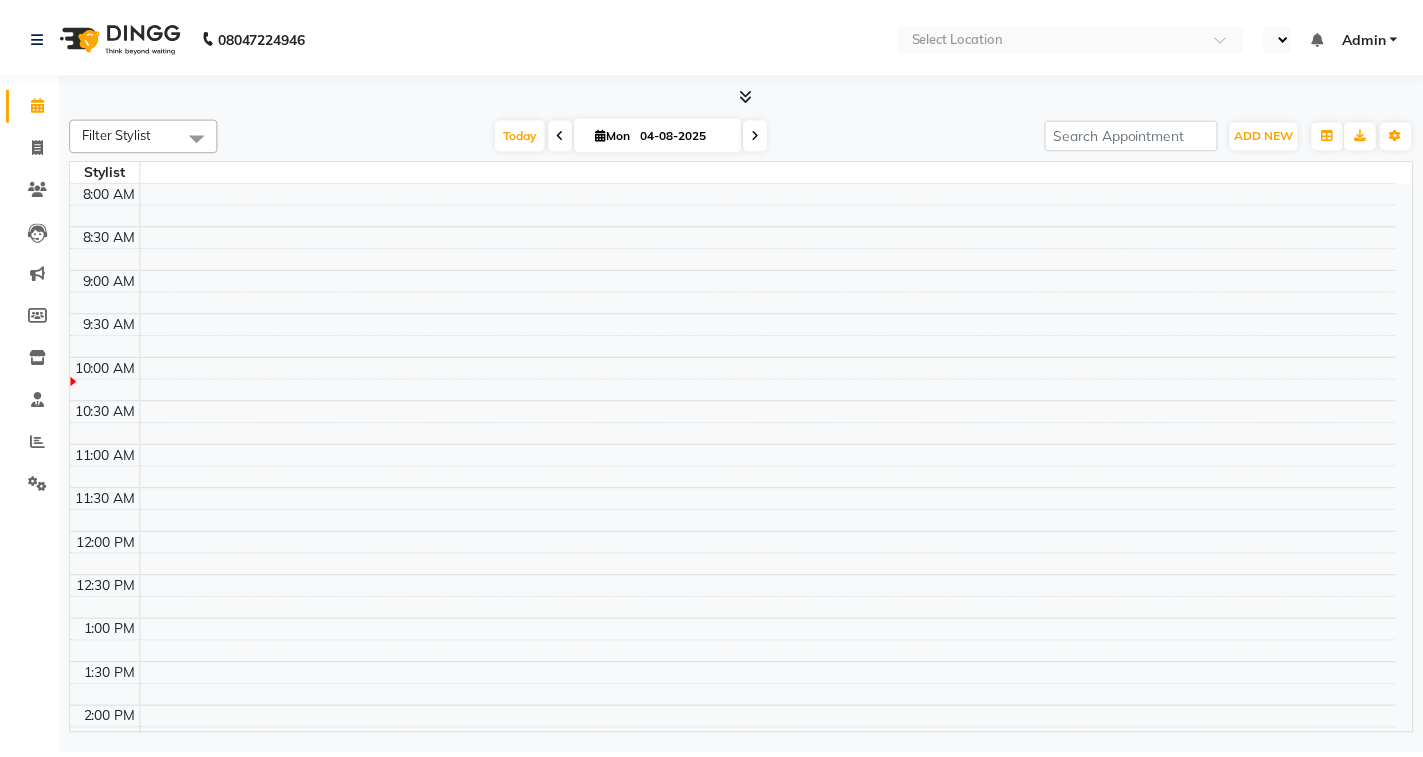scroll, scrollTop: 0, scrollLeft: 0, axis: both 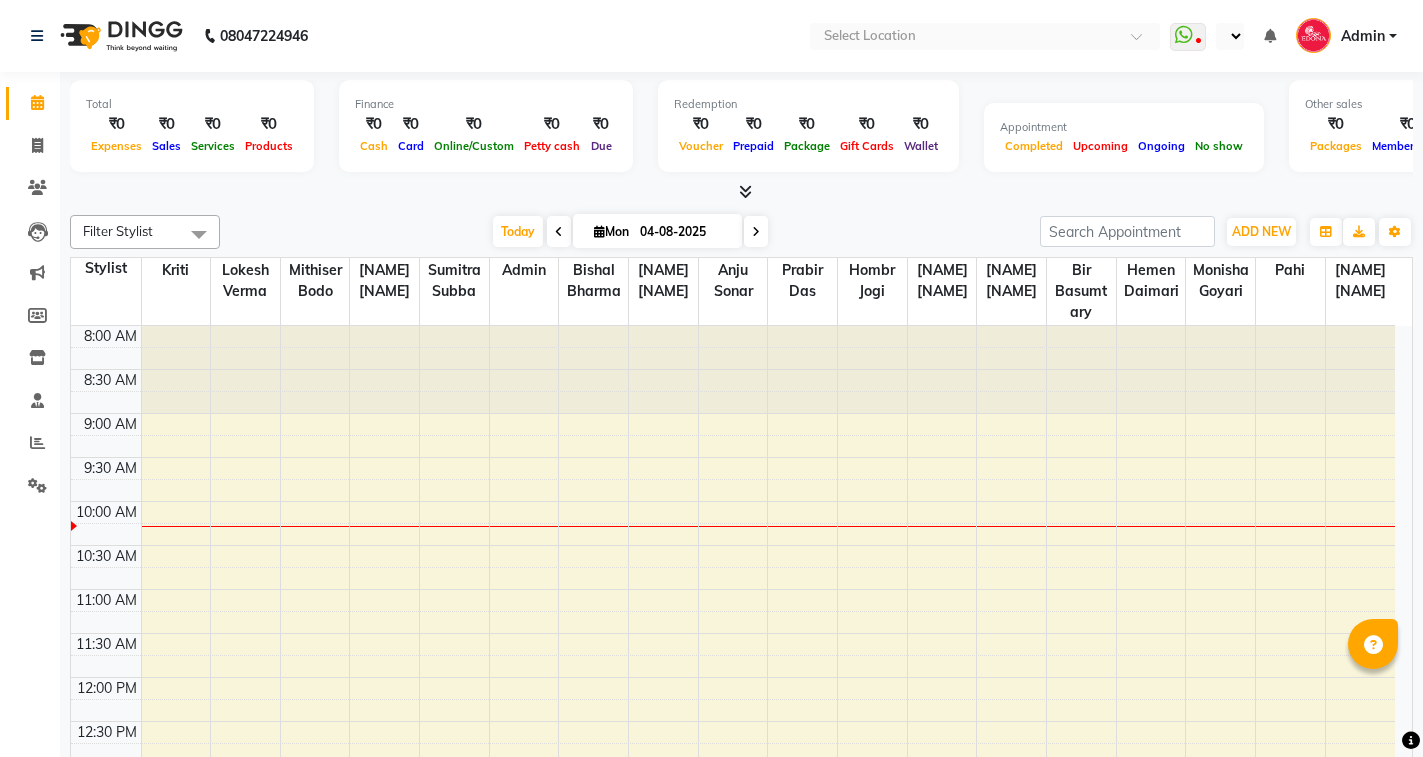 select on "en" 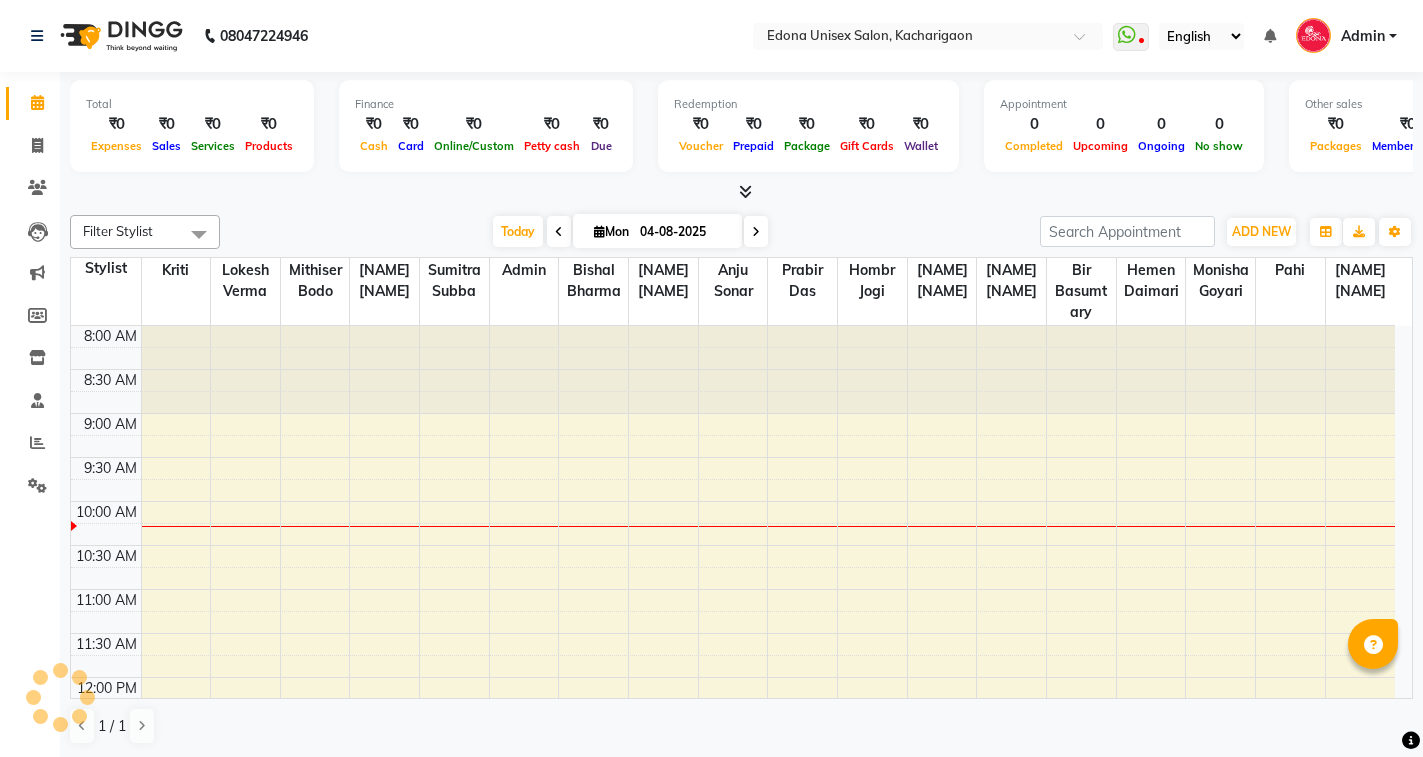 scroll, scrollTop: 0, scrollLeft: 0, axis: both 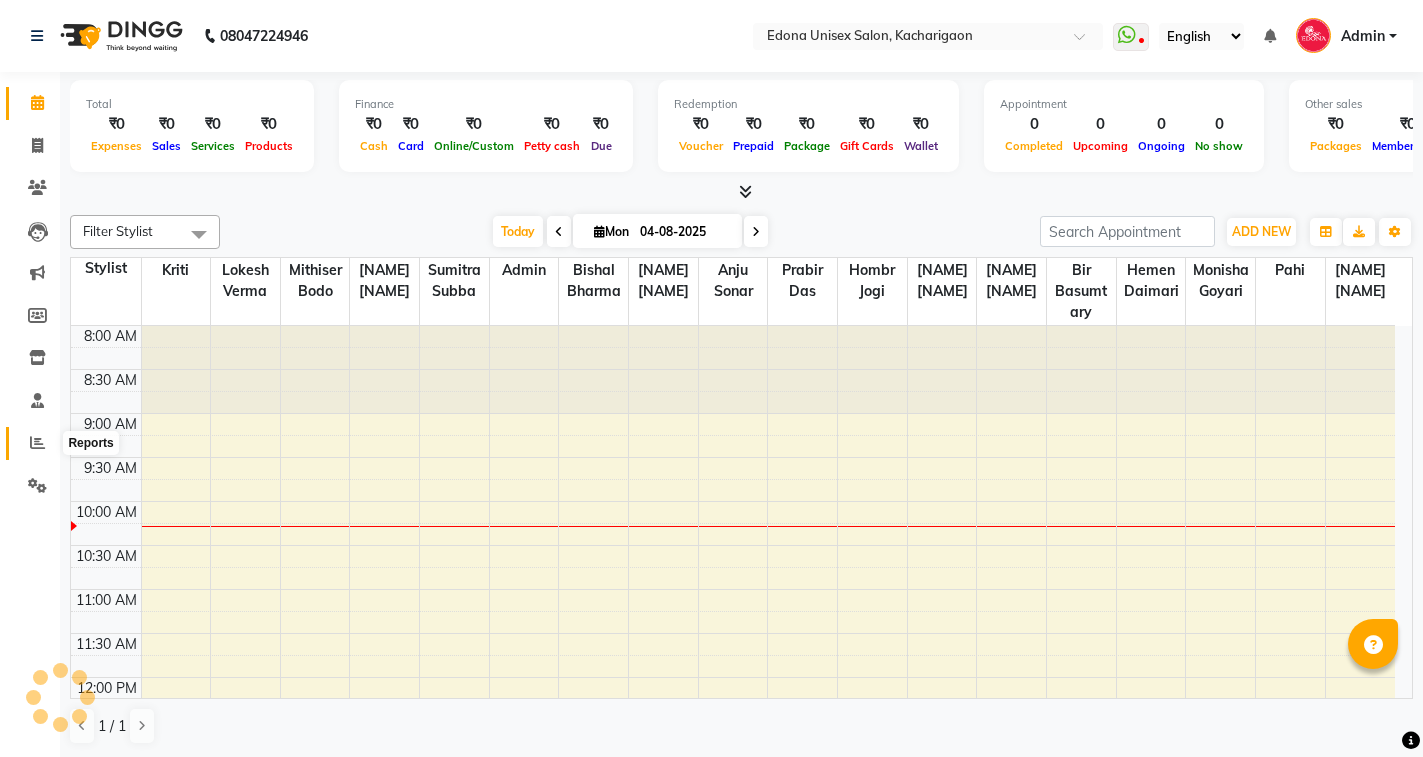 click 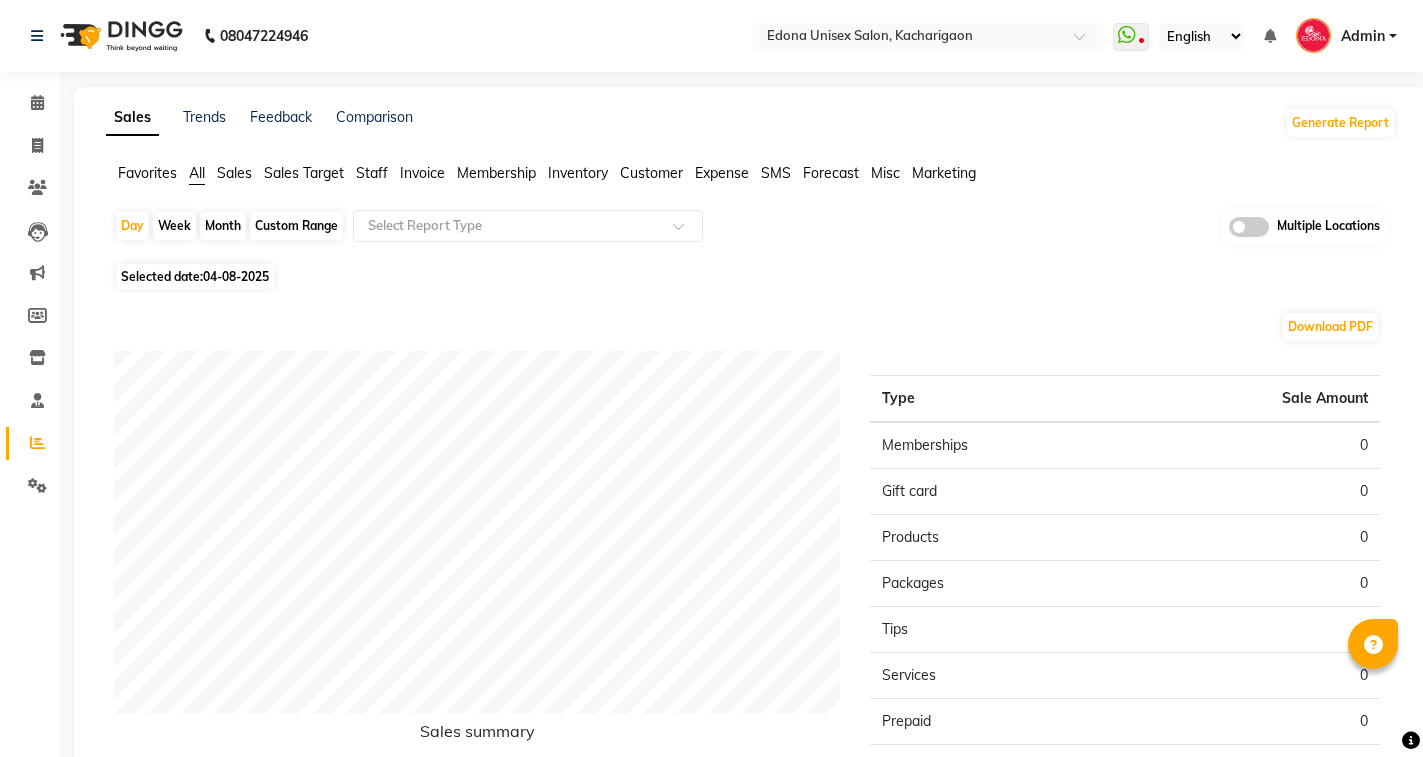 click on "Sales" 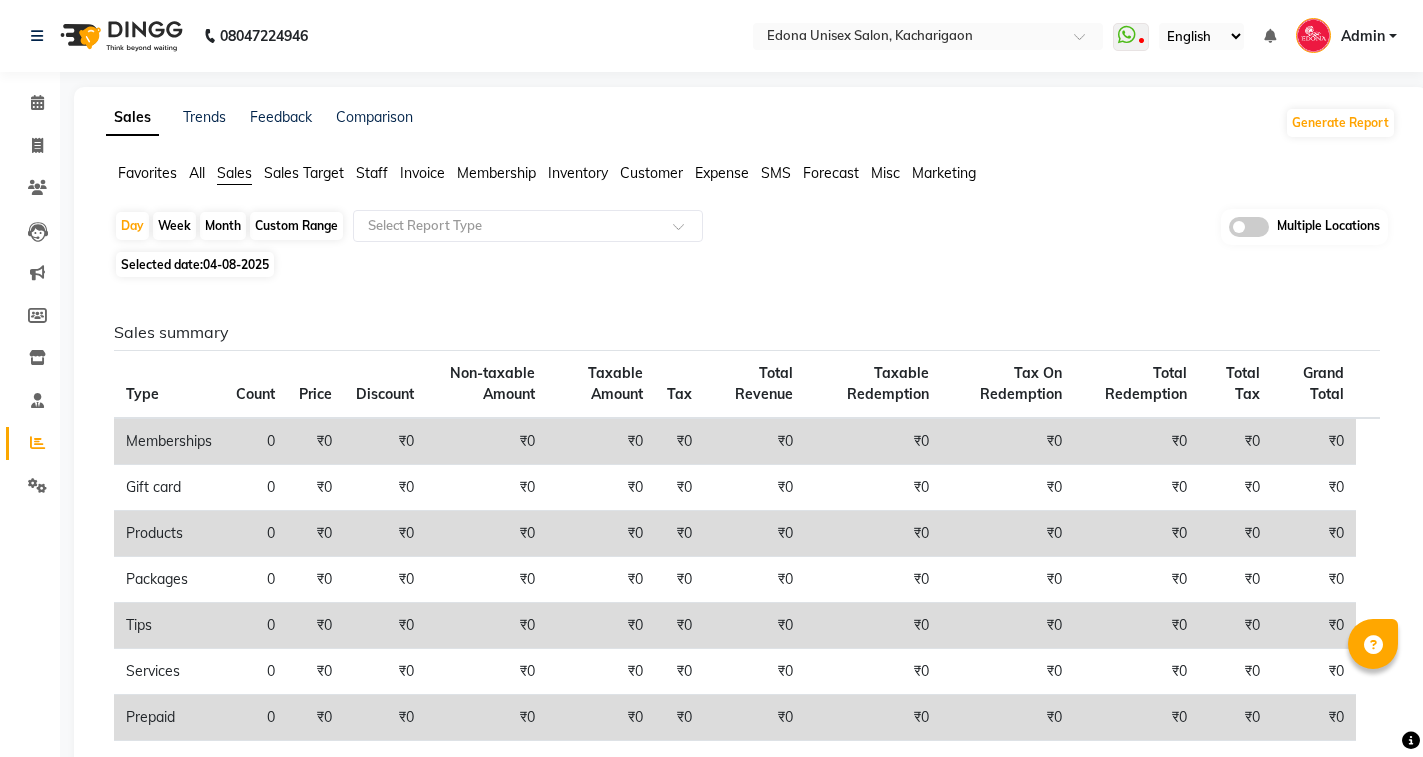 click on "04-08-2025" 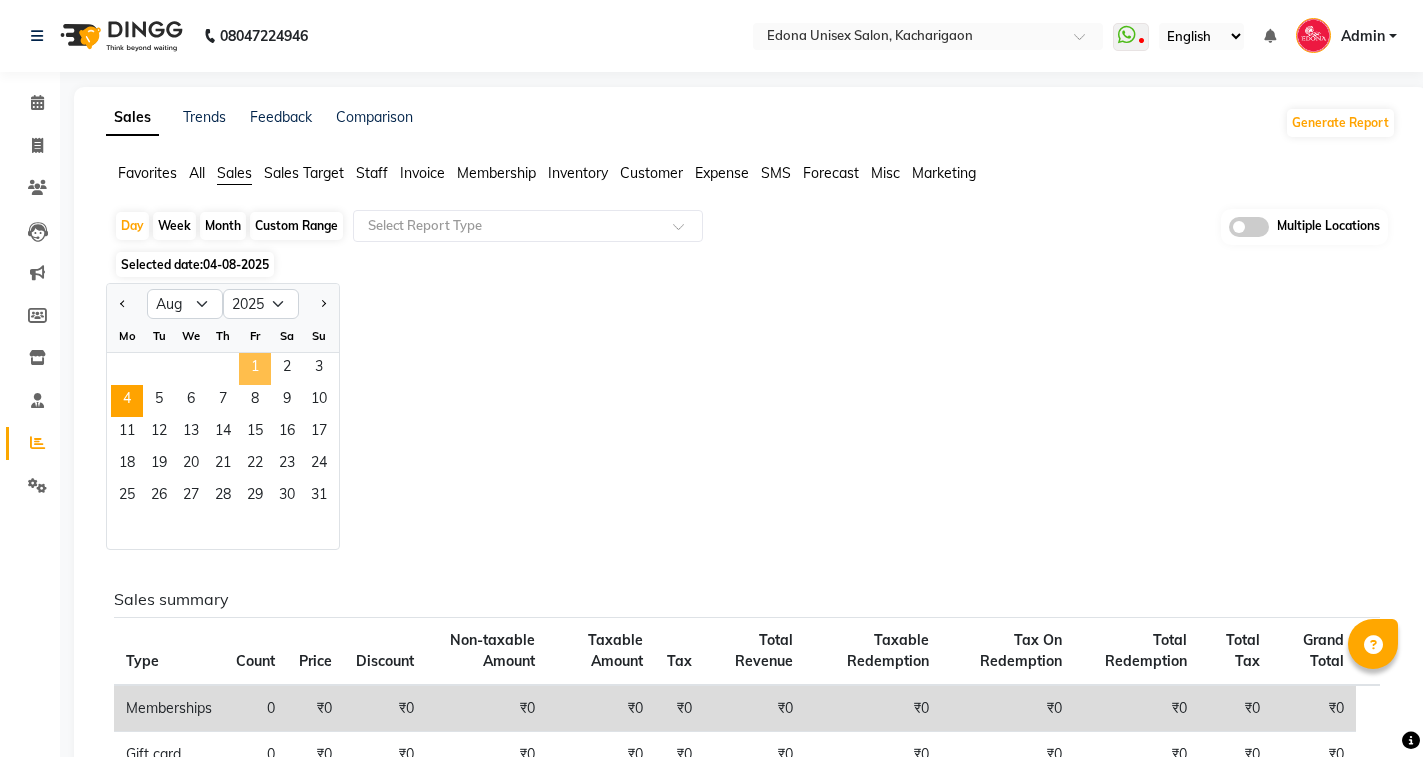 click on "1" 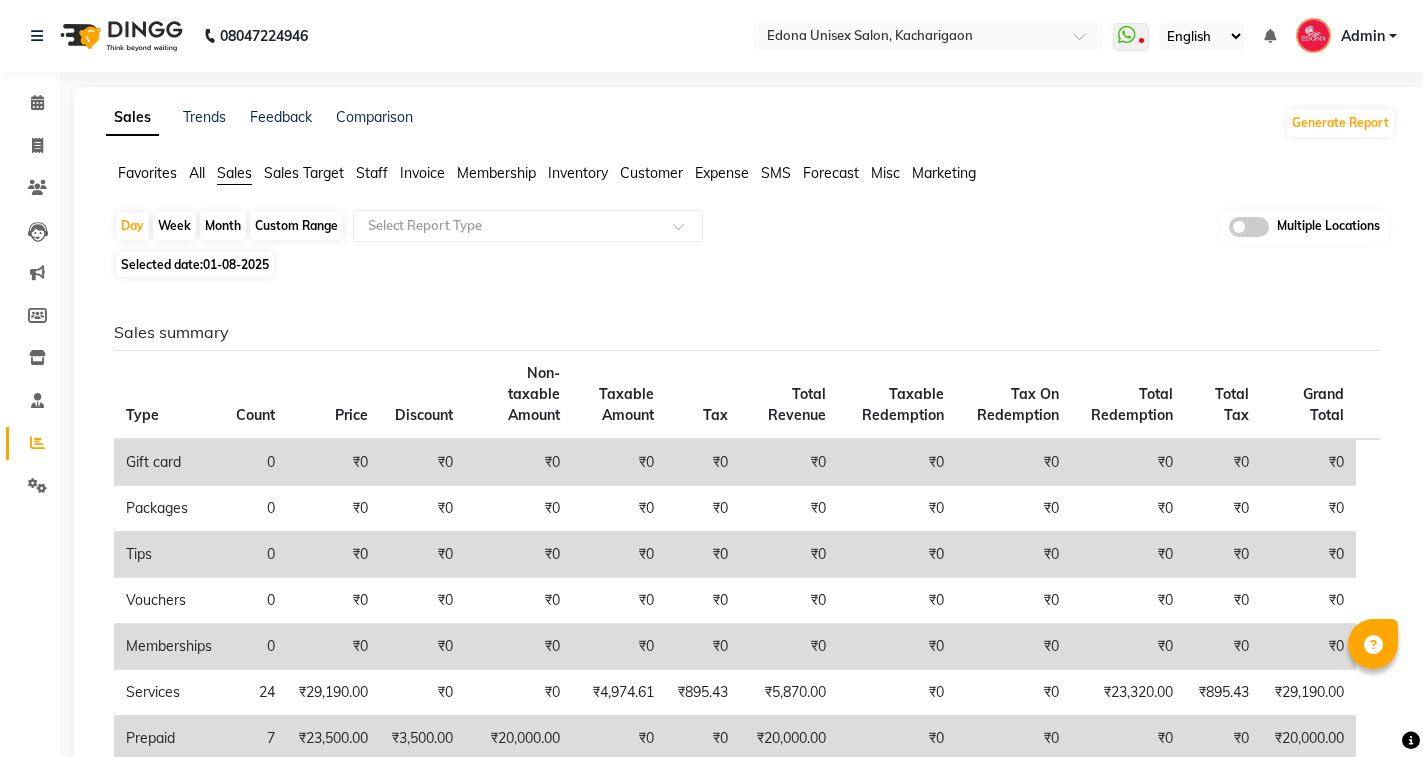 click on "Selected date:  01-08-2025" 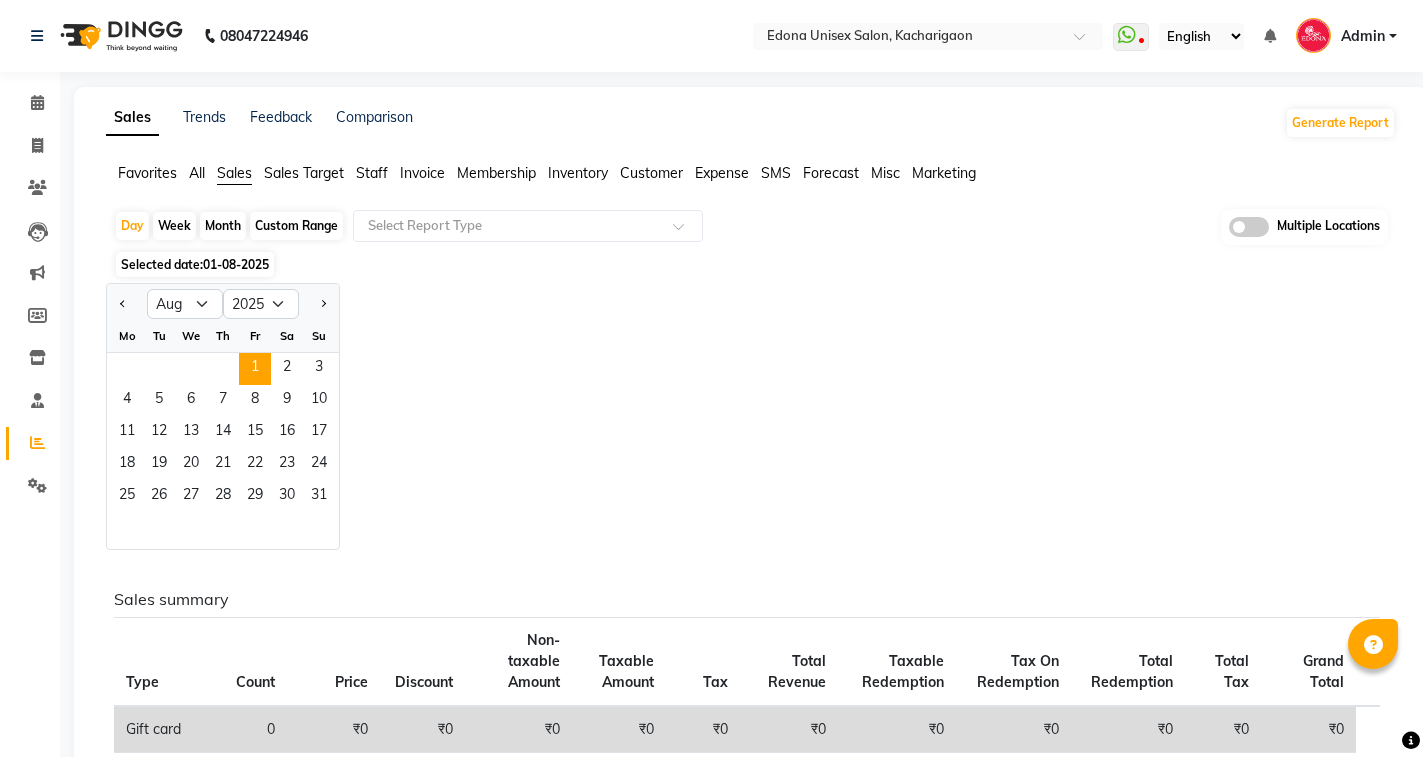 click 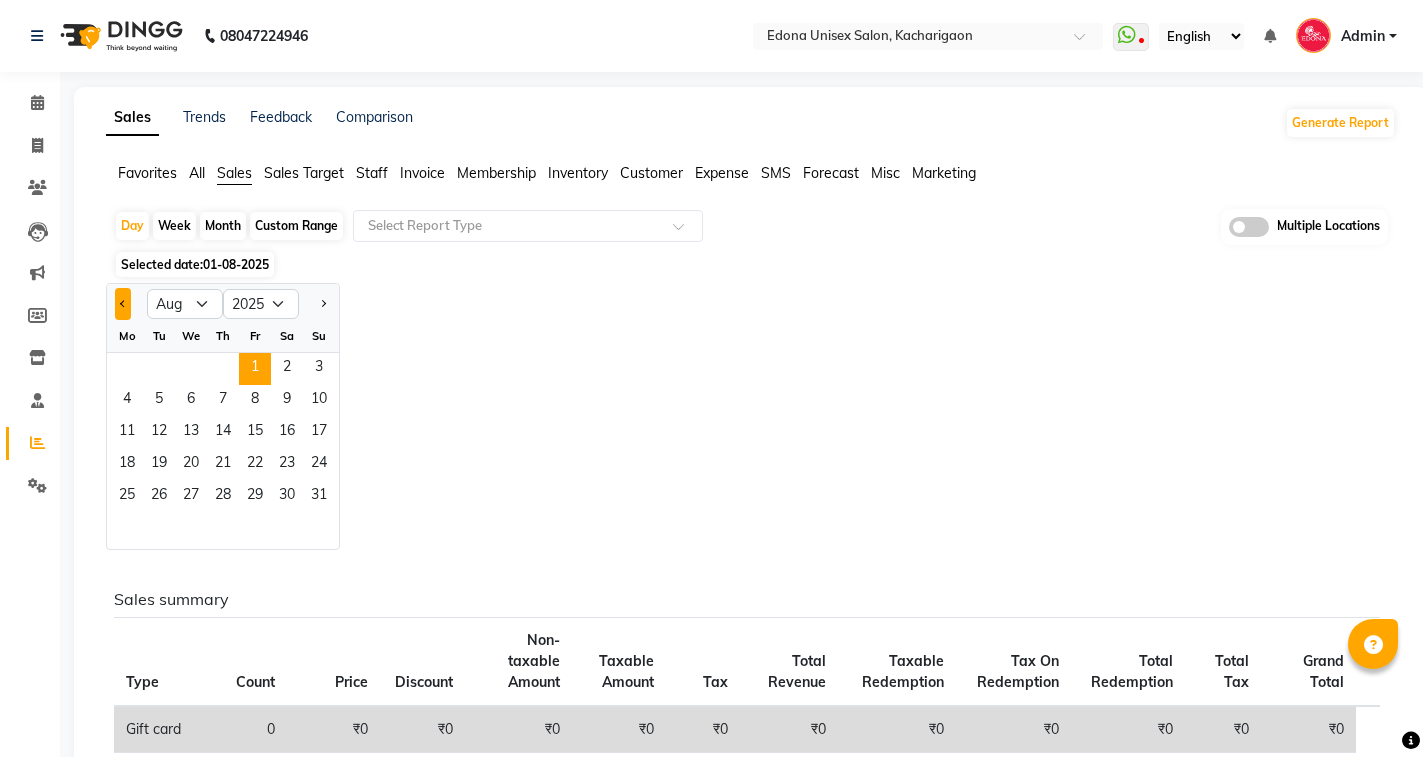 click 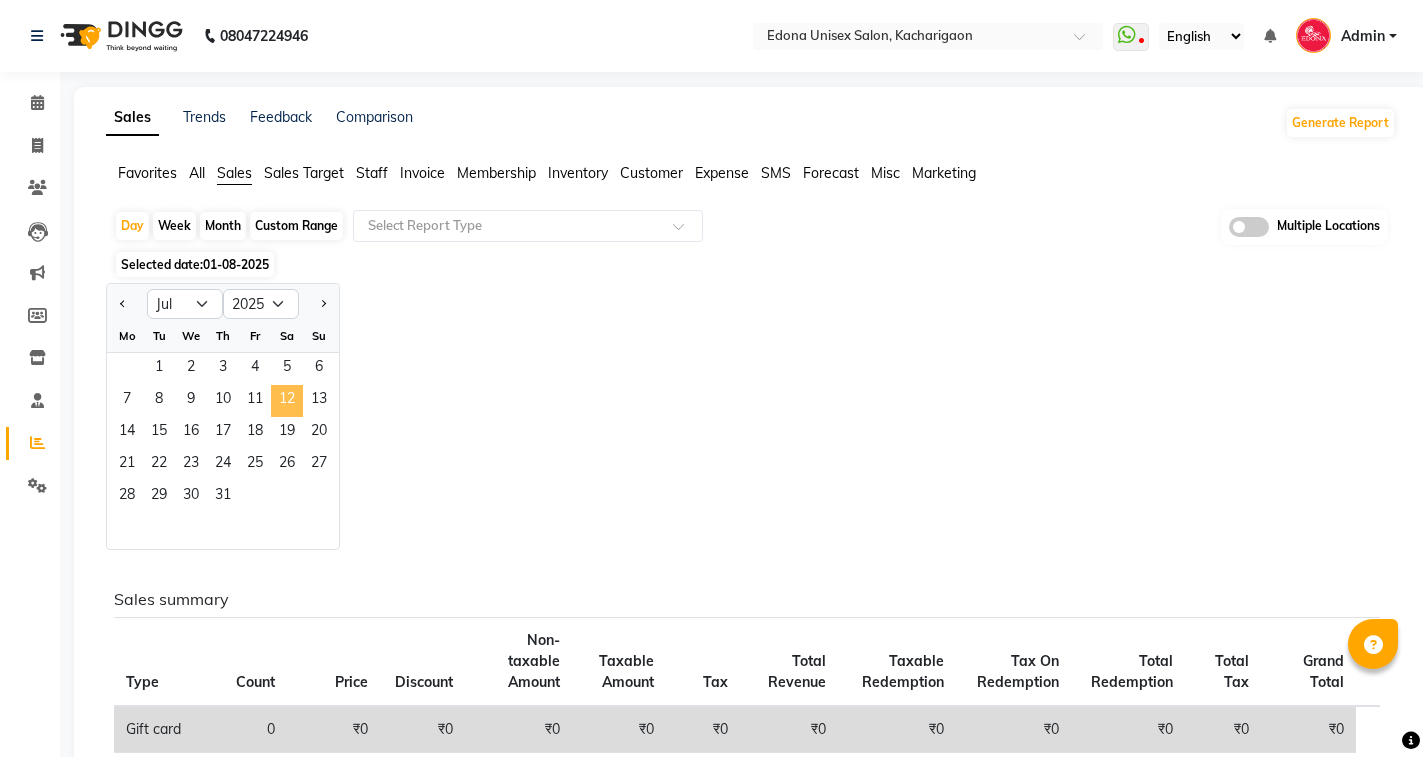 click on "12" 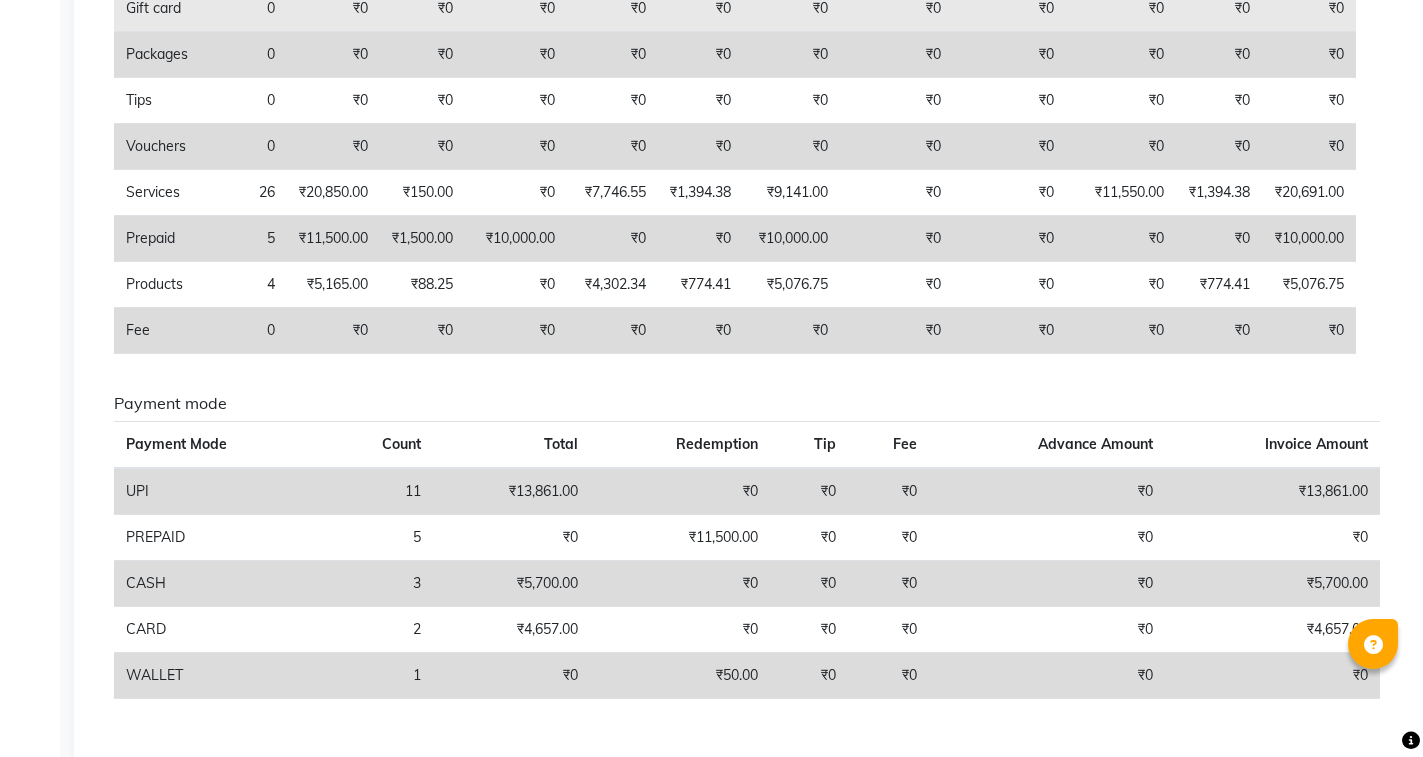 scroll, scrollTop: 0, scrollLeft: 0, axis: both 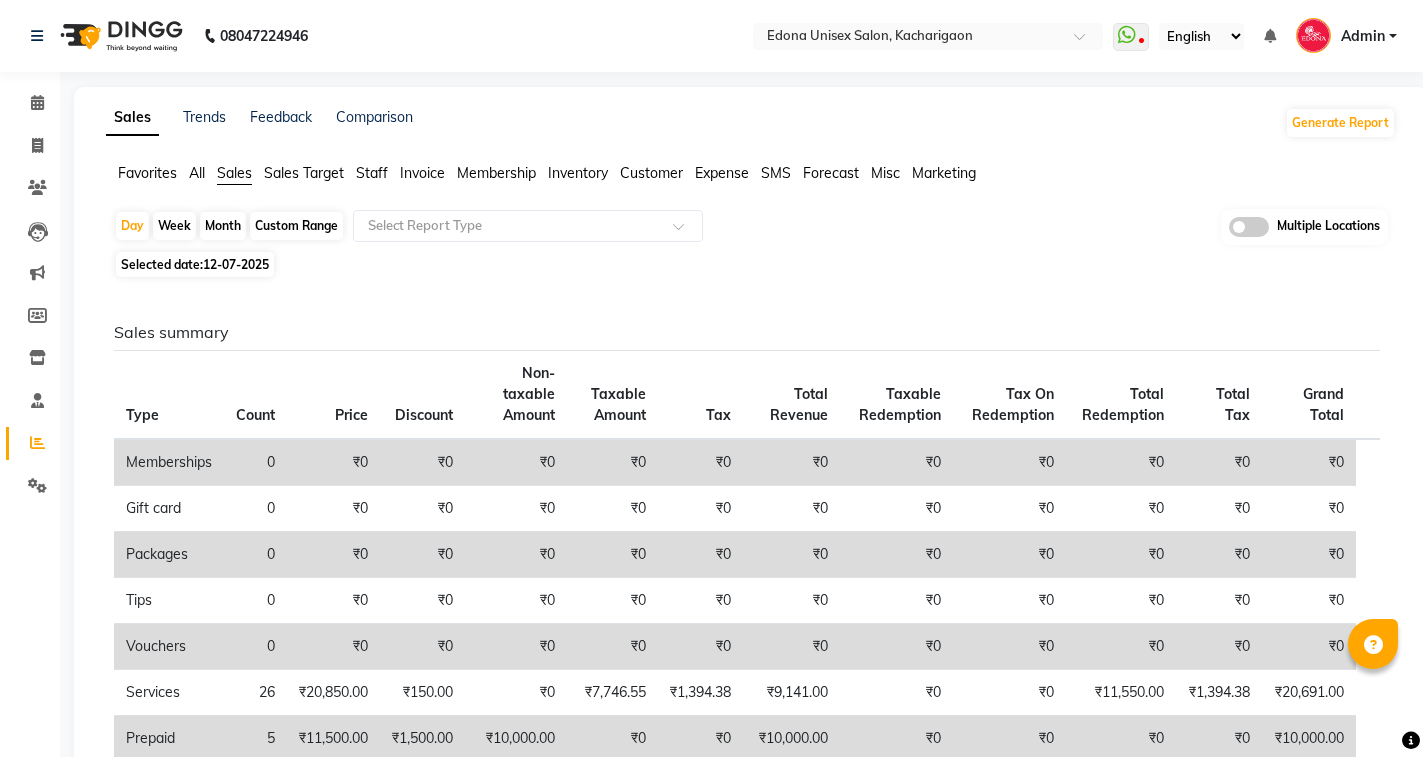 click on "12-07-2025" 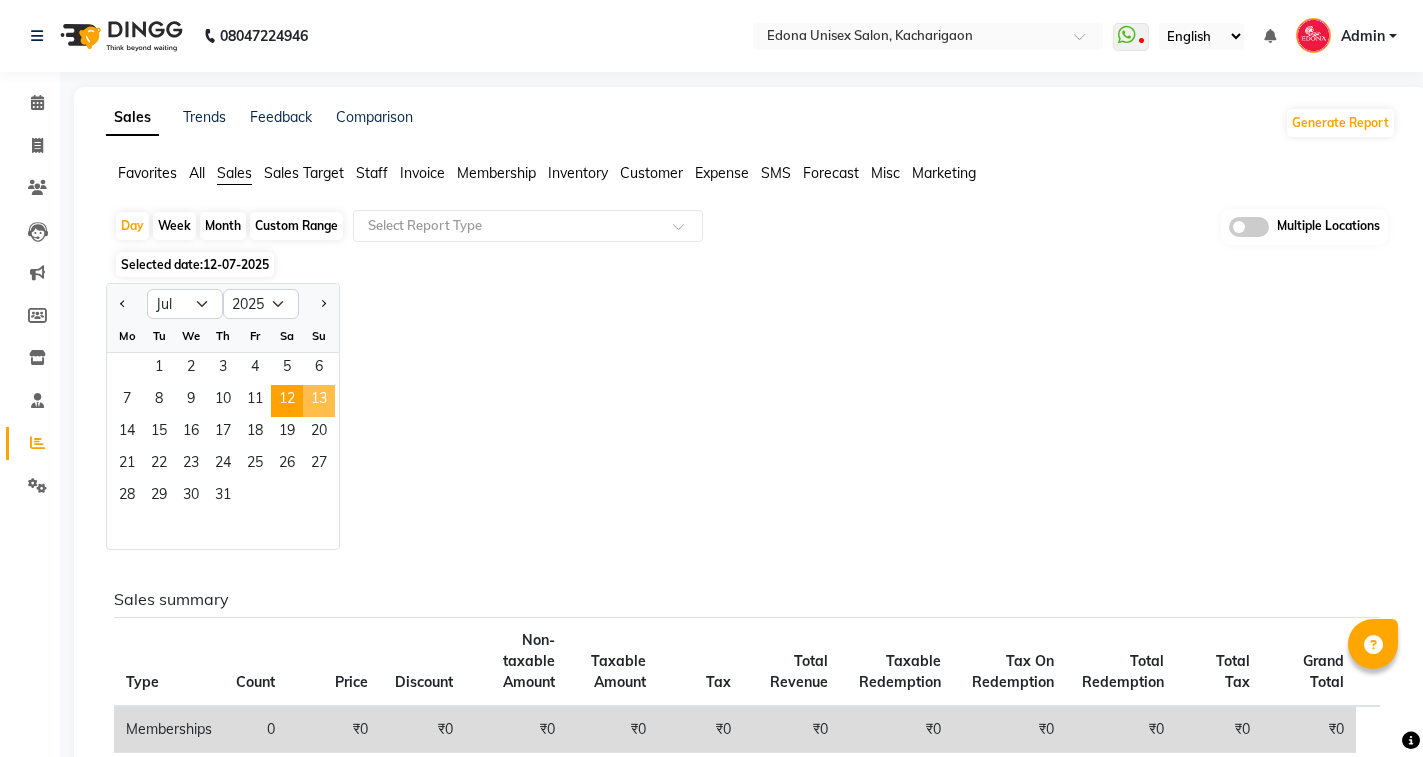 click on "13" 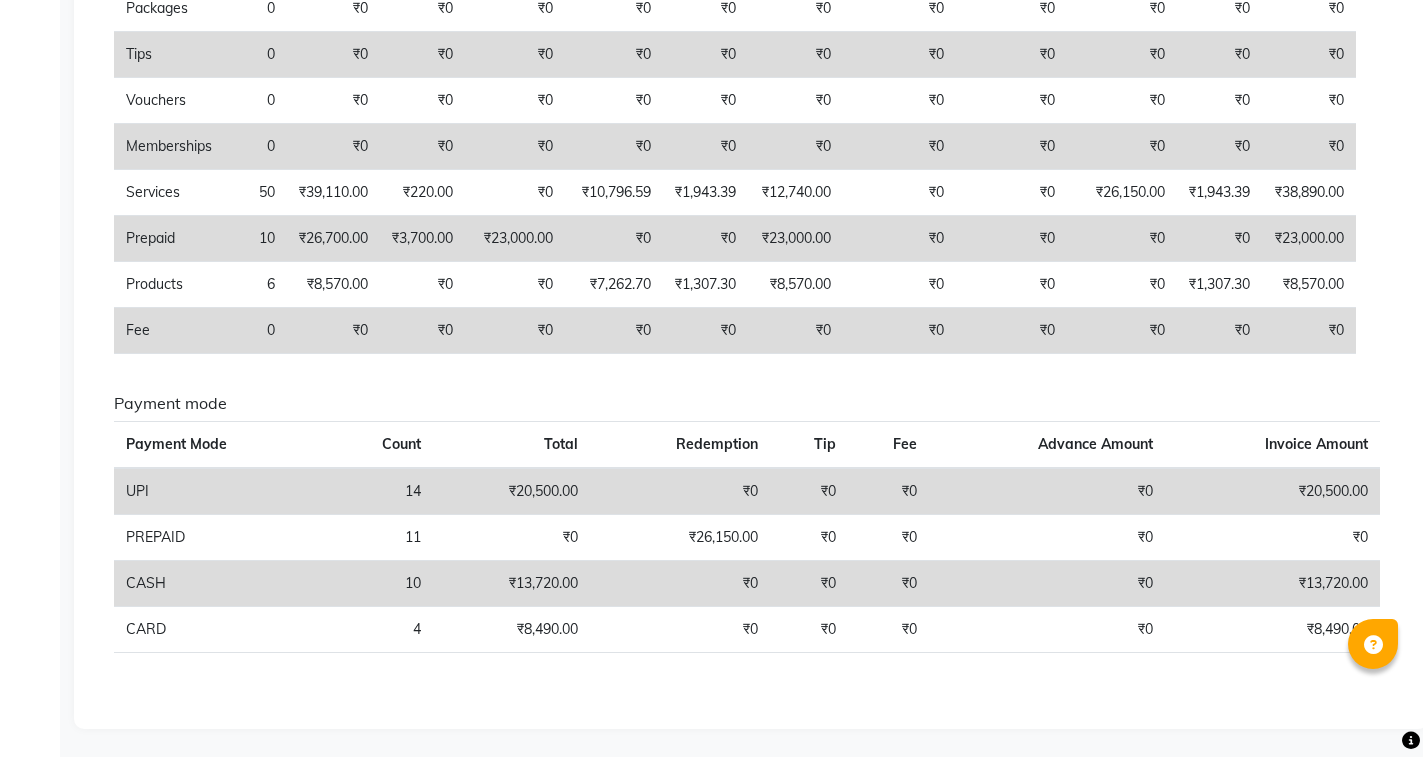 scroll, scrollTop: 0, scrollLeft: 0, axis: both 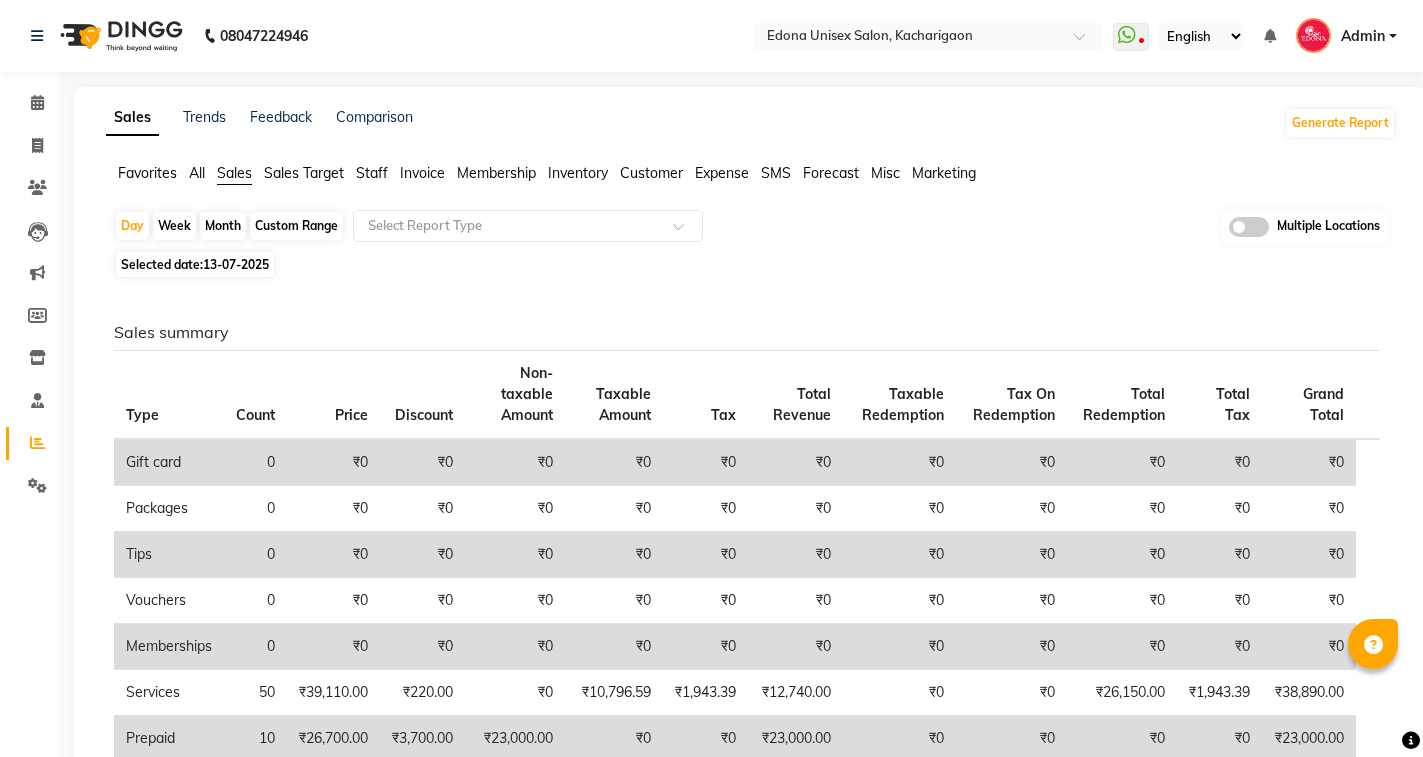 click on "13-07-2025" 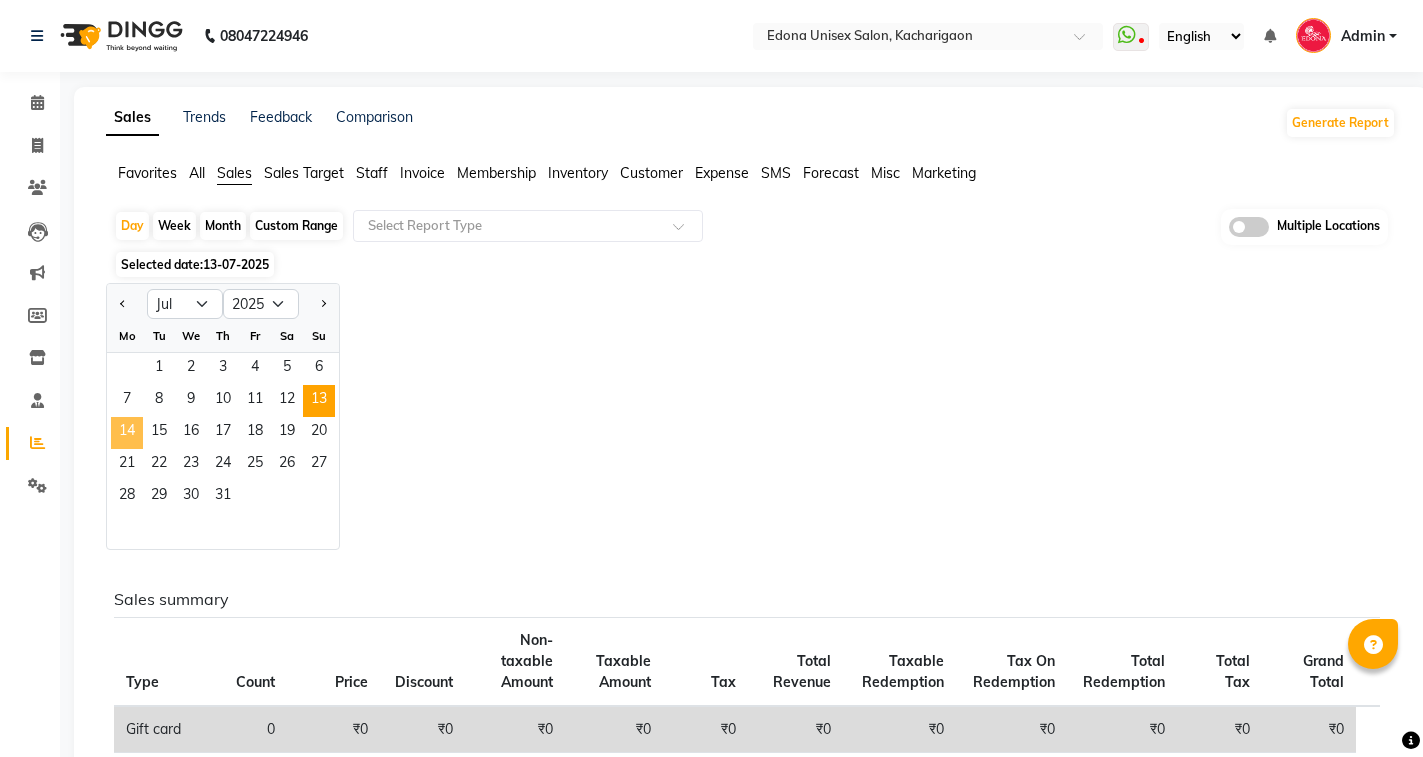 click on "14" 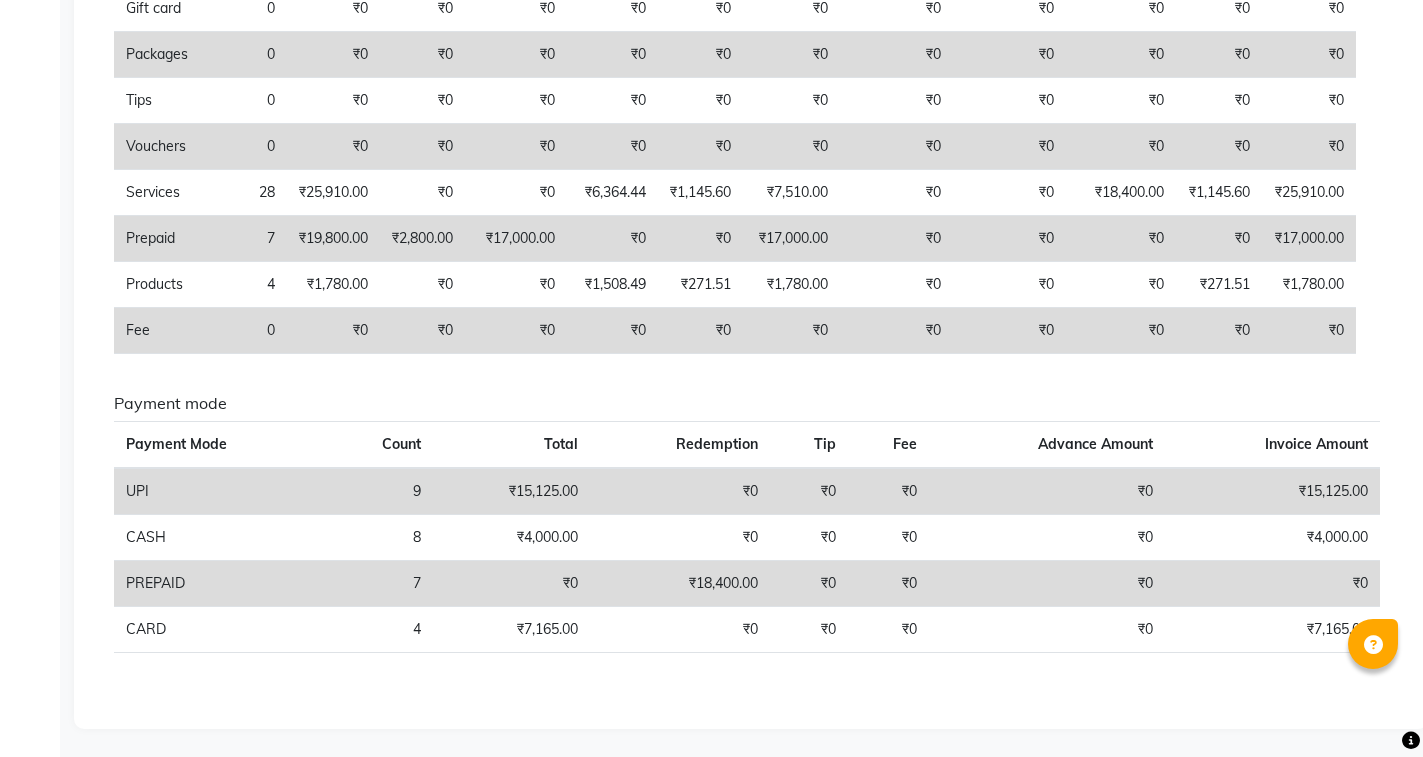 scroll, scrollTop: 0, scrollLeft: 0, axis: both 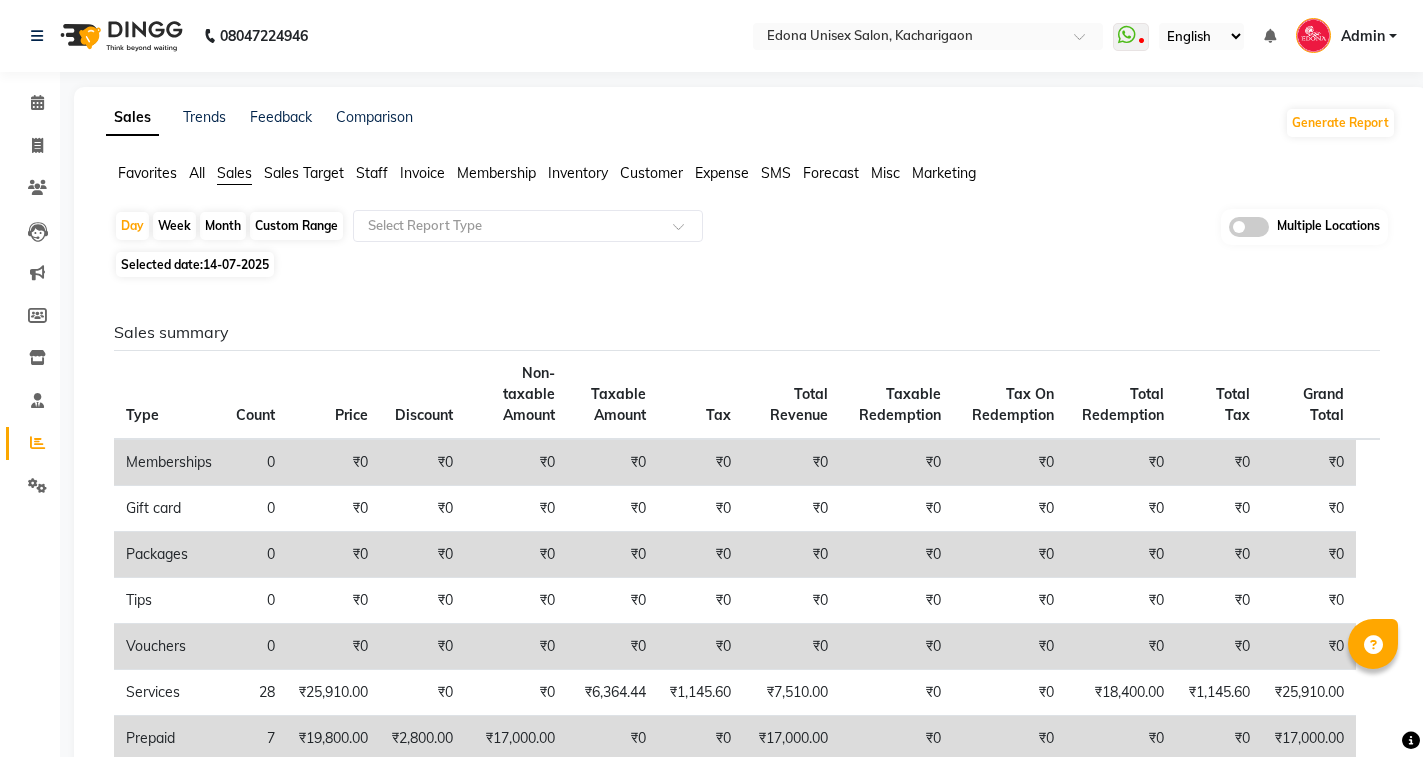 click on "14-07-2025" 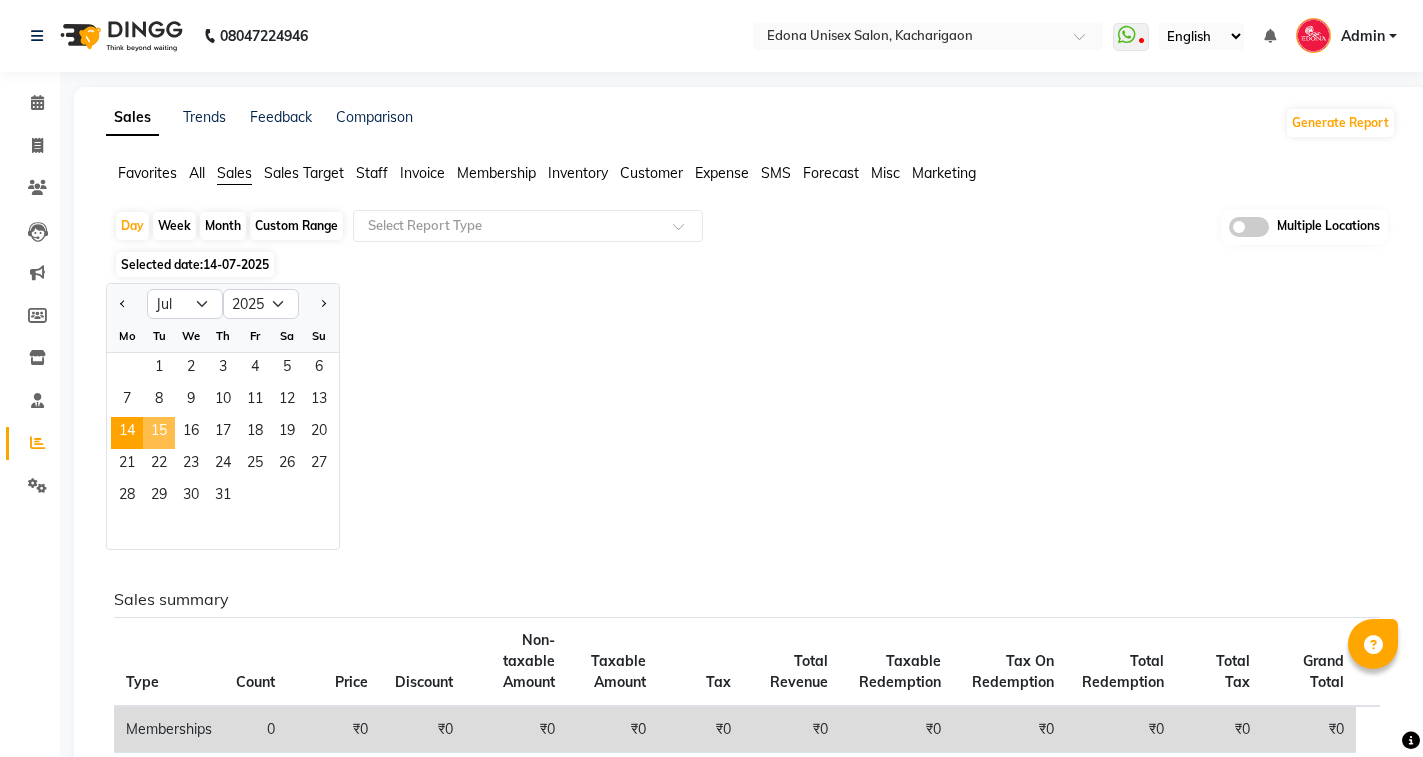click on "15" 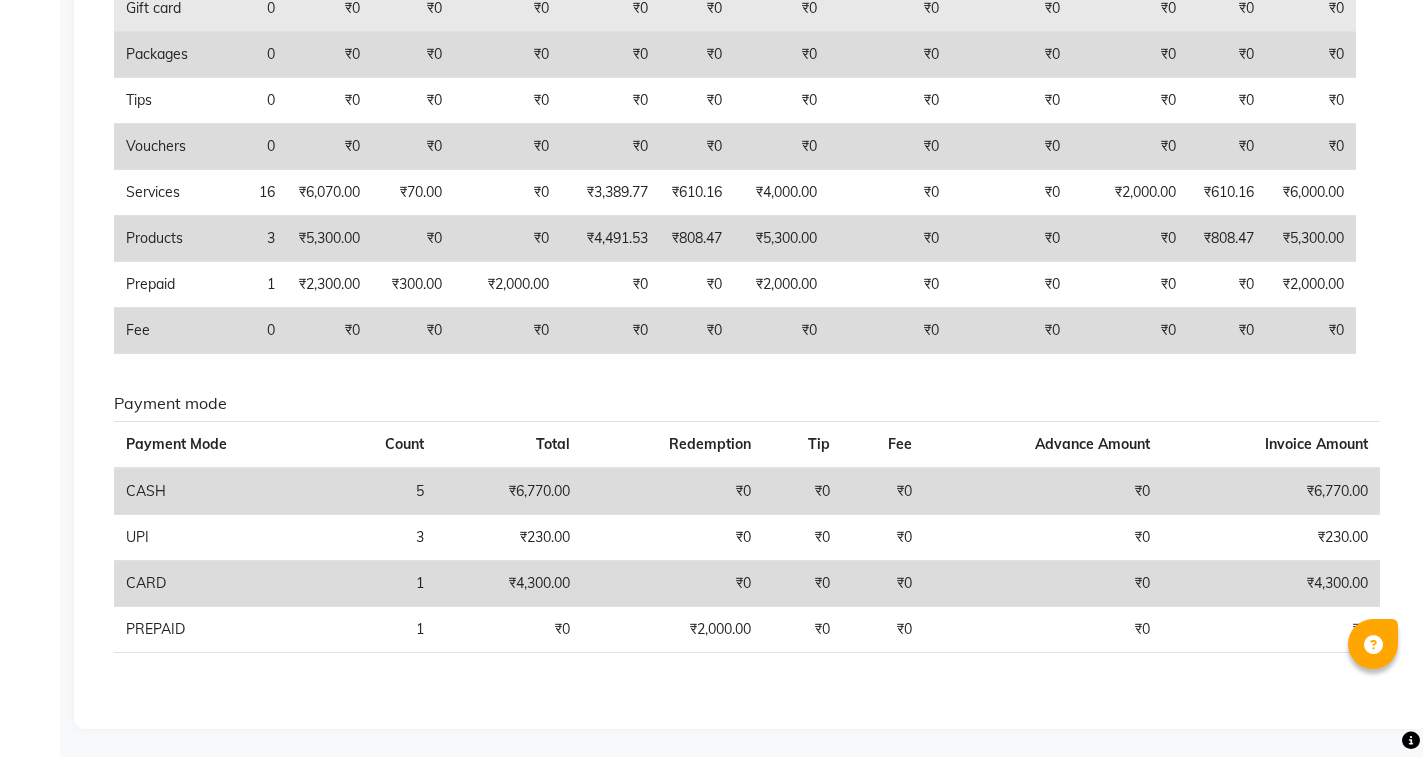 scroll, scrollTop: 0, scrollLeft: 0, axis: both 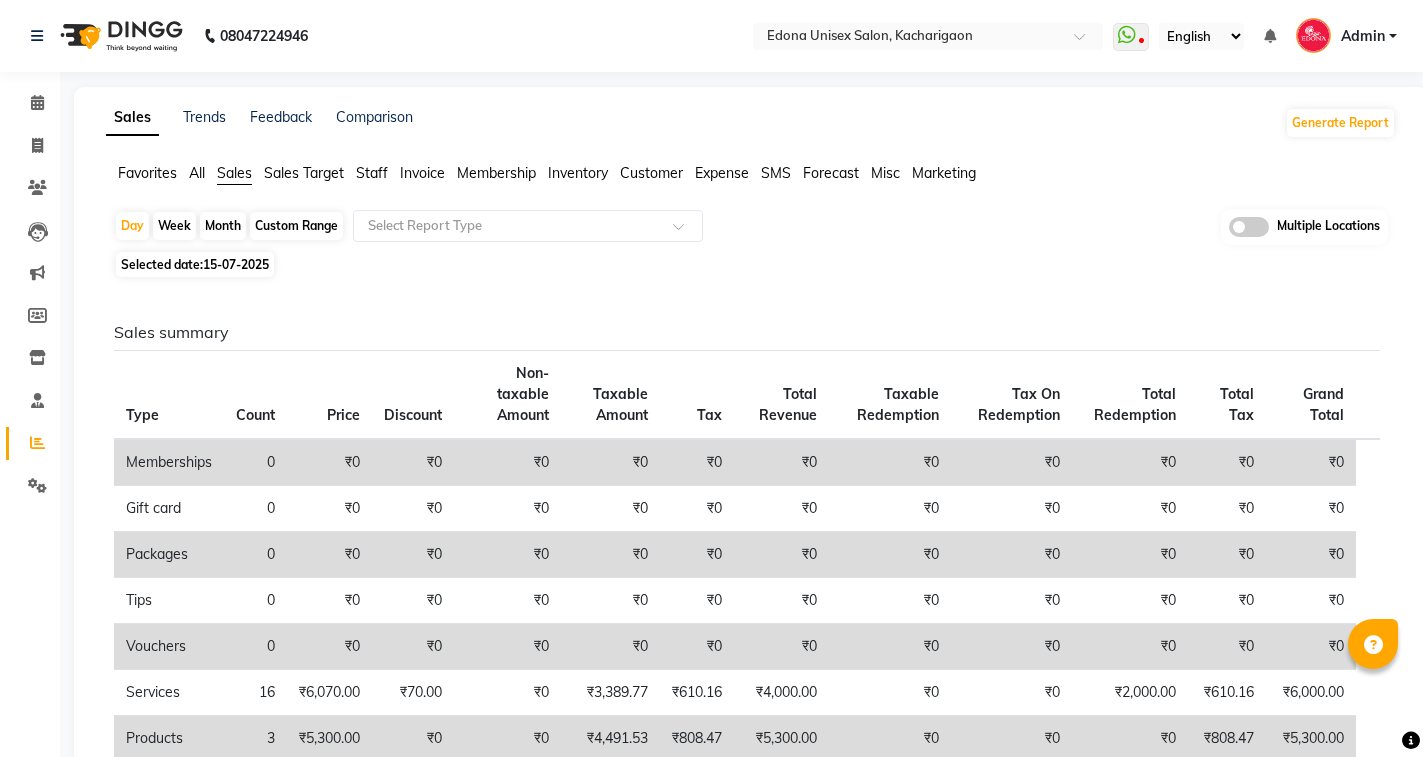 click on "15-07-2025" 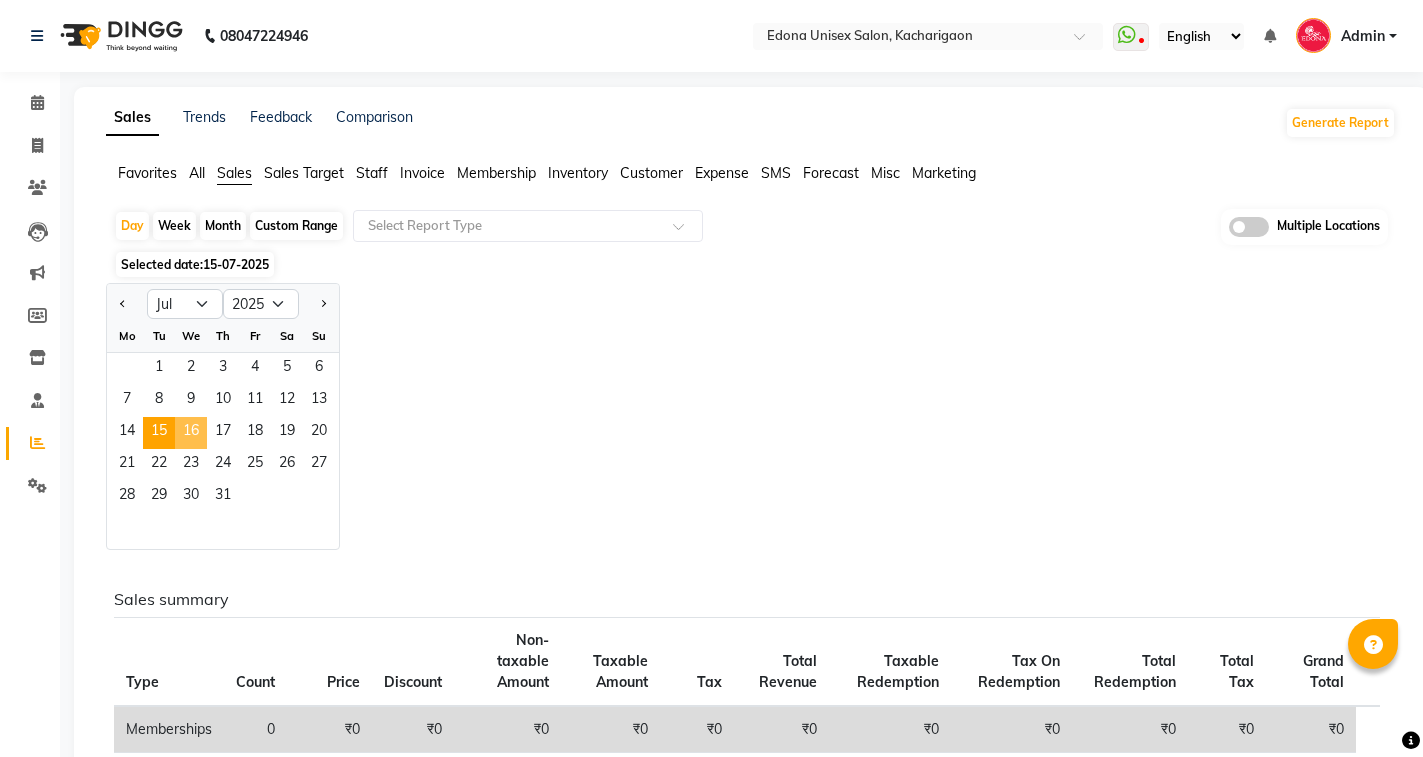 click on "16" 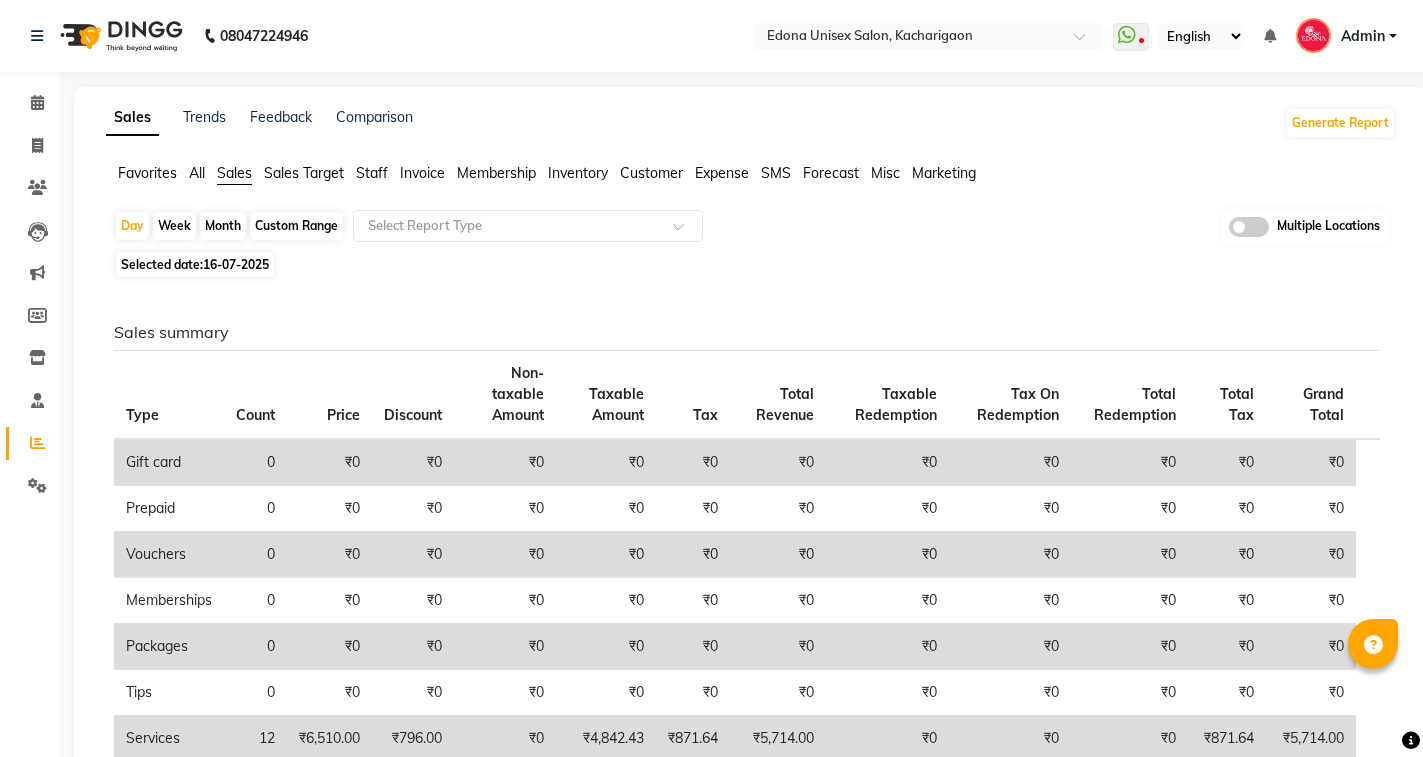 click on "Sales summary Type Count Price Discount Non-taxable Amount Taxable Amount Tax Total Revenue Taxable Redemption Tax On Redemption Total Redemption Total Tax Grand Total  Gift card 0 ₹0 ₹0 ₹0 ₹0 ₹0 ₹0 ₹0 ₹0 ₹0 ₹0 ₹0  Prepaid 0 ₹0 ₹0 ₹0 ₹0 ₹0 ₹0 ₹0 ₹0 ₹0 ₹0 ₹0  Vouchers 0 ₹0 ₹0 ₹0 ₹0 ₹0 ₹0 ₹0 ₹0 ₹0 ₹0 ₹0  Memberships 0 ₹0 ₹0 ₹0 ₹0 ₹0 ₹0 ₹0 ₹0 ₹0 ₹0 ₹0  Packages 0 ₹0 ₹0 ₹0 ₹0 ₹0 ₹0 ₹0 ₹0 ₹0 ₹0 ₹0  Tips 0 ₹0 ₹0 ₹0 ₹0 ₹0 ₹0 ₹0 ₹0 ₹0 ₹0 ₹0  Services 12 ₹6,510.00 ₹796.00 ₹0 ₹4,842.43 ₹871.64 ₹5,714.00 ₹0 ₹0 ₹0 ₹871.64 ₹5,714.00  Products 1 ₹790.00 ₹0 ₹0 ₹669.49 ₹120.51 ₹790.00 ₹0 ₹0 ₹0 ₹120.51 ₹790.00  Fee 0 ₹0 ₹0 ₹0 ₹0 ₹0 ₹0 ₹0 ₹0 ₹0 ₹0 ₹0 Payment mode Payment Mode Count Total Redemption Tip Fee Advance Amount Invoice Amount  UPI 3 ₹2,144.00 ₹0 ₹0 ₹0 ₹0 ₹2,144.00  CASH 2 ₹3,410.00 ₹0 ₹0 ₹0 ₹0  CARD 1" 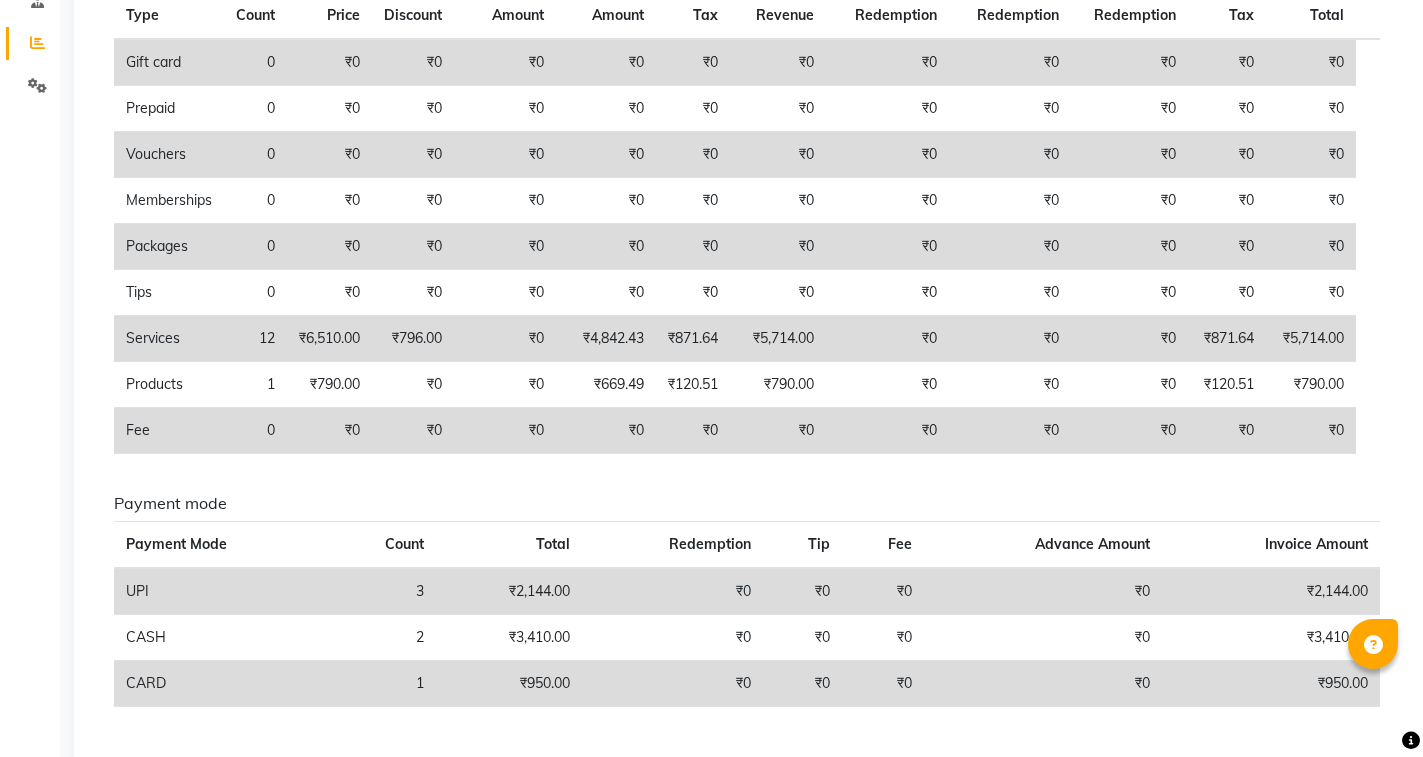 scroll, scrollTop: 0, scrollLeft: 0, axis: both 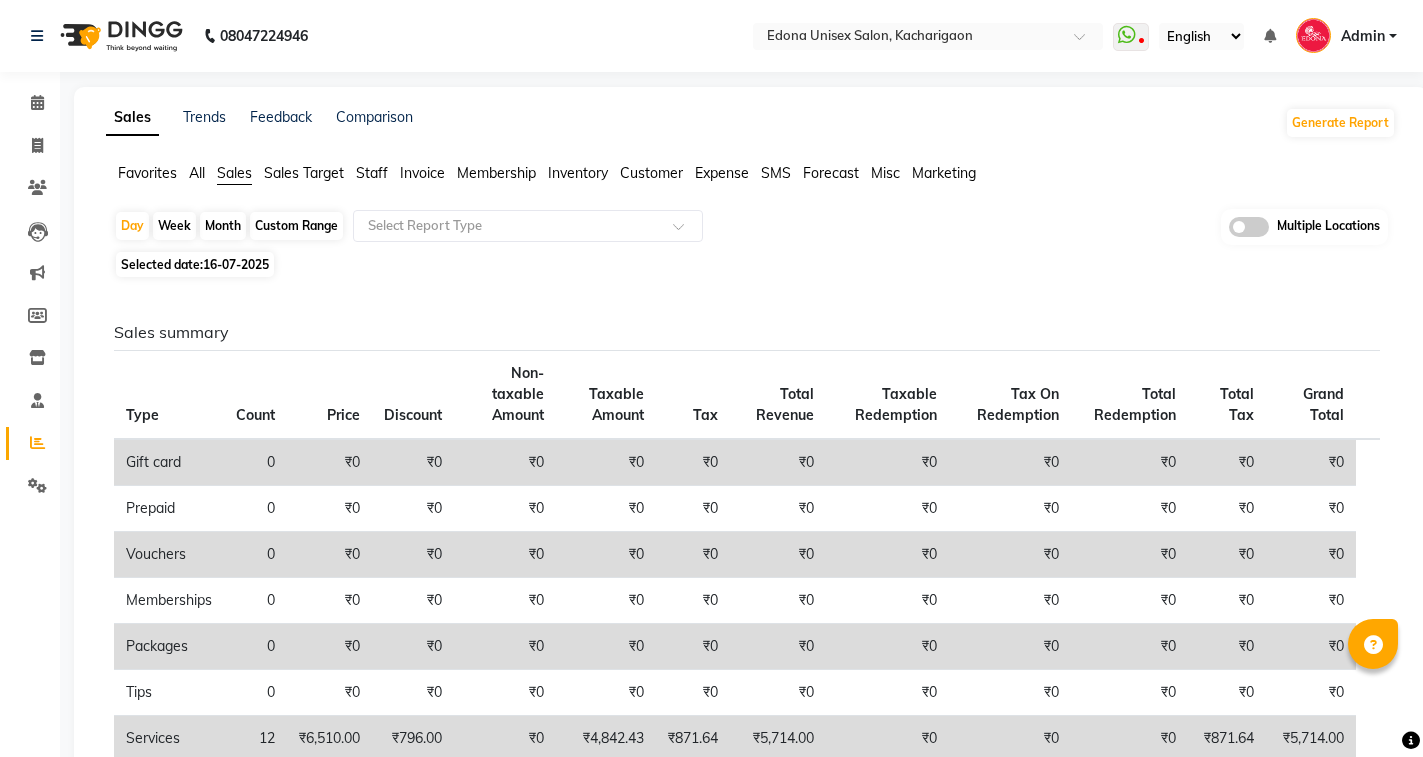 click on "16-07-2025" 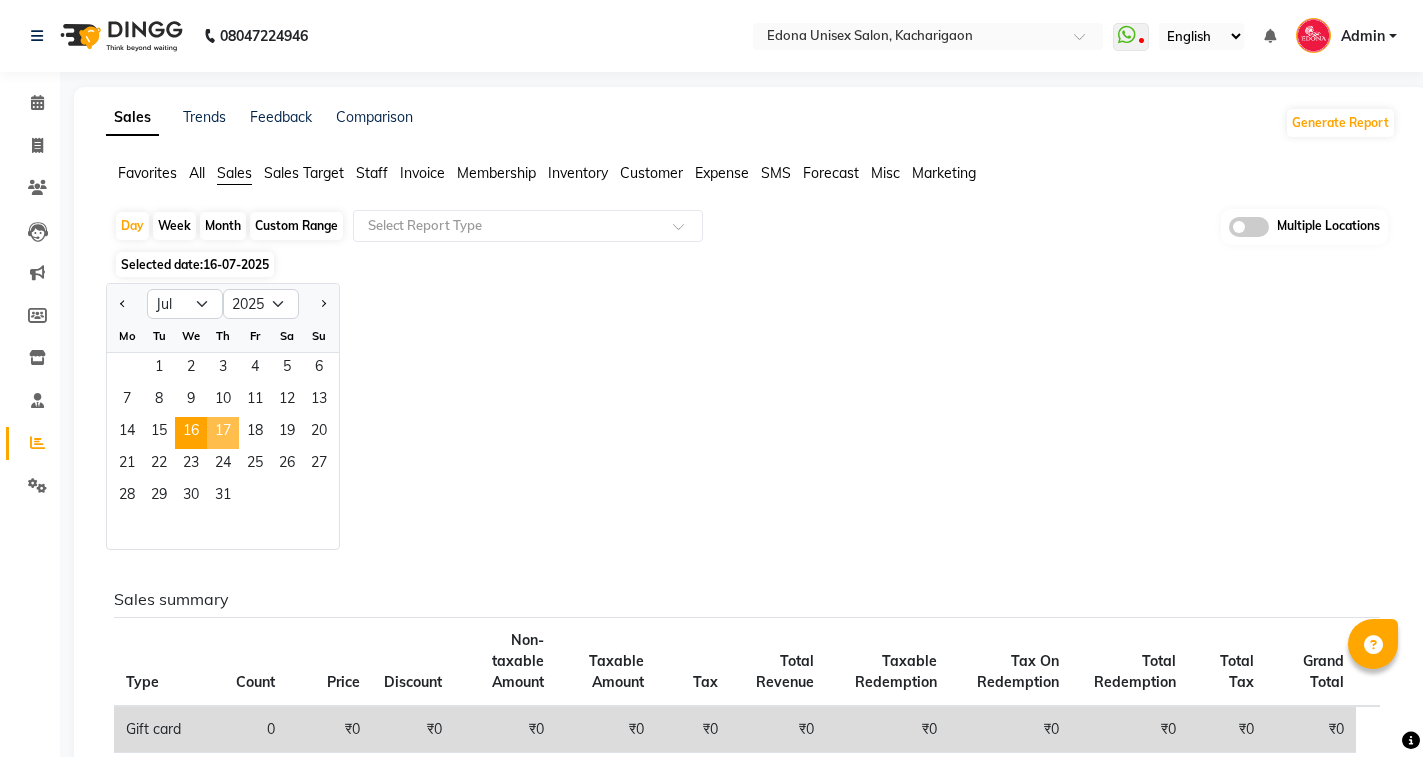 click on "17" 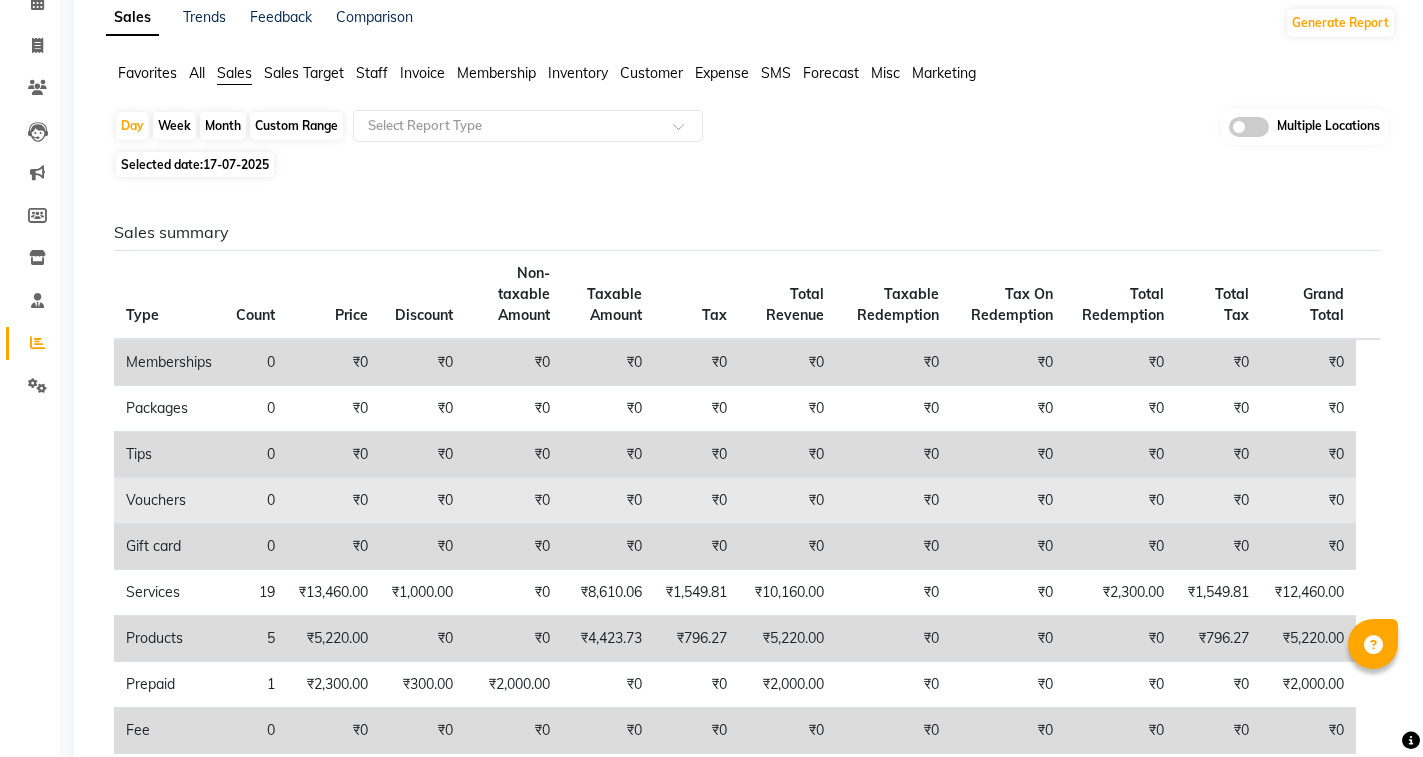 scroll, scrollTop: 200, scrollLeft: 0, axis: vertical 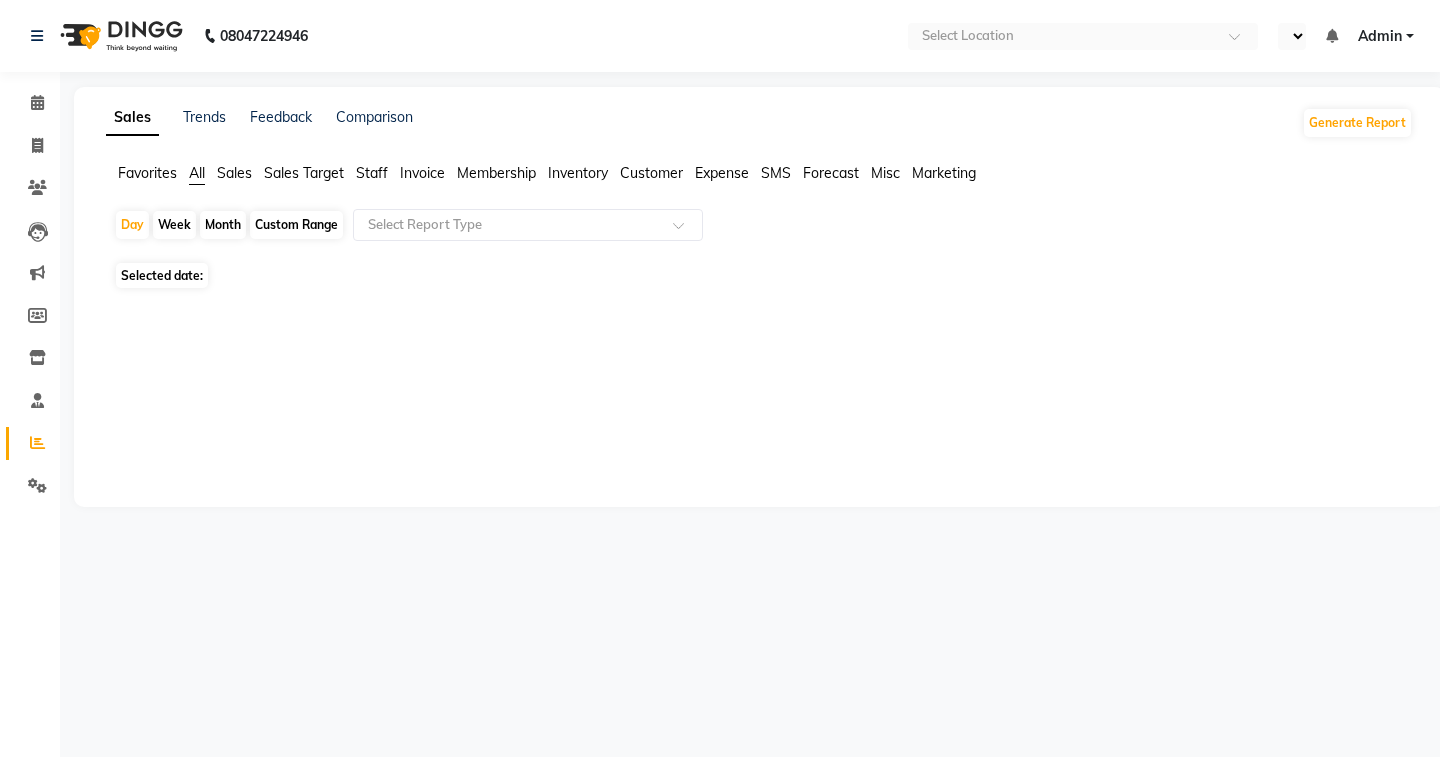 select on "en" 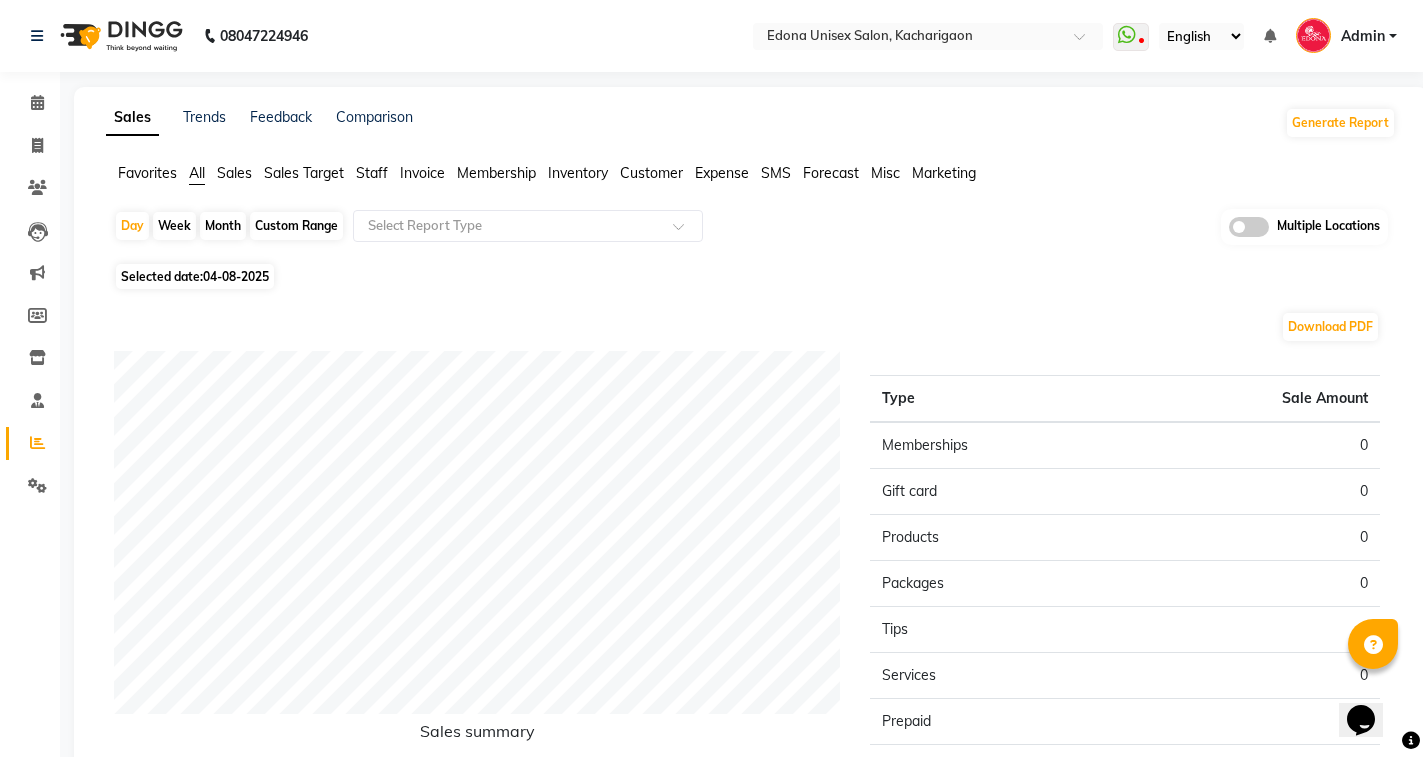scroll, scrollTop: 0, scrollLeft: 0, axis: both 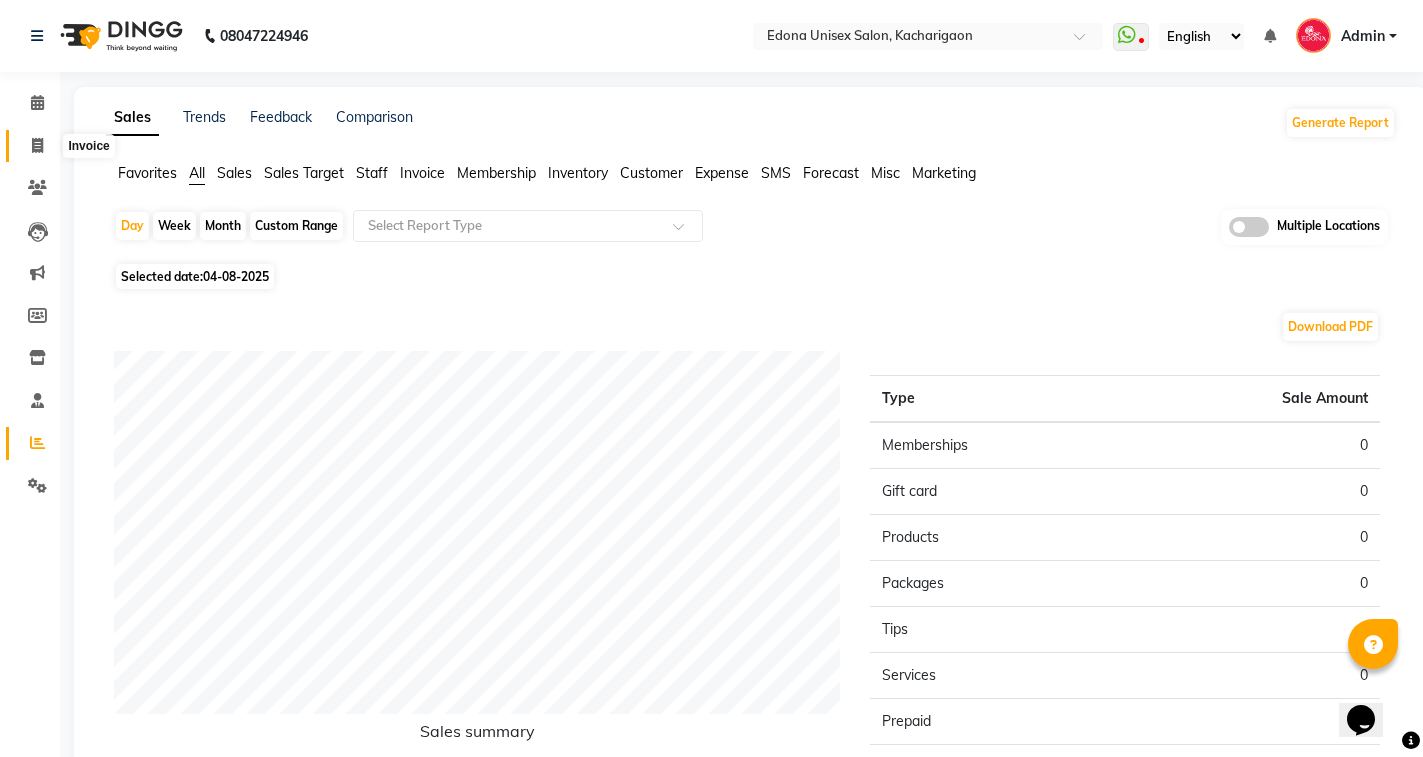 click 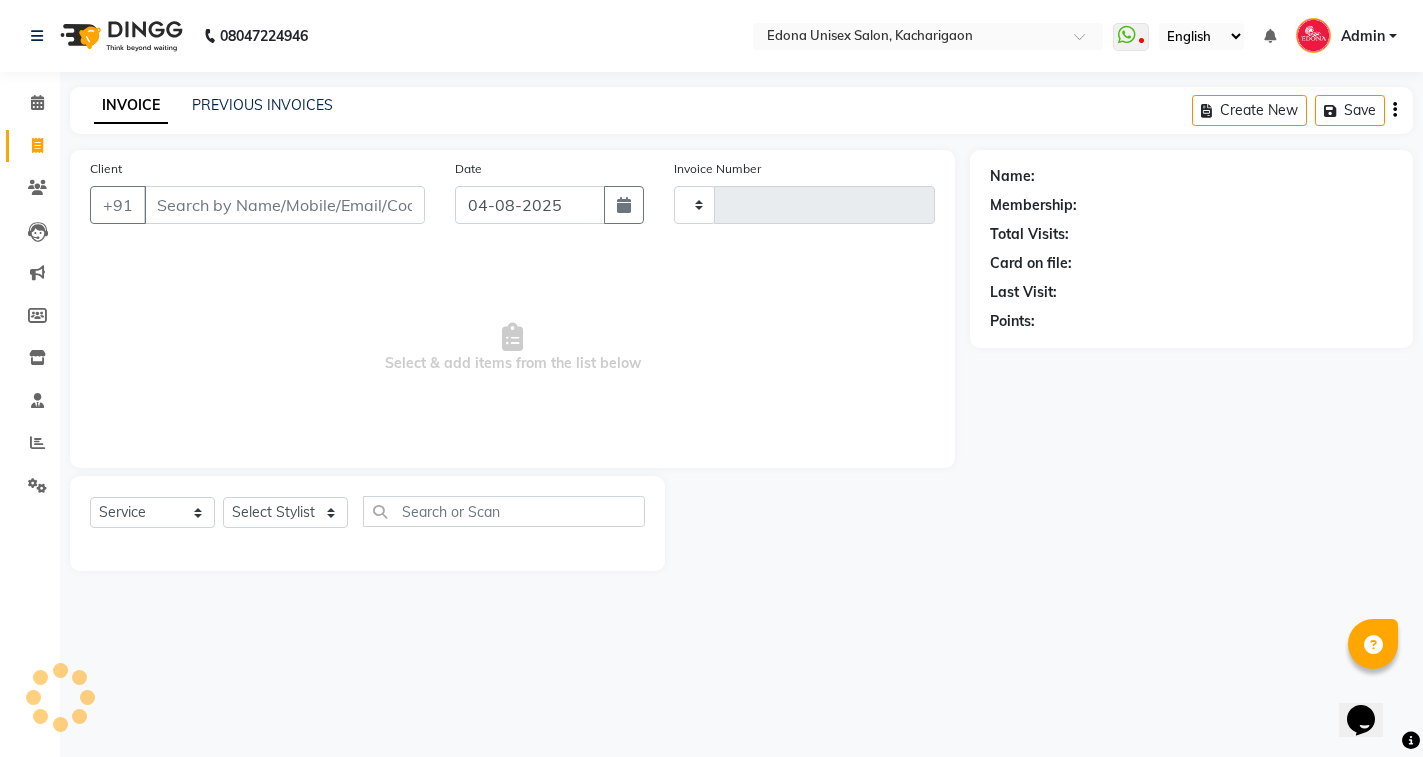 click 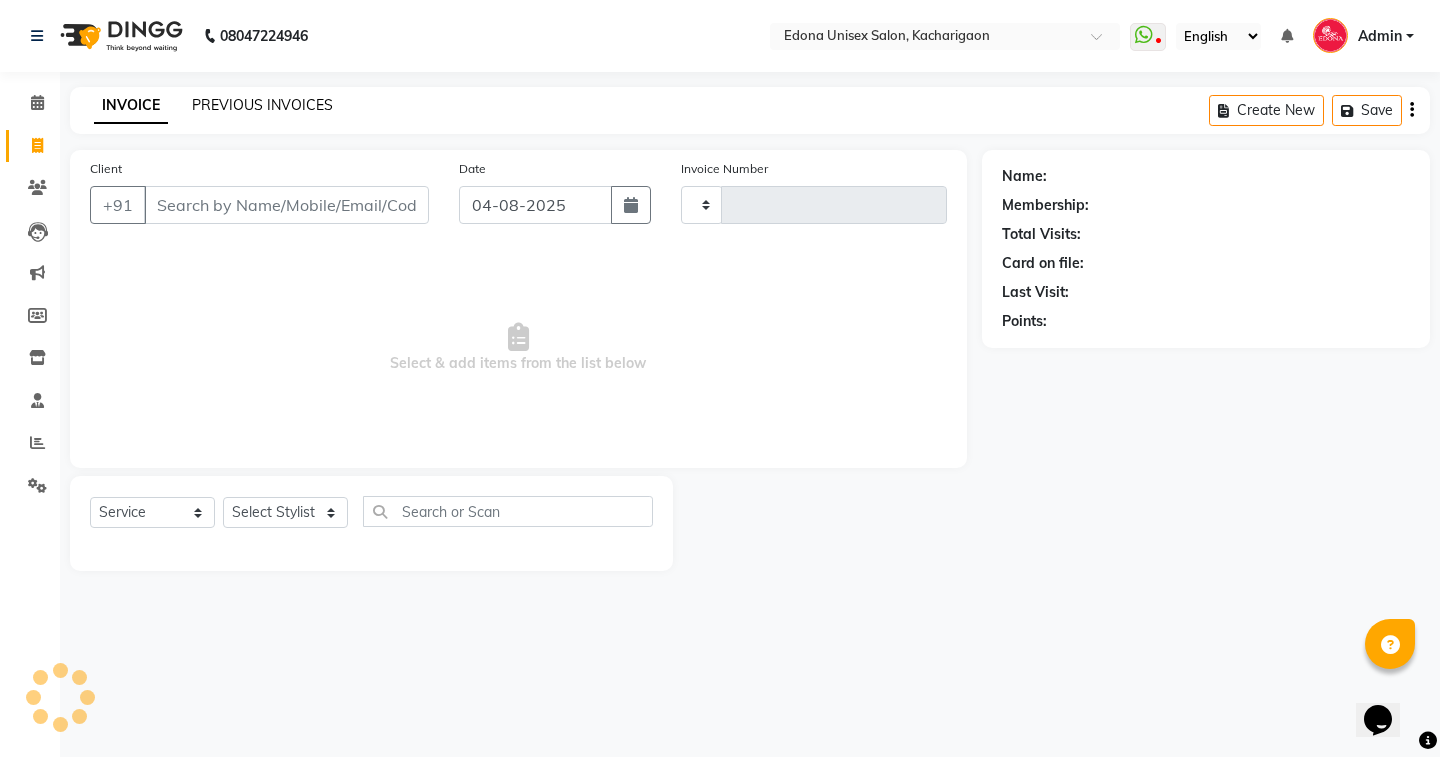click on "PREVIOUS INVOICES" 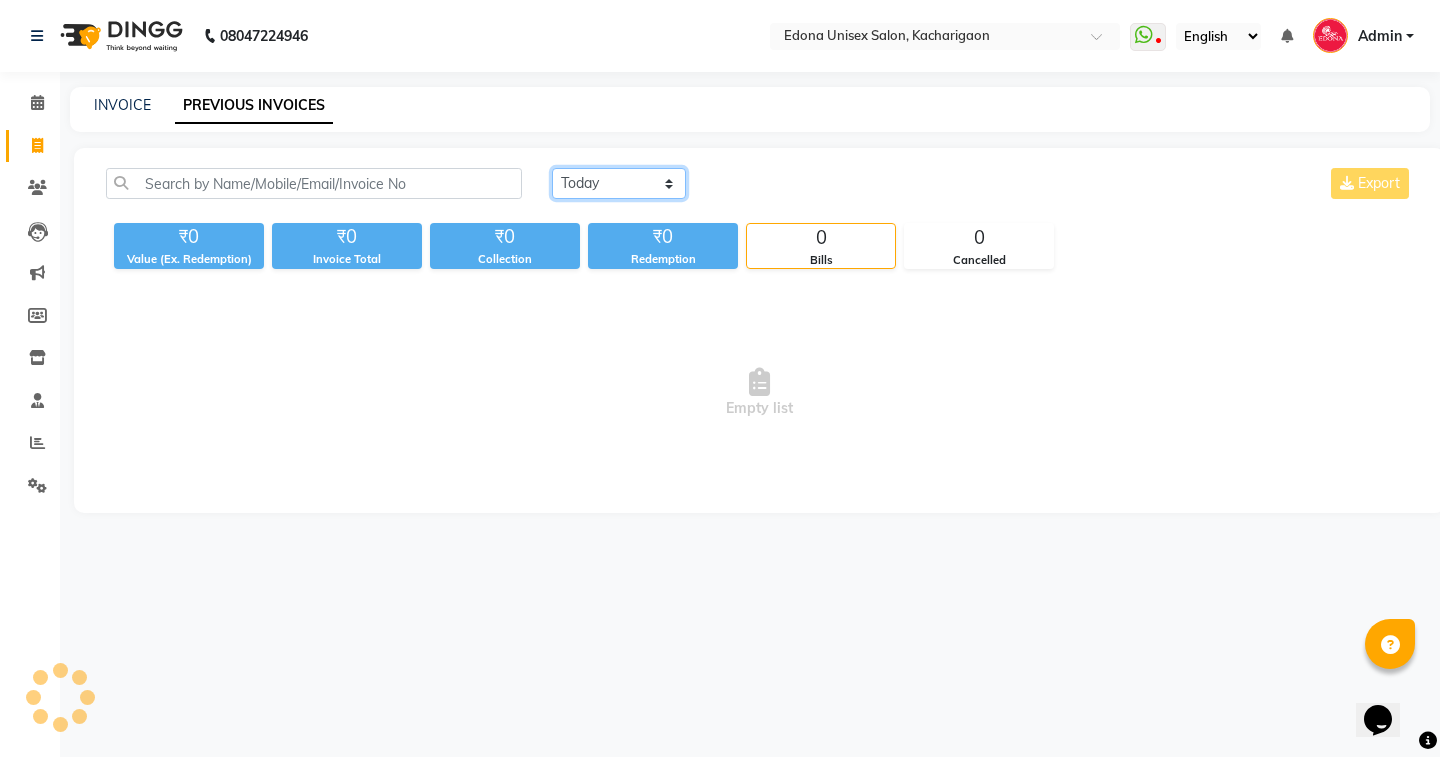 click on "Today Yesterday Custom Range" 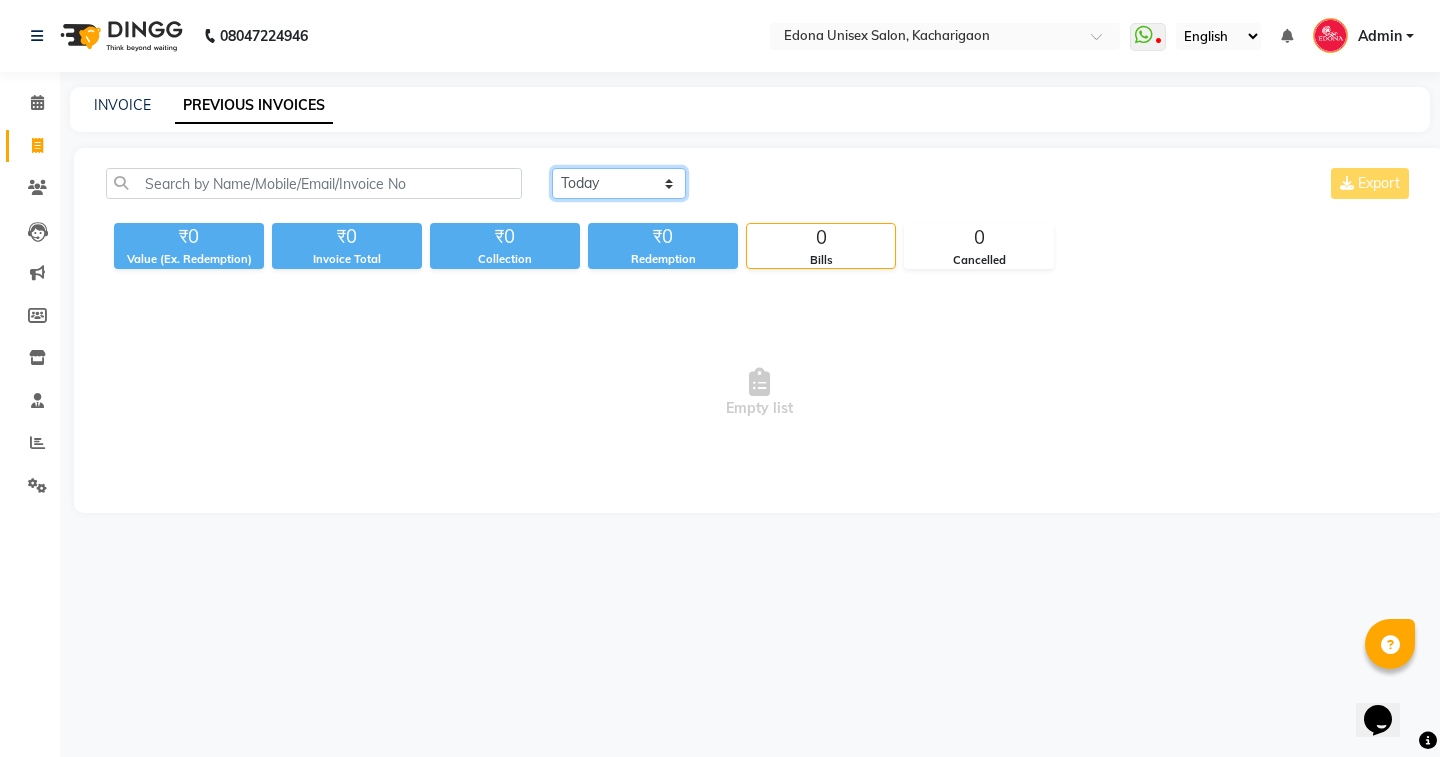 select on "range" 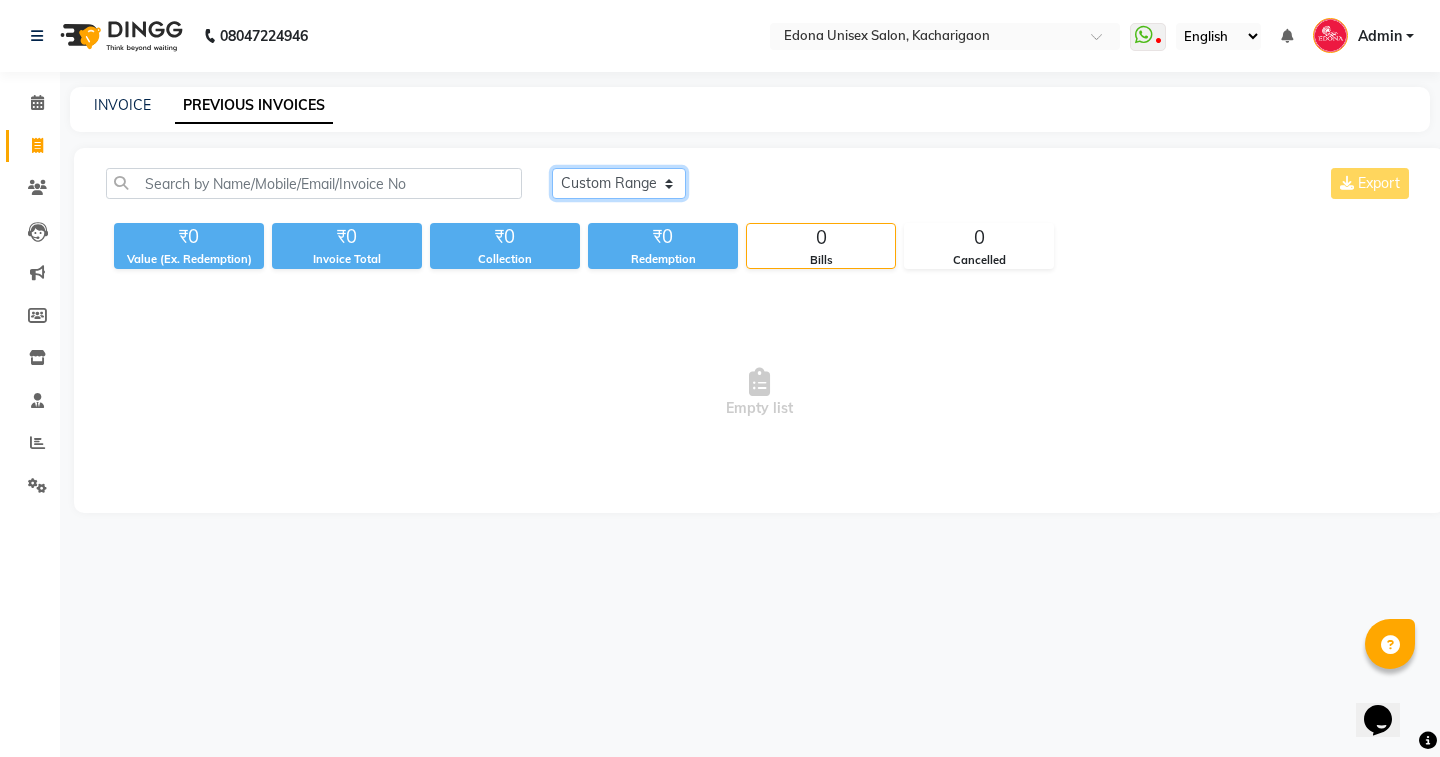 click on "Today Yesterday Custom Range" 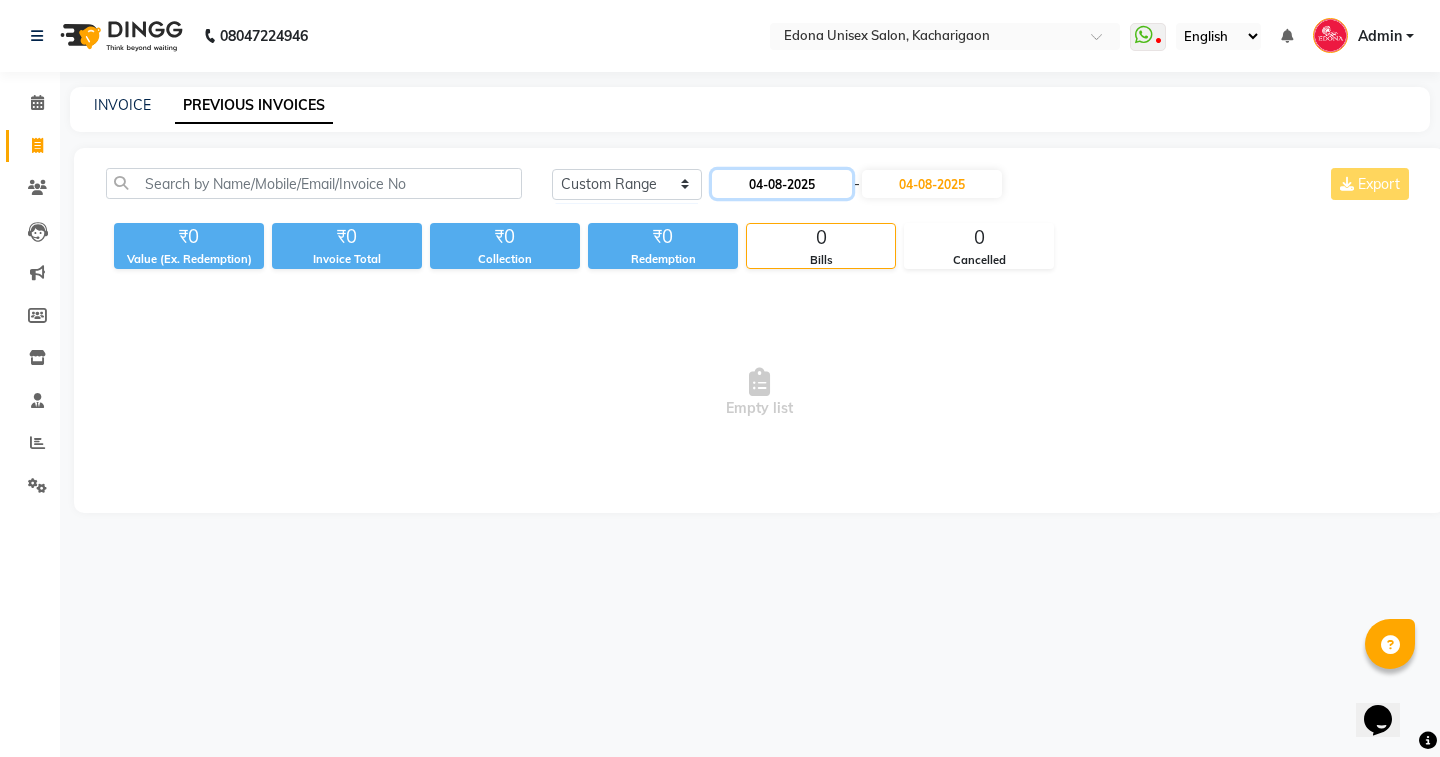 click on "04-08-2025" 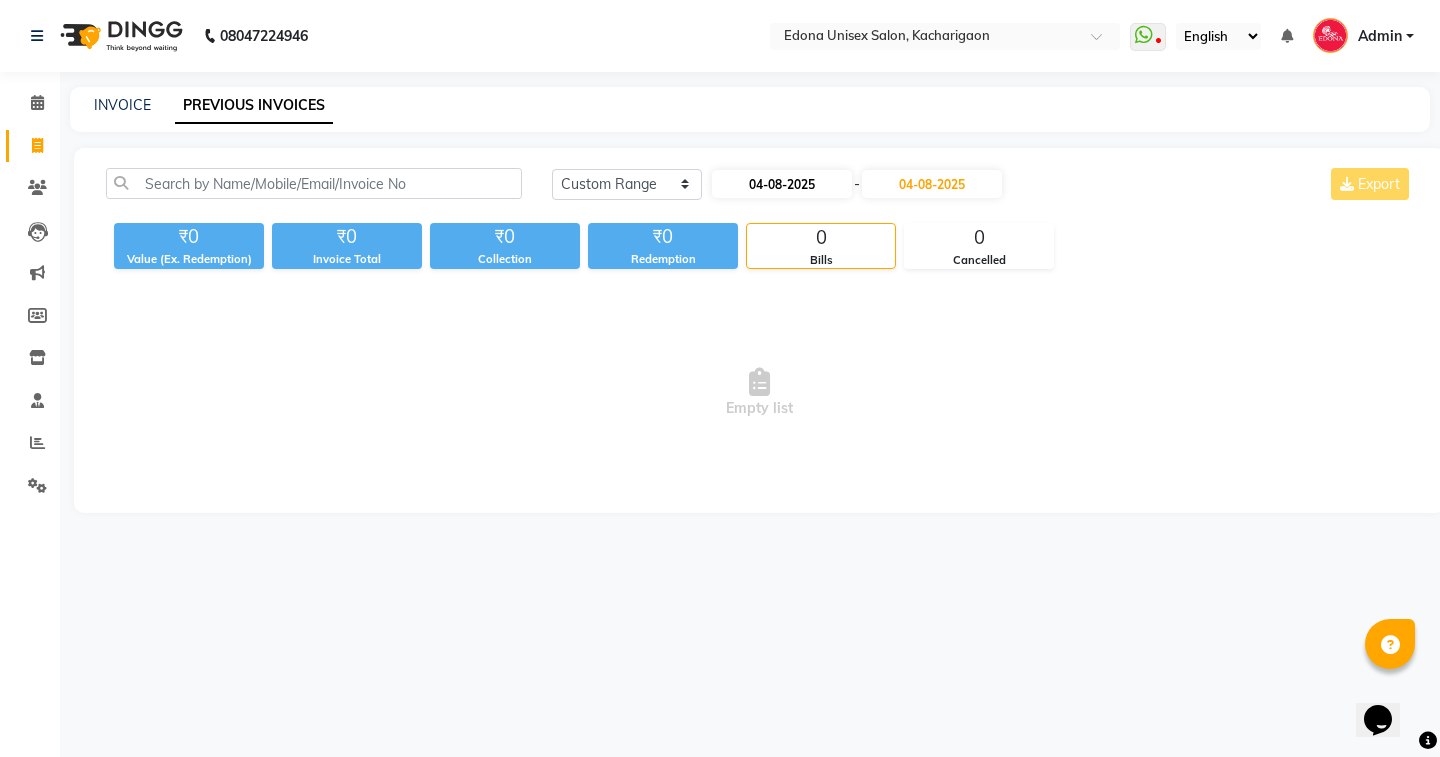 select on "8" 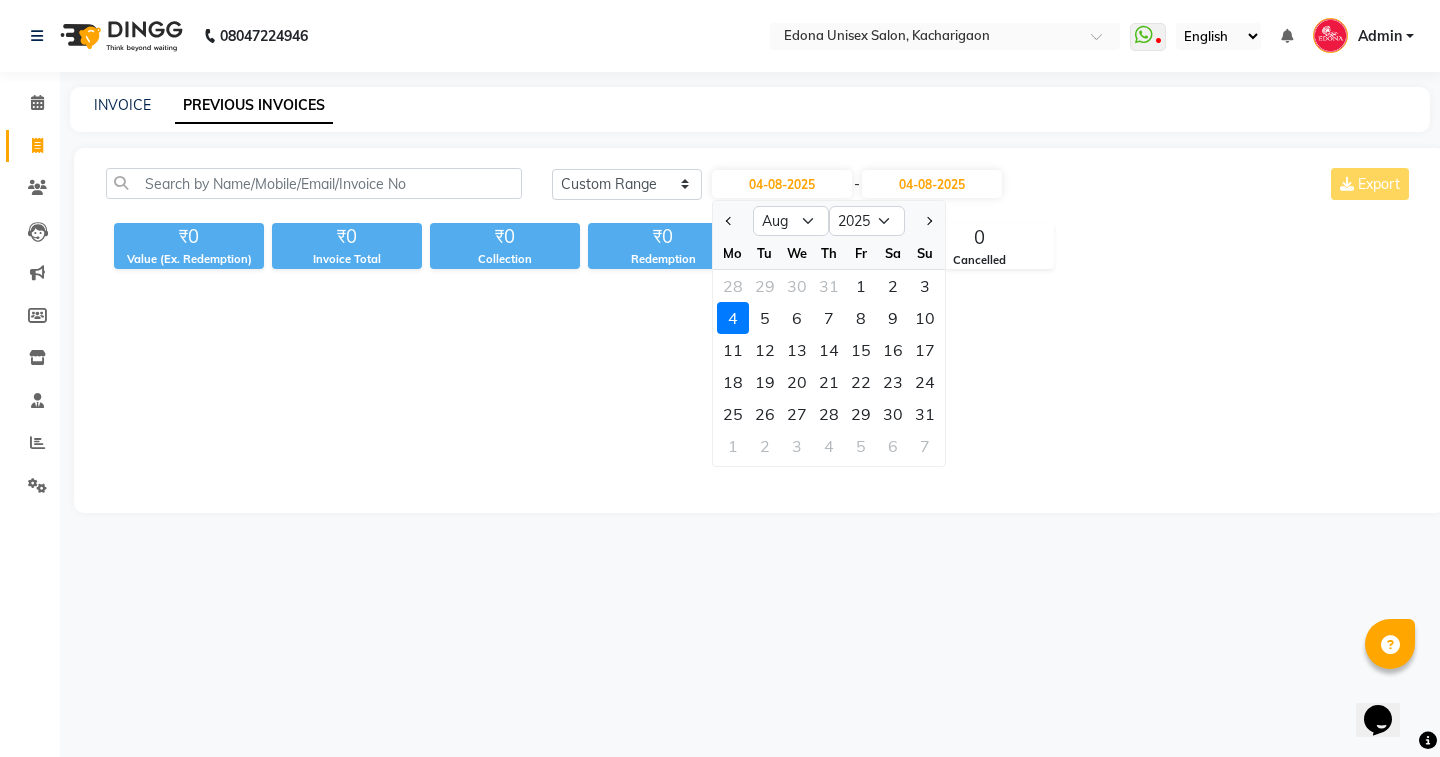 click 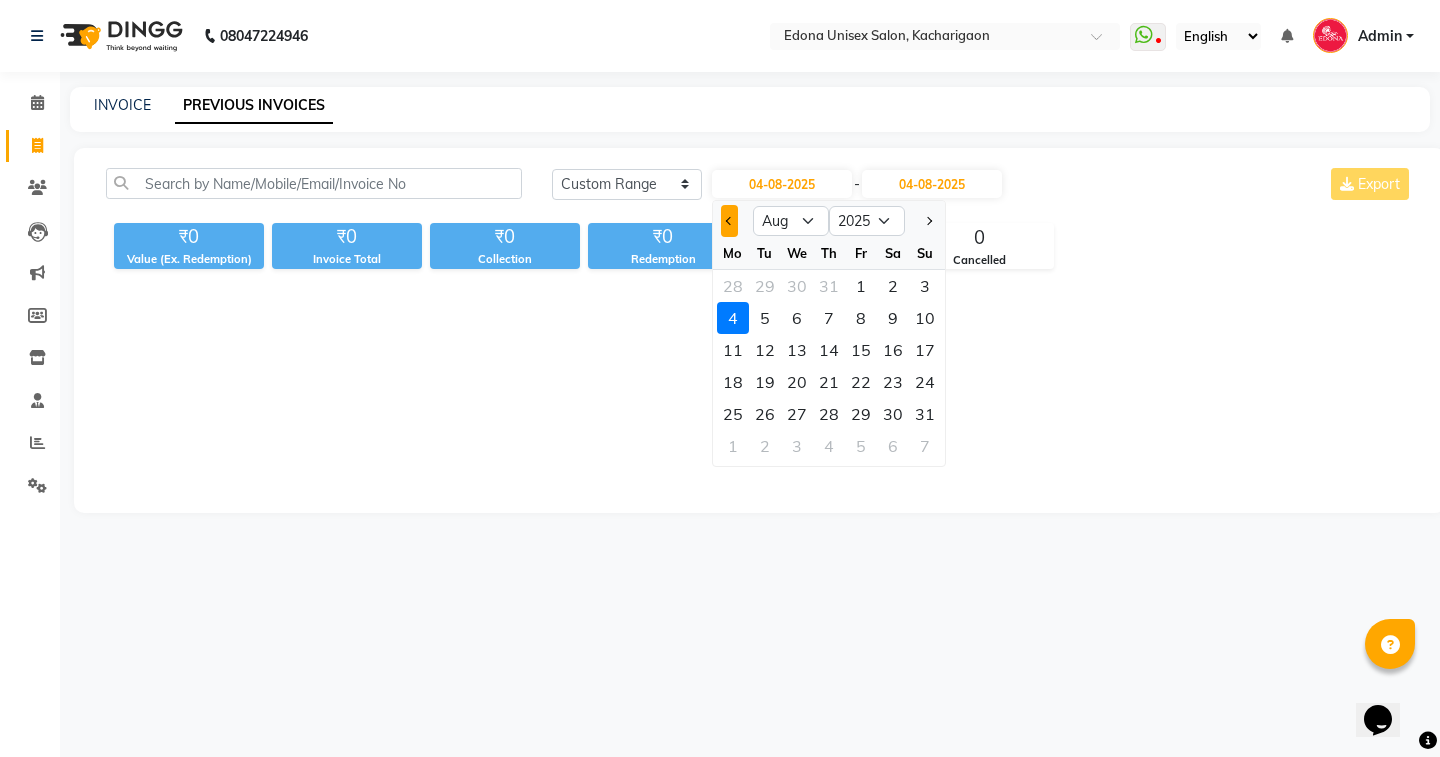 click 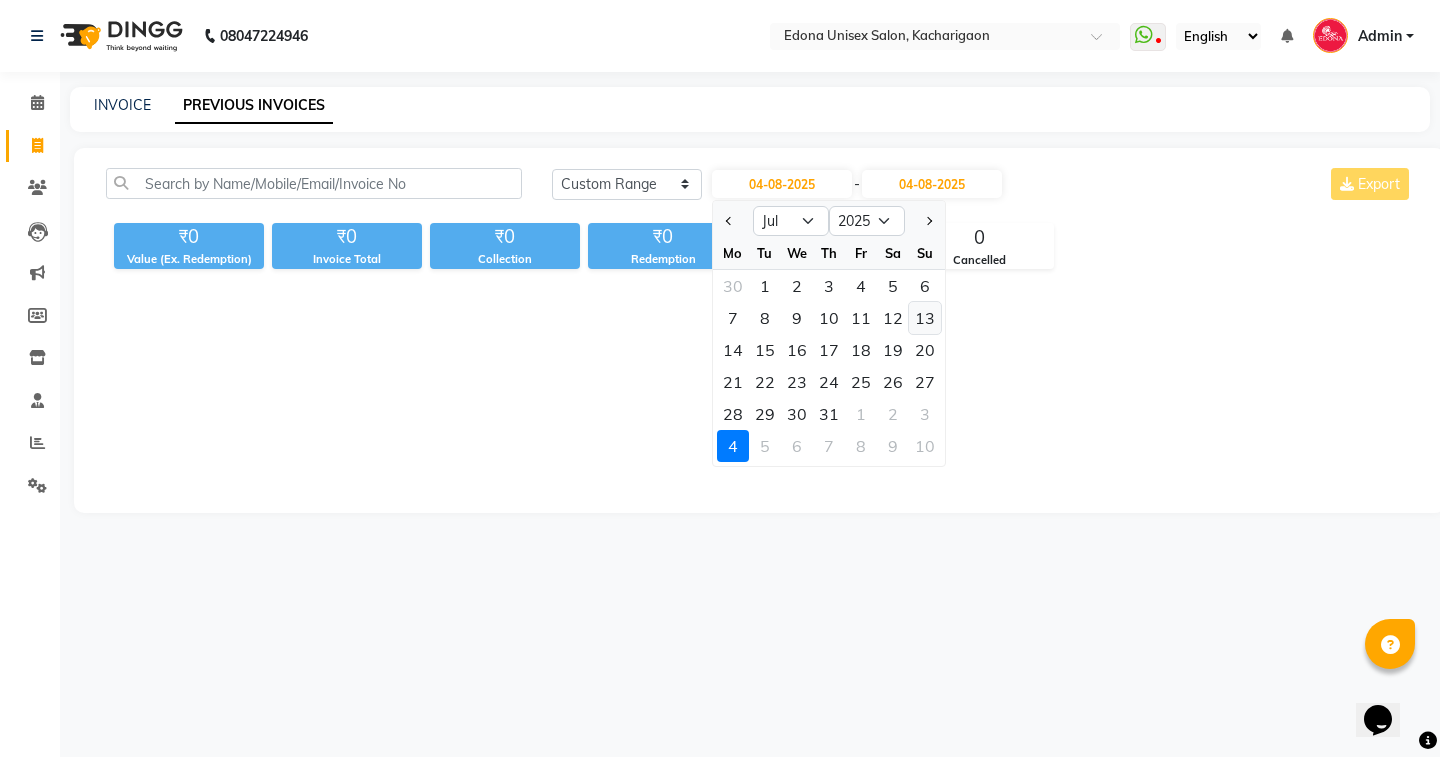 click on "13" 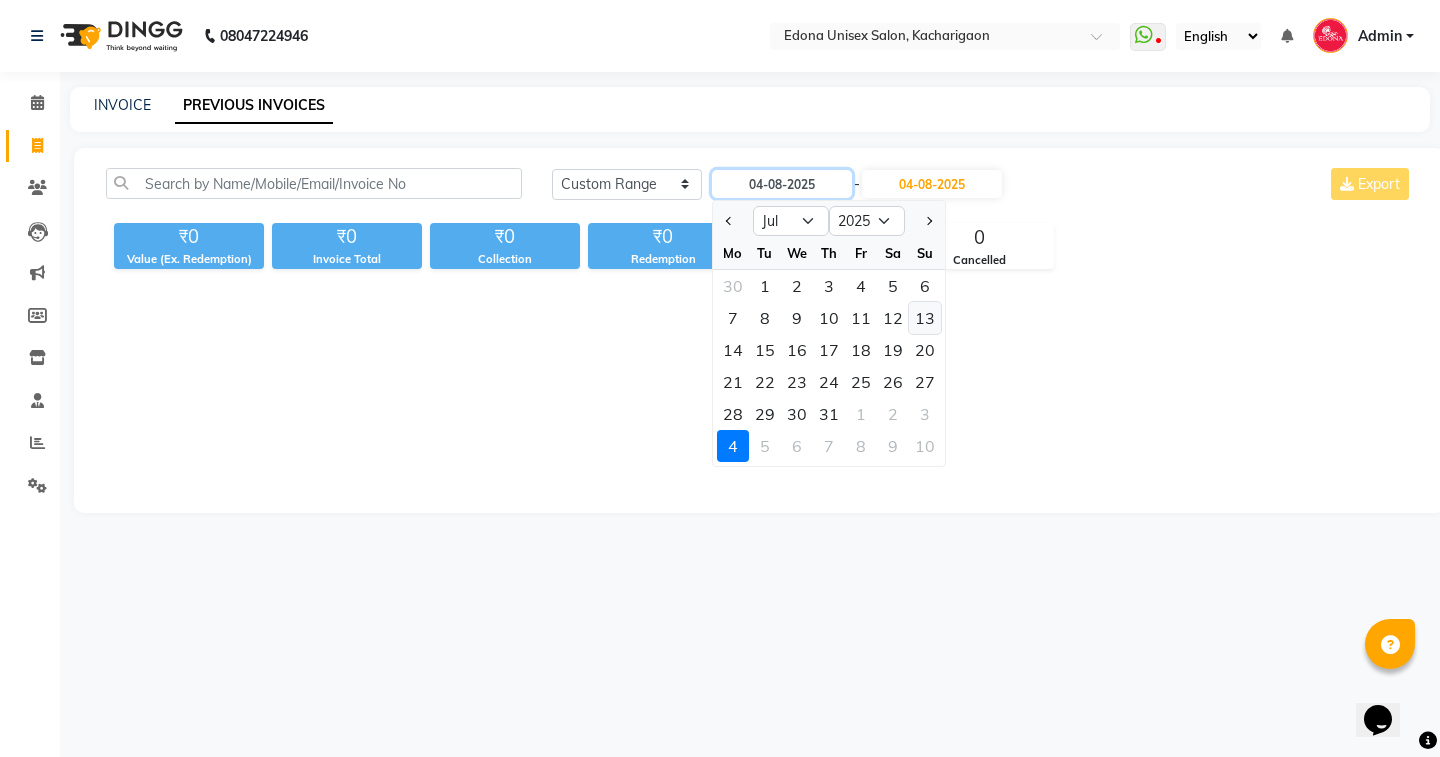 type on "13-07-2025" 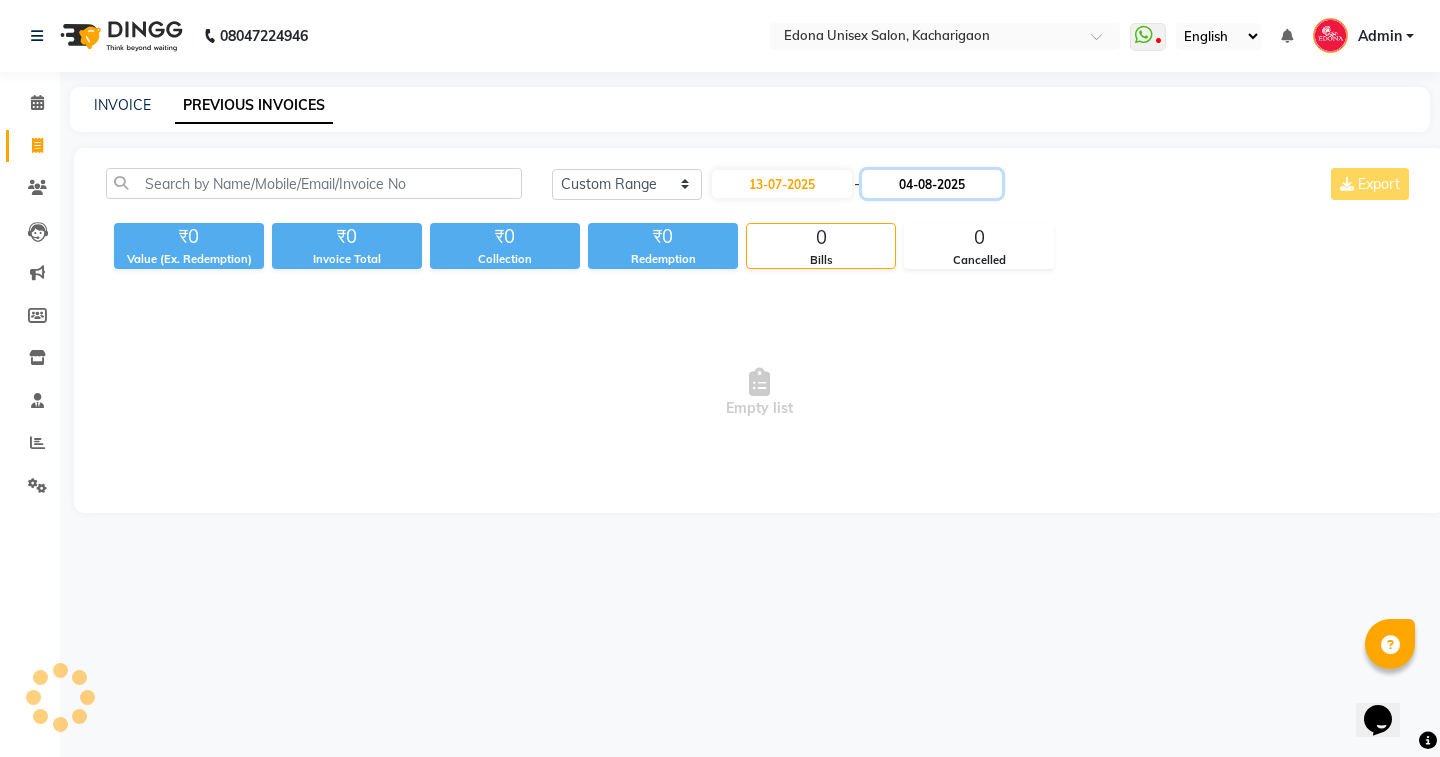 click on "04-08-2025" 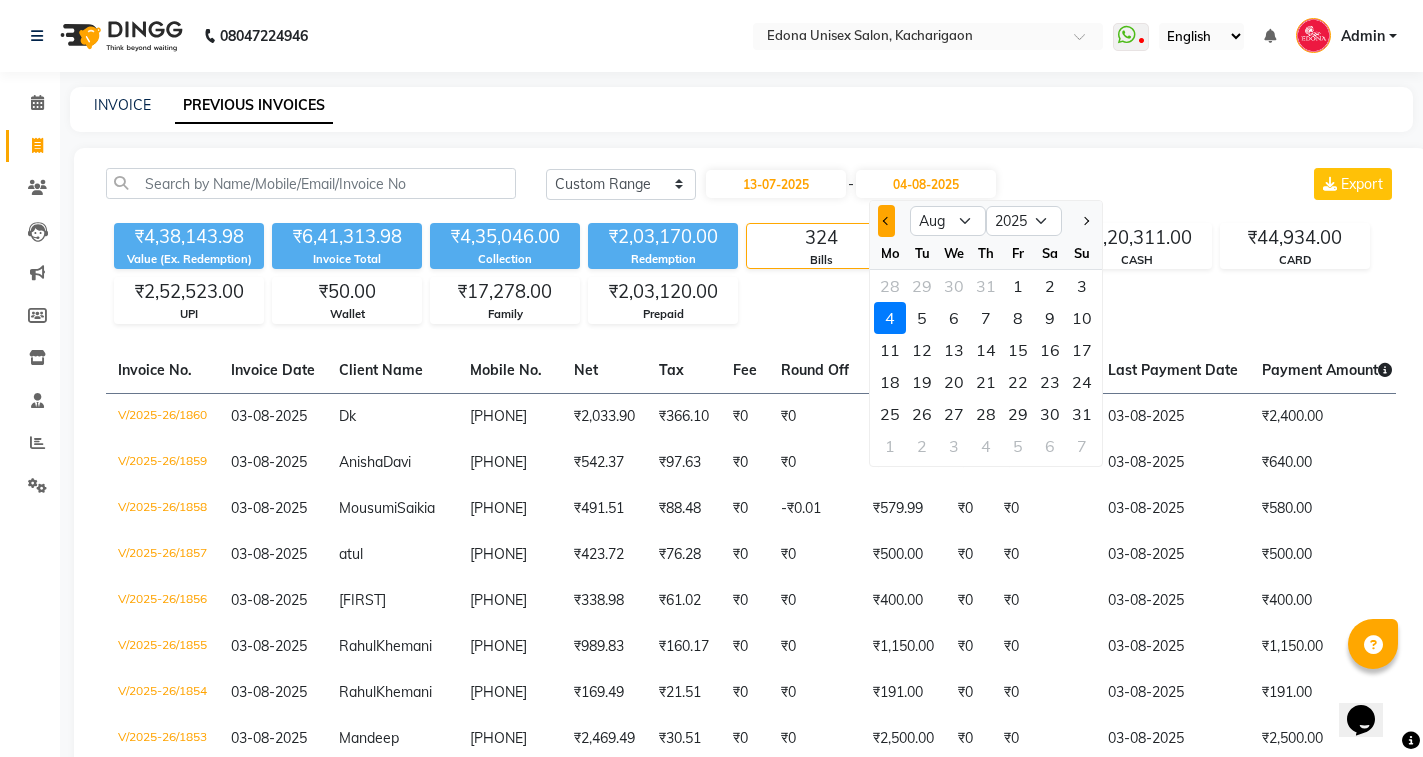 click 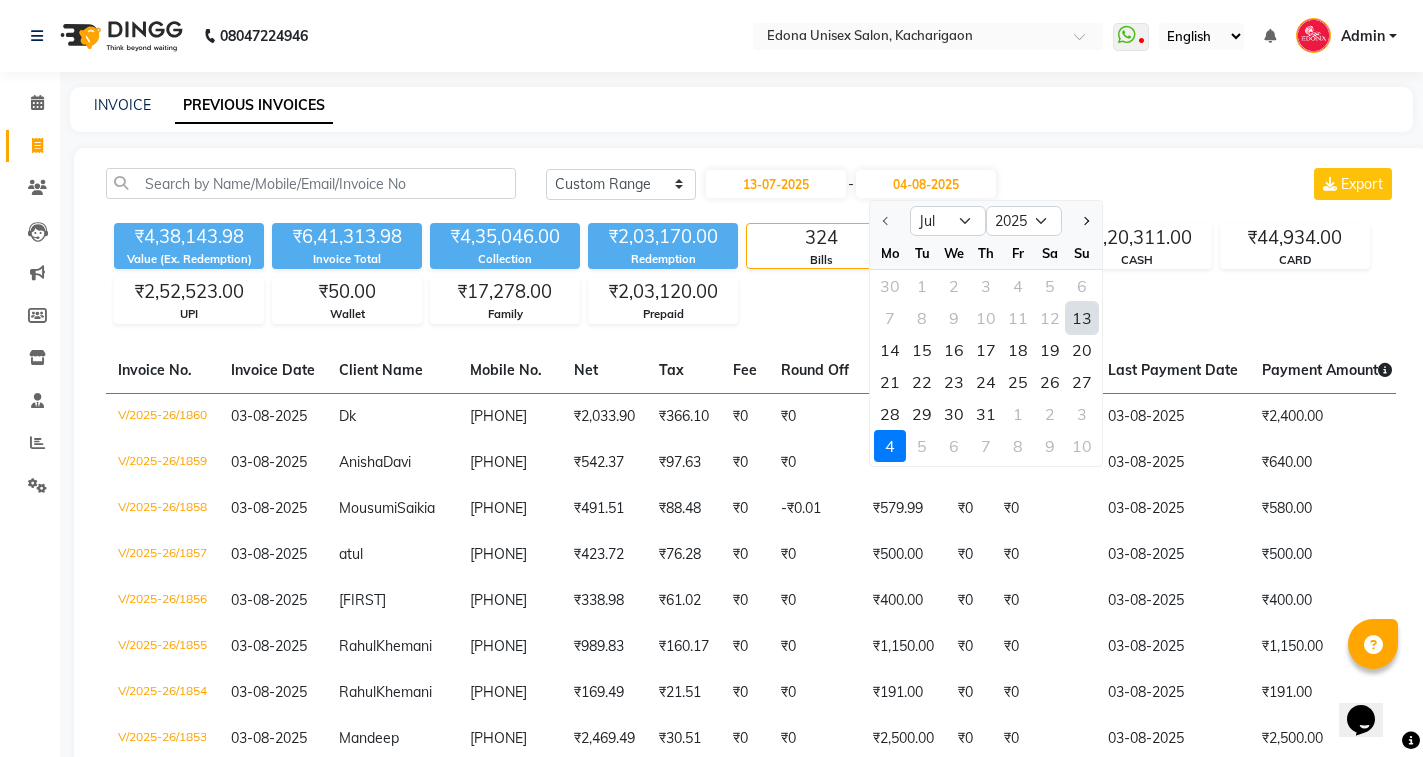click on "13" 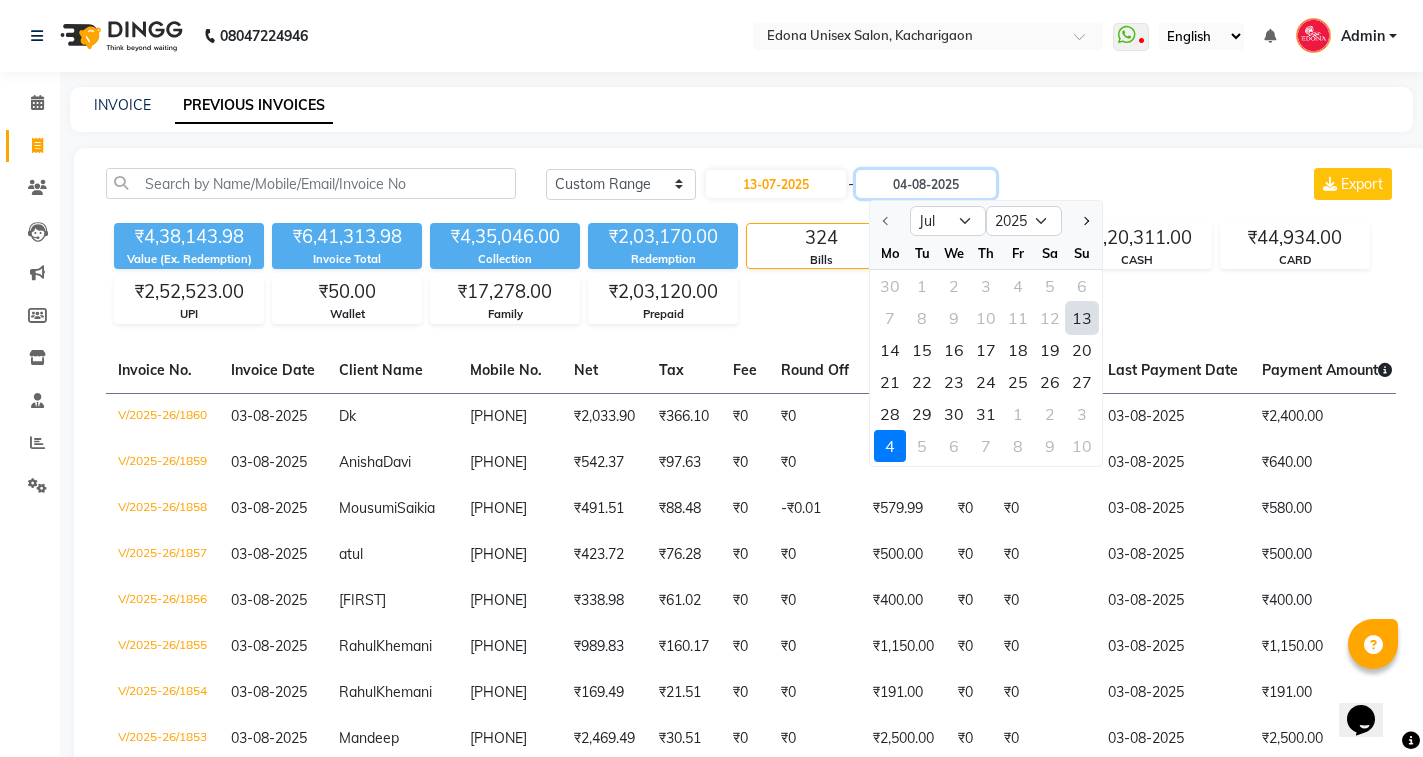 type on "13-07-2025" 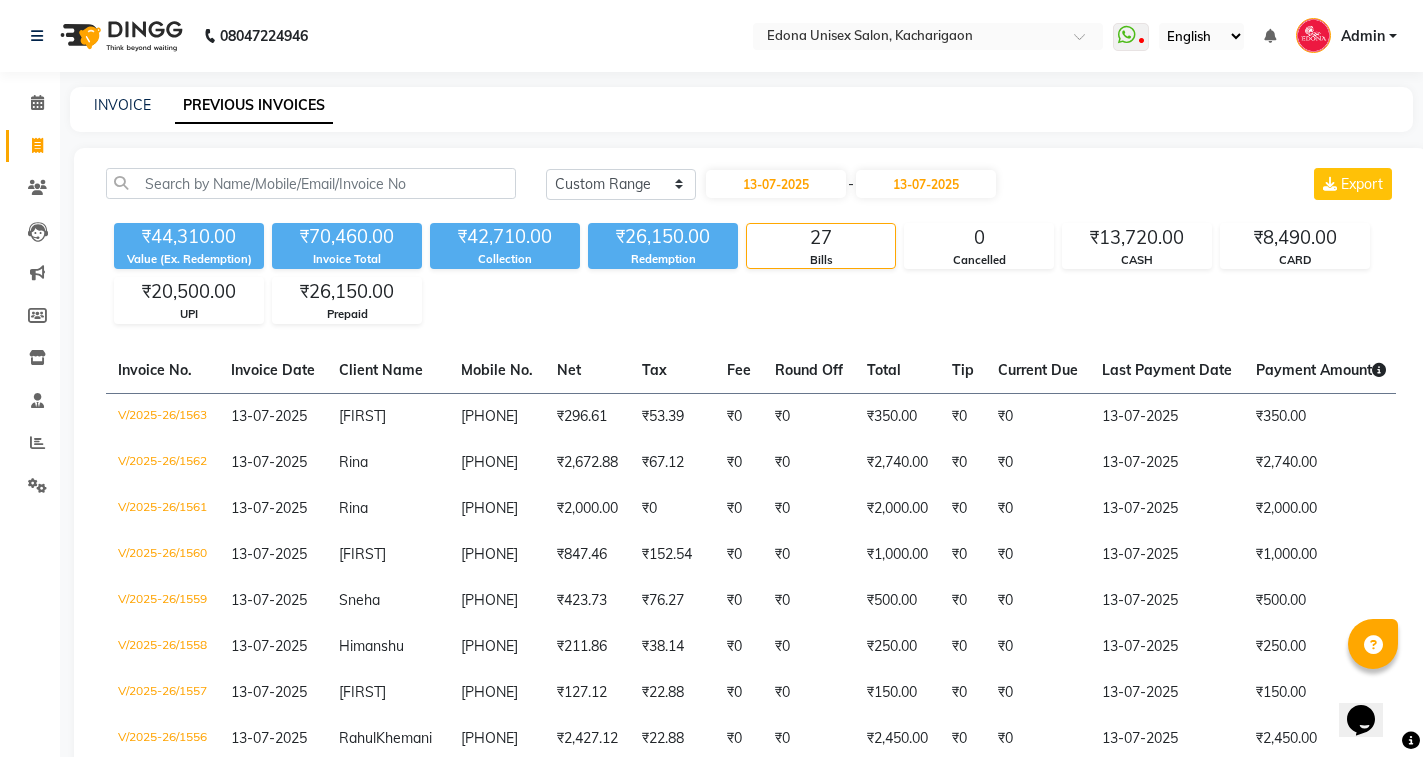 click on "Today Yesterday Custom Range 13-07-2025 - 13-07-2025 Export ₹44,310.00 Value (Ex. Redemption) ₹70,460.00 Invoice Total  ₹42,710.00 Collection ₹26,150.00 Redemption 27 Bills 0 Cancelled ₹13,720.00 CASH ₹8,490.00 CARD ₹20,500.00 UPI ₹26,150.00 Prepaid  Invoice No.   Invoice Date   Client Name   Mobile No.   Net   Tax   Fee   Round Off   Total   Tip   Current Due   Last Payment Date   Payment Amount   Payment Methods   Cancel Reason   Status   V/2025-26/1563  13-07-2025 [FIRST]   [PHONE] ₹296.61 ₹53.39  ₹0  ₹0 ₹350.00 ₹0 ₹0 13-07-2025 ₹350.00  CASH - PAID  V/2025-26/1562  13-07-2025 [FIRST]   [PHONE] ₹2,672.88 ₹67.12  ₹0  ₹0 ₹2,740.00 ₹0 ₹0 13-07-2025 ₹2,740.00  Prepaid,  CARD - PAID  V/2025-26/1561  13-07-2025 [FIRST]   [PHONE] ₹2,000.00 ₹0  ₹0  ₹0 ₹2,000.00 ₹0 ₹0 13-07-2025 ₹2,000.00  CARD - PAID  V/2025-26/1560  13-07-2025 [FIRST]   [PHONE] ₹847.46 ₹152.54  ₹0  ₹0 ₹1,000.00 ₹0 ₹0 13-07-2025 ₹1,000.00  CASH - PAID [FIRST]   -" 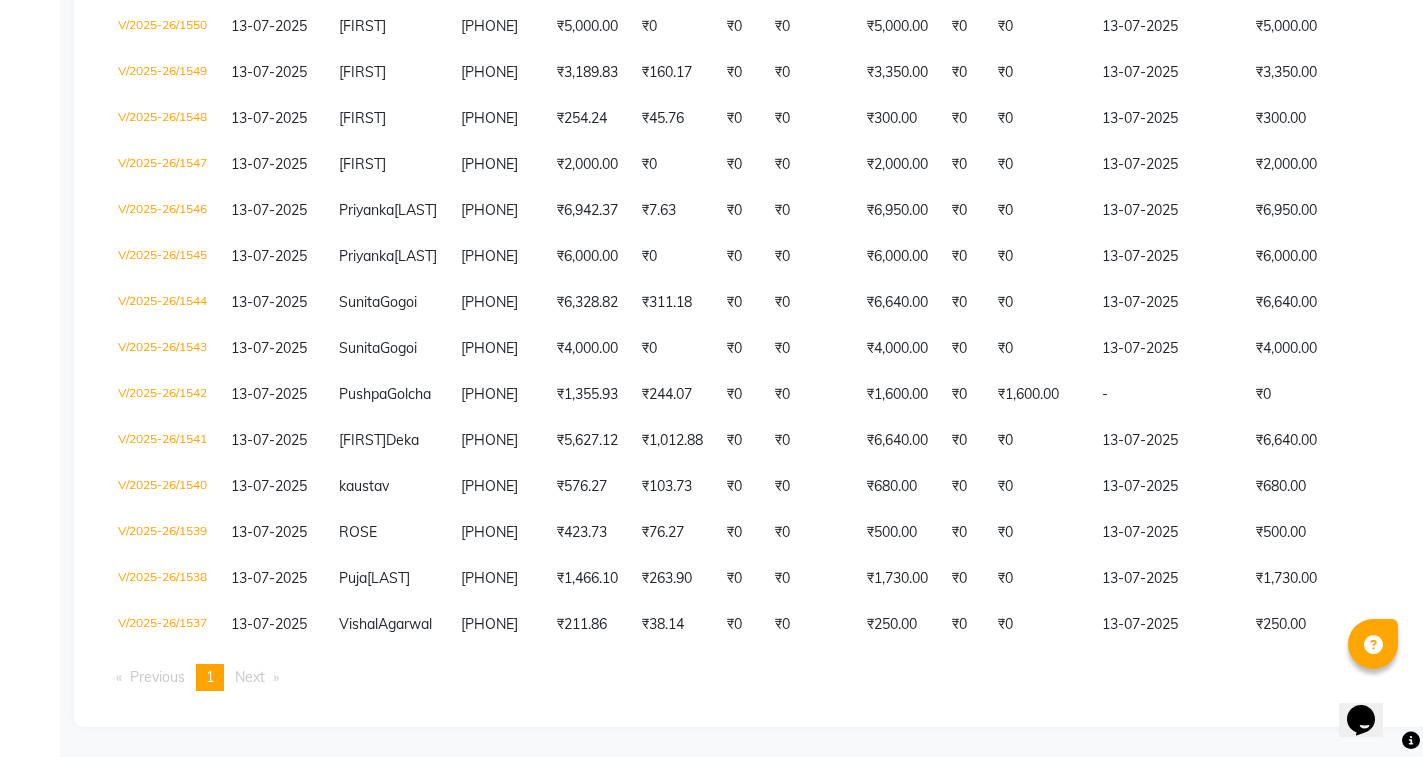 scroll, scrollTop: 1205, scrollLeft: 0, axis: vertical 